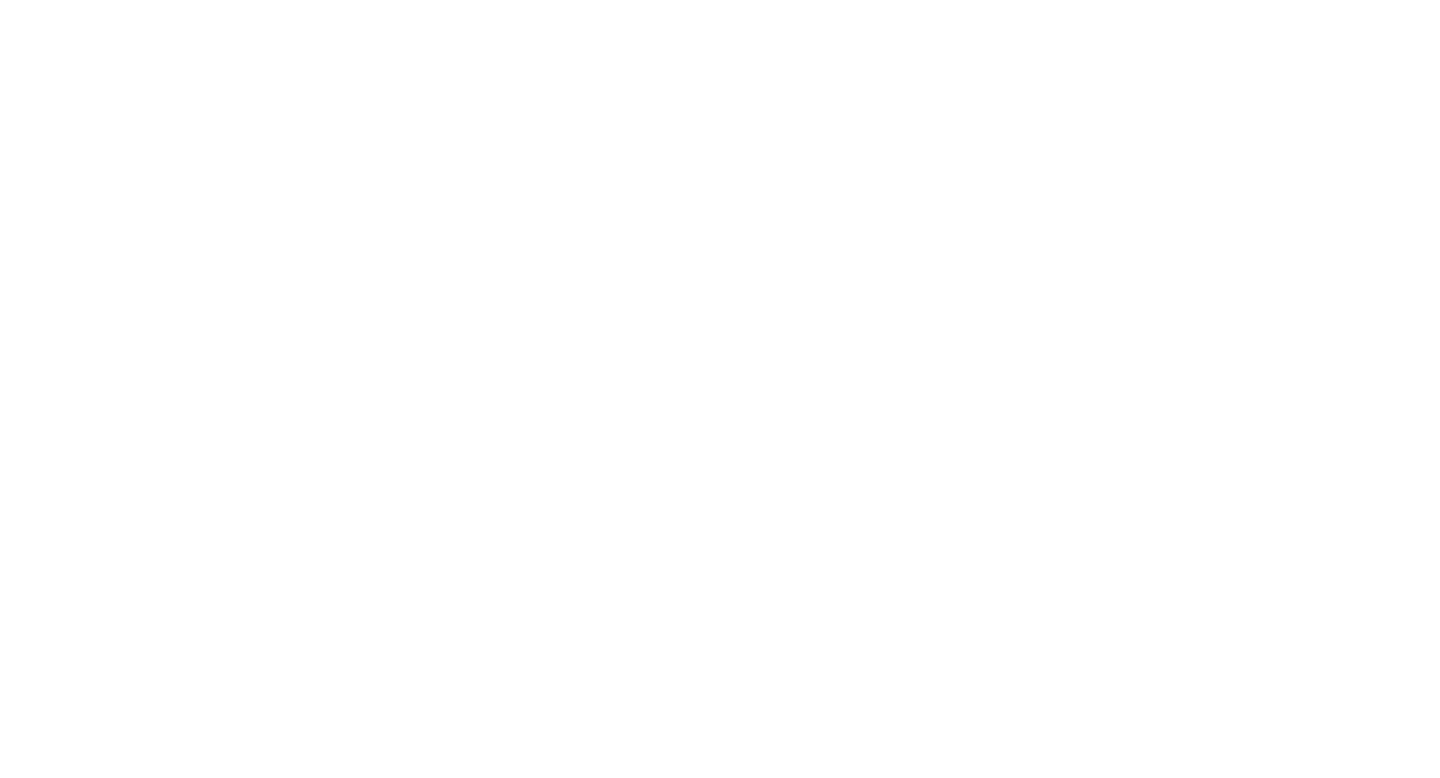 scroll, scrollTop: 0, scrollLeft: 0, axis: both 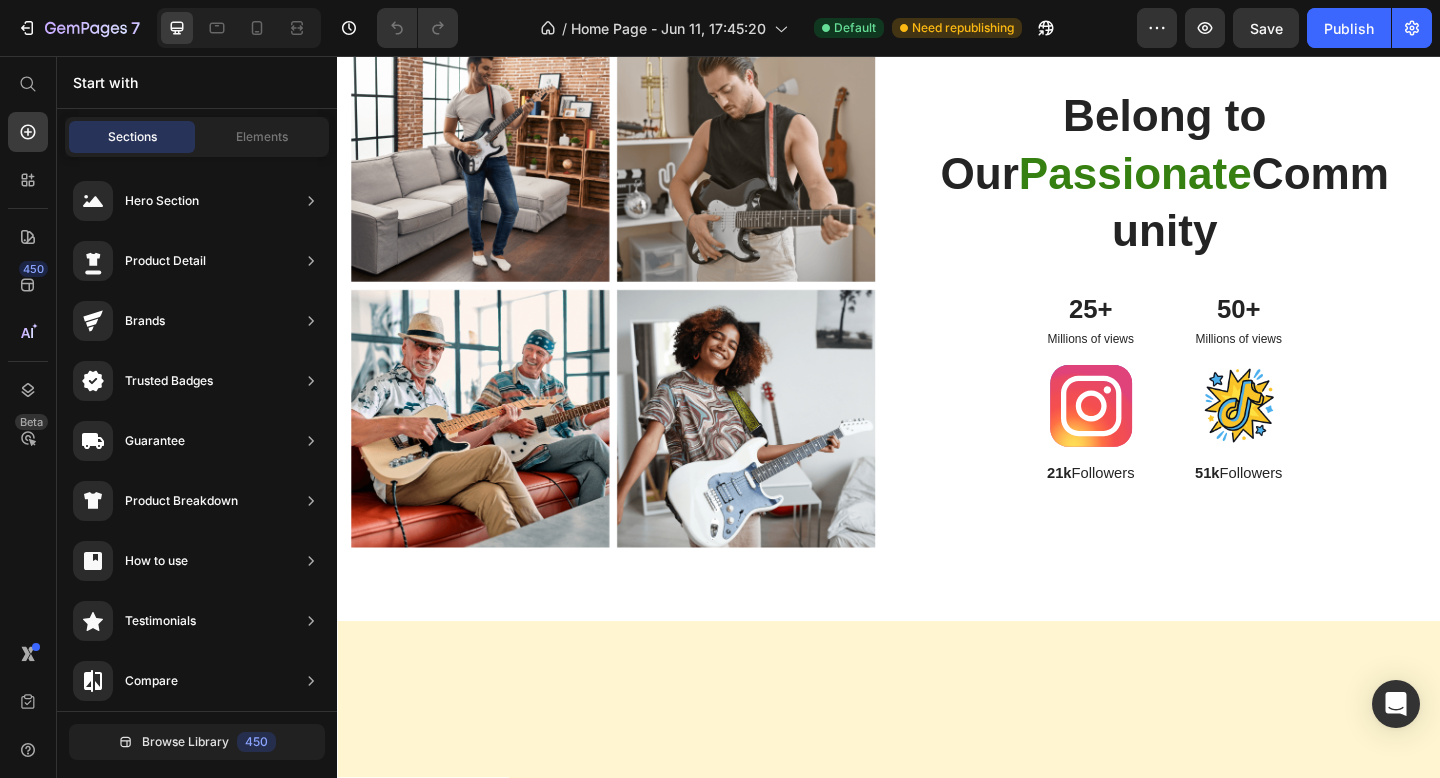 click on "იგივე გემო, ჯანსაღი ალტერნატივა" at bounding box center (1379, -278) 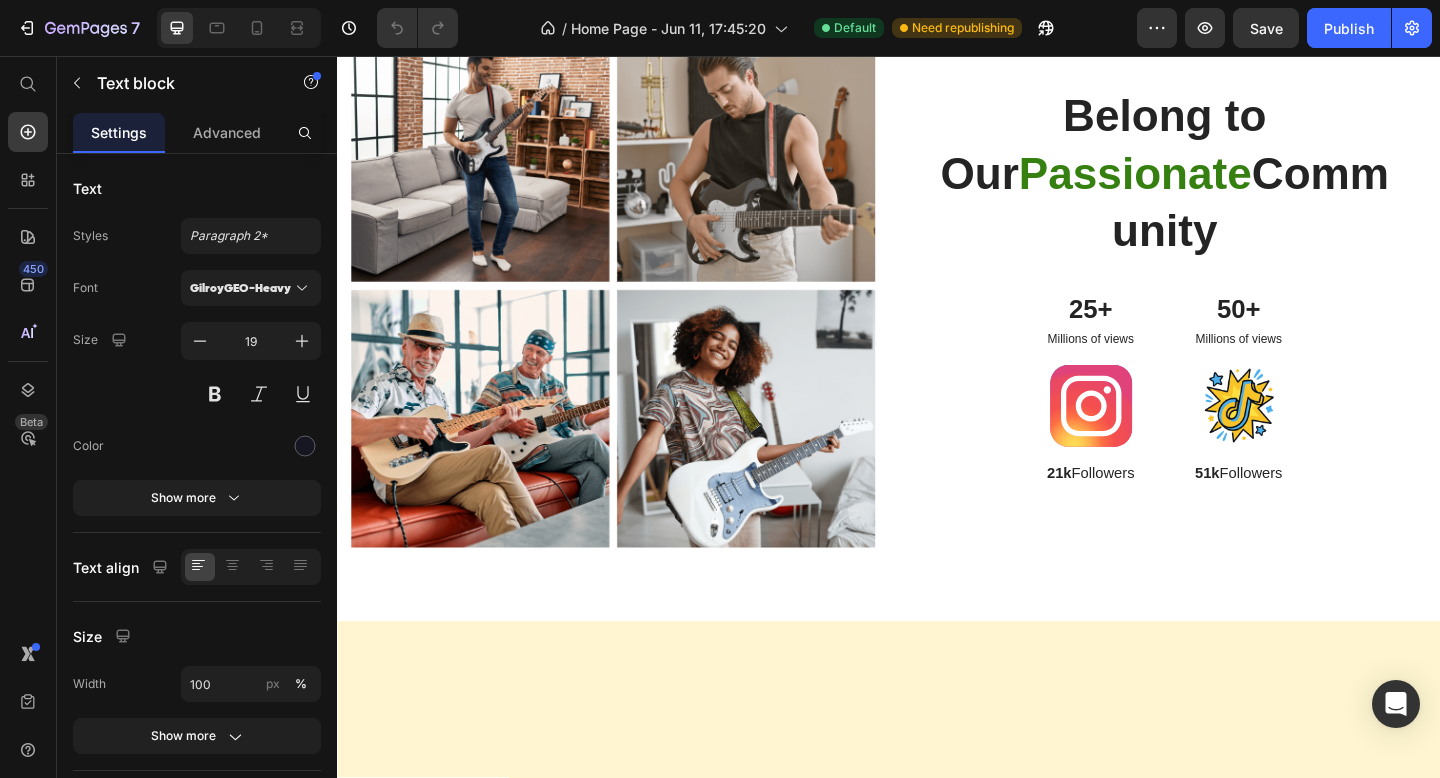 click on "იგივე გემო, ჯანსაღი ალტერნატივა" at bounding box center (1379, -278) 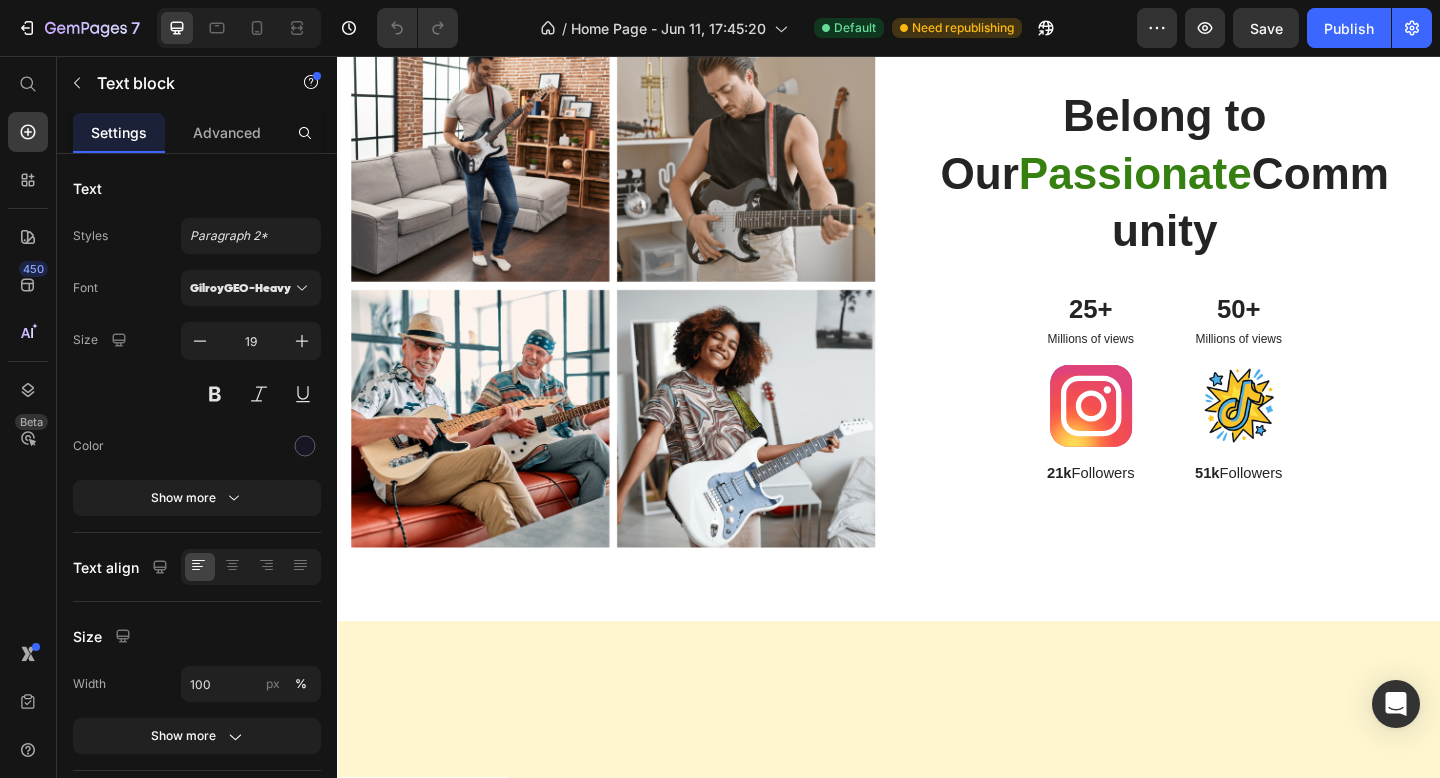 click on "იგივე გემო, ჯანსაღი ალტერნატივა" at bounding box center [1379, -278] 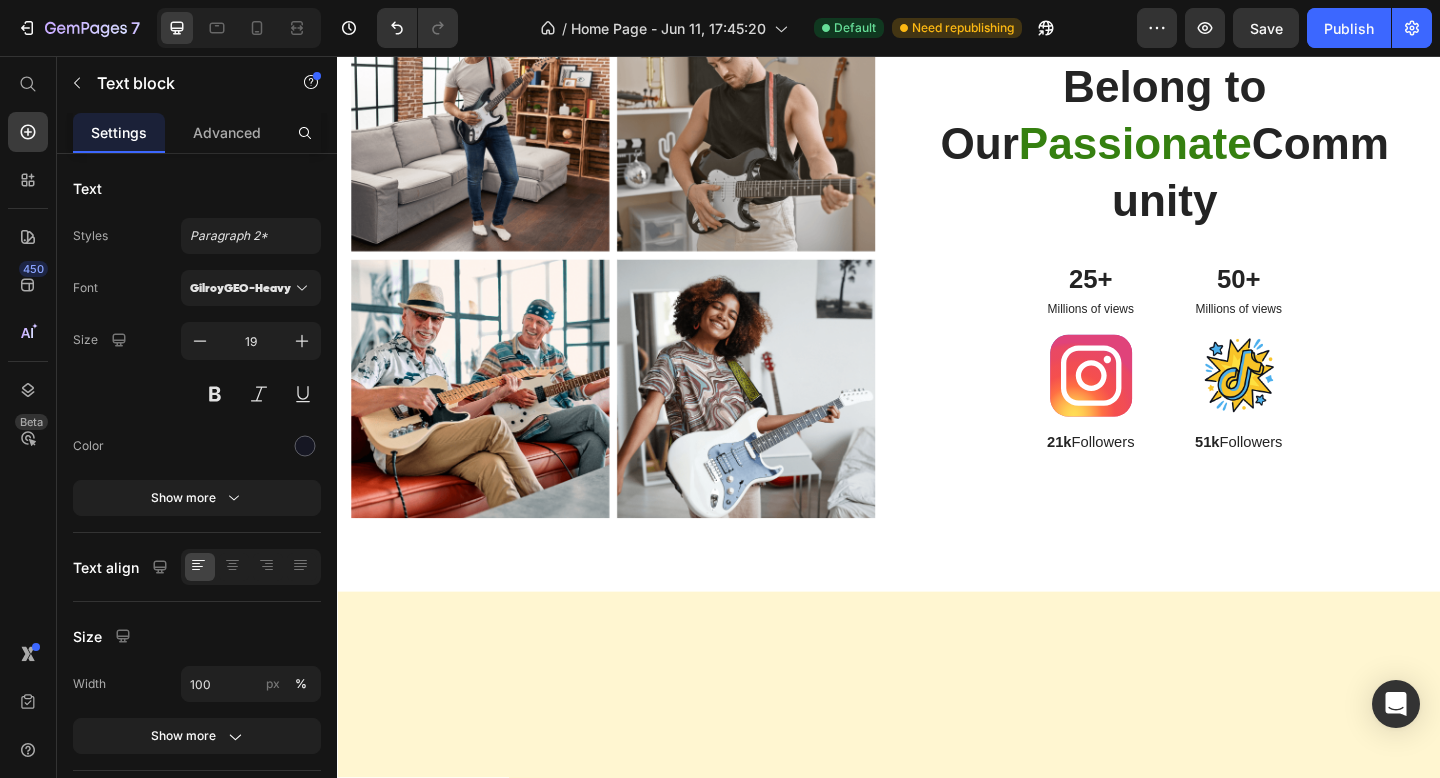 scroll, scrollTop: 1137, scrollLeft: 0, axis: vertical 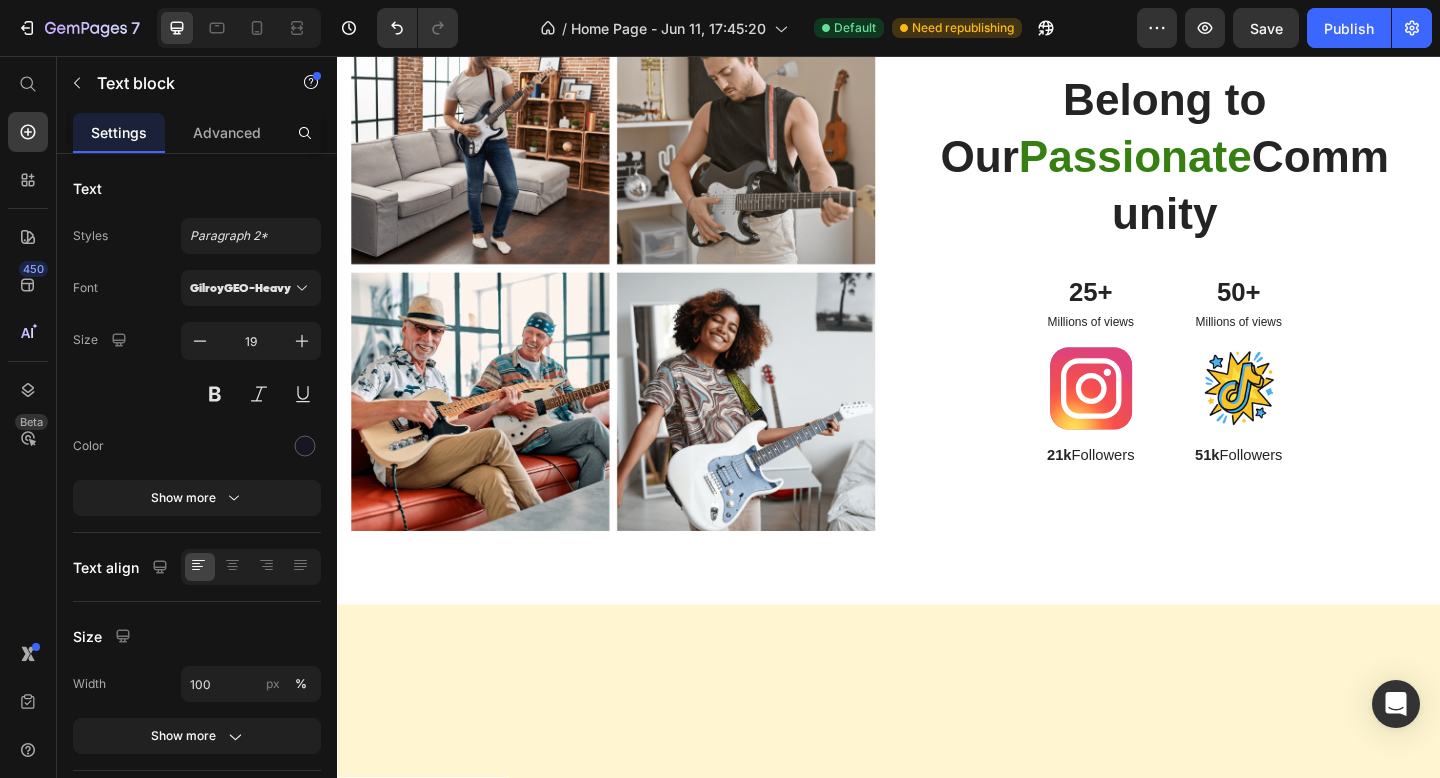 click on "ჯოის აქვს ენერგეტიკული სასმლის არომატი, მაგრამ არ შეიცავს მავნე ნივთიერებებს, რასაც მათში ვხვდებით" at bounding box center [1379, -208] 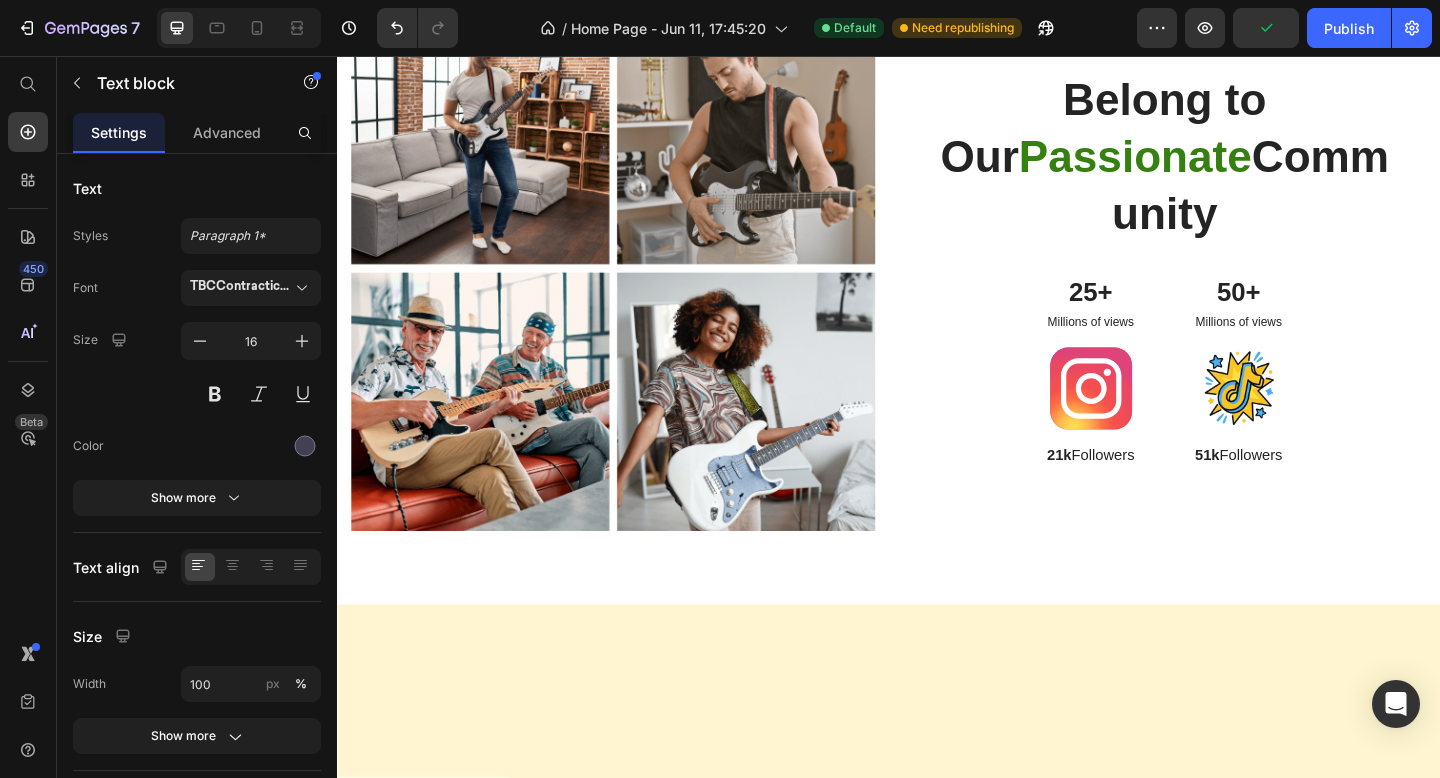 click on "ჯოის აქვს ენერგეტიკული სასმლის არომატი, მაგრამ არ შეიცავს მავნე ნივთიერებებს, რასაც მათში ვხვდებით" at bounding box center [1379, -208] 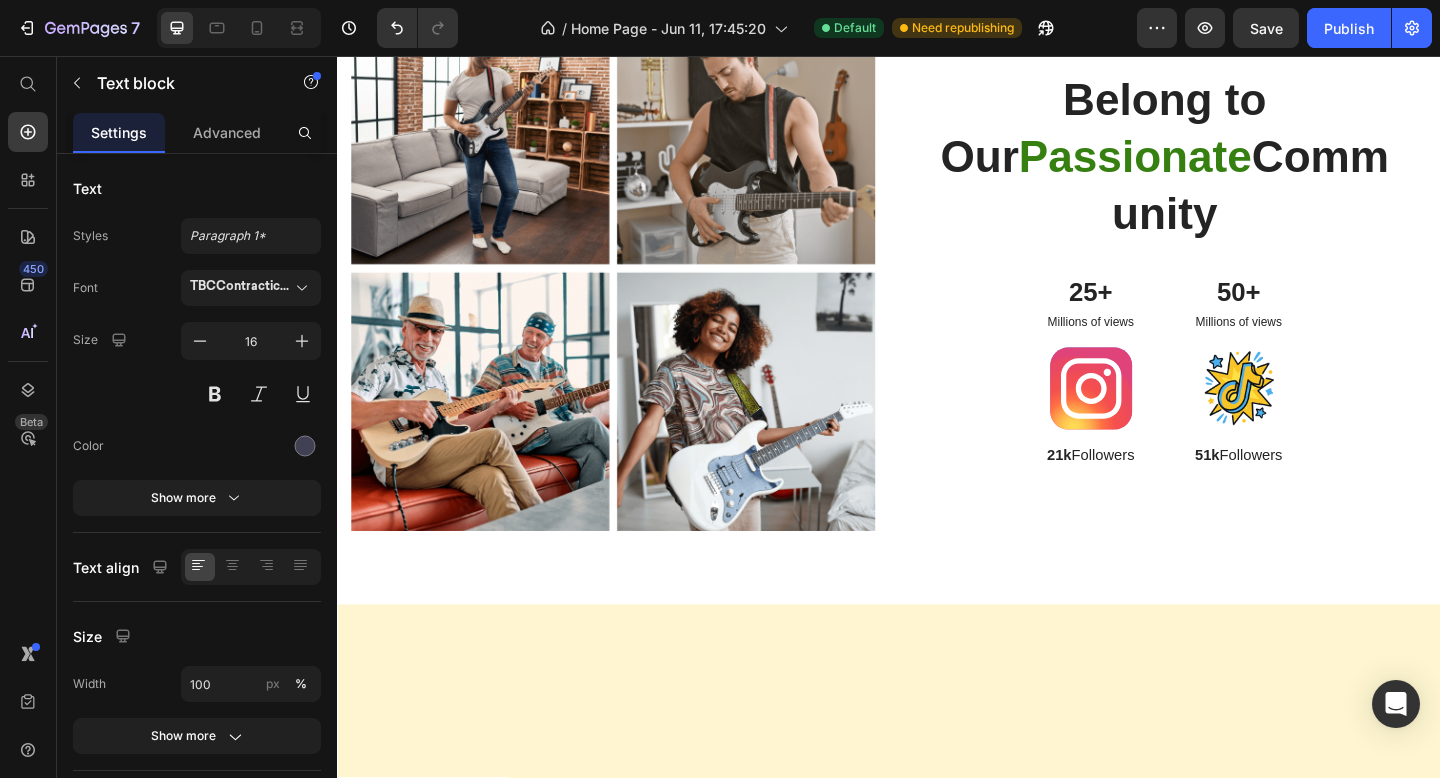 drag, startPoint x: 1436, startPoint y: 565, endPoint x: 1244, endPoint y: 563, distance: 192.01042 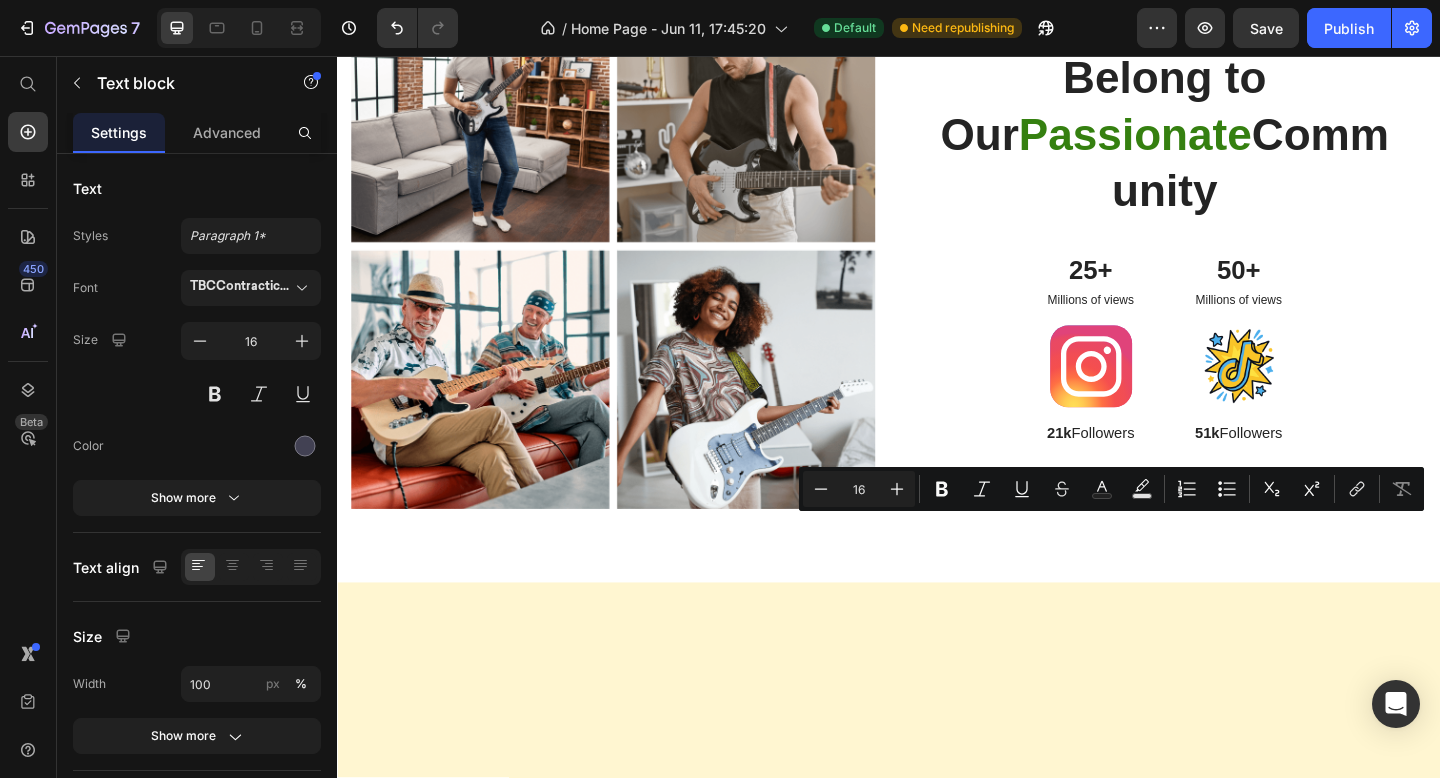scroll, scrollTop: 1149, scrollLeft: 0, axis: vertical 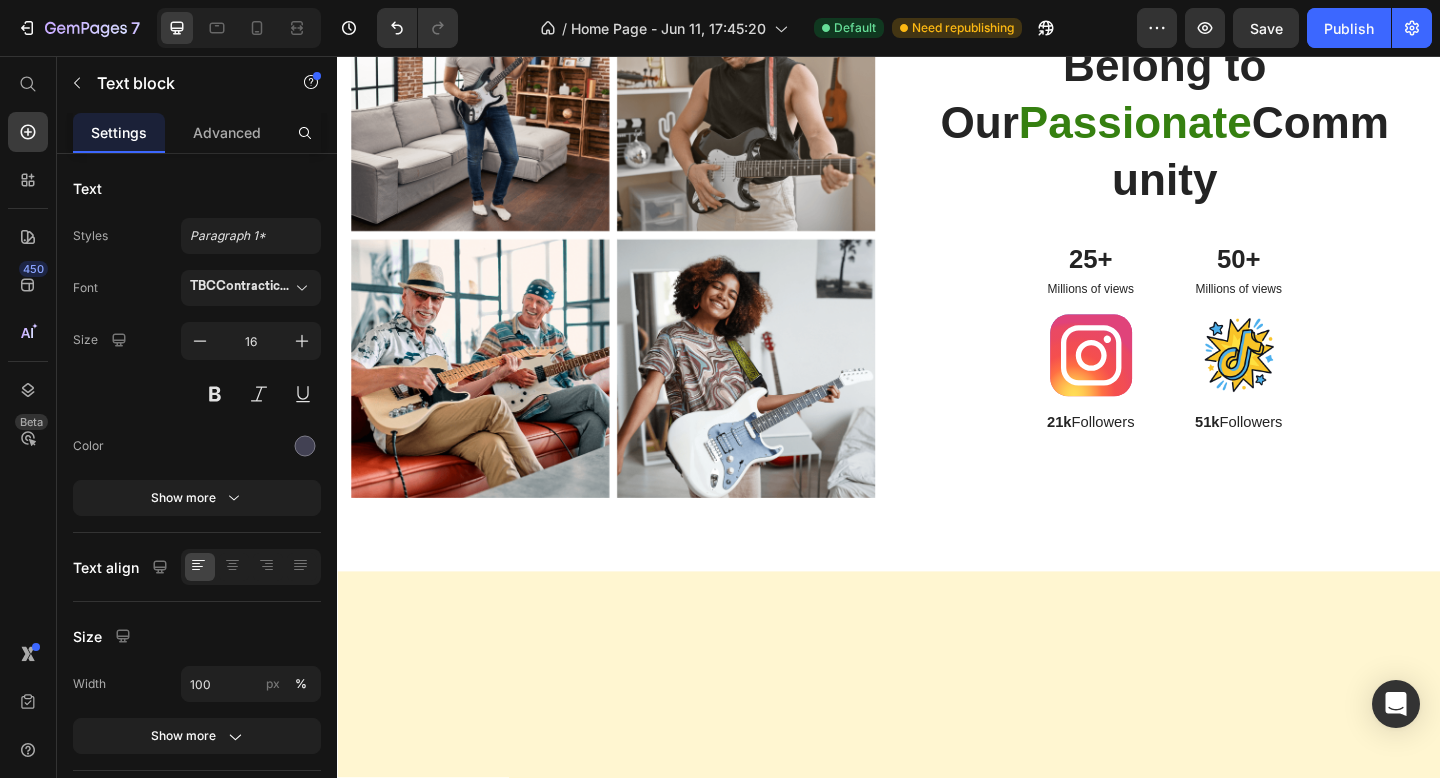 click on "[PERSON] აქვს ენერგეტიკული სასმლის არომატი, მაგრამ არ შეიცავს მავნე ნივთიერებებს," at bounding box center [1379, -232] 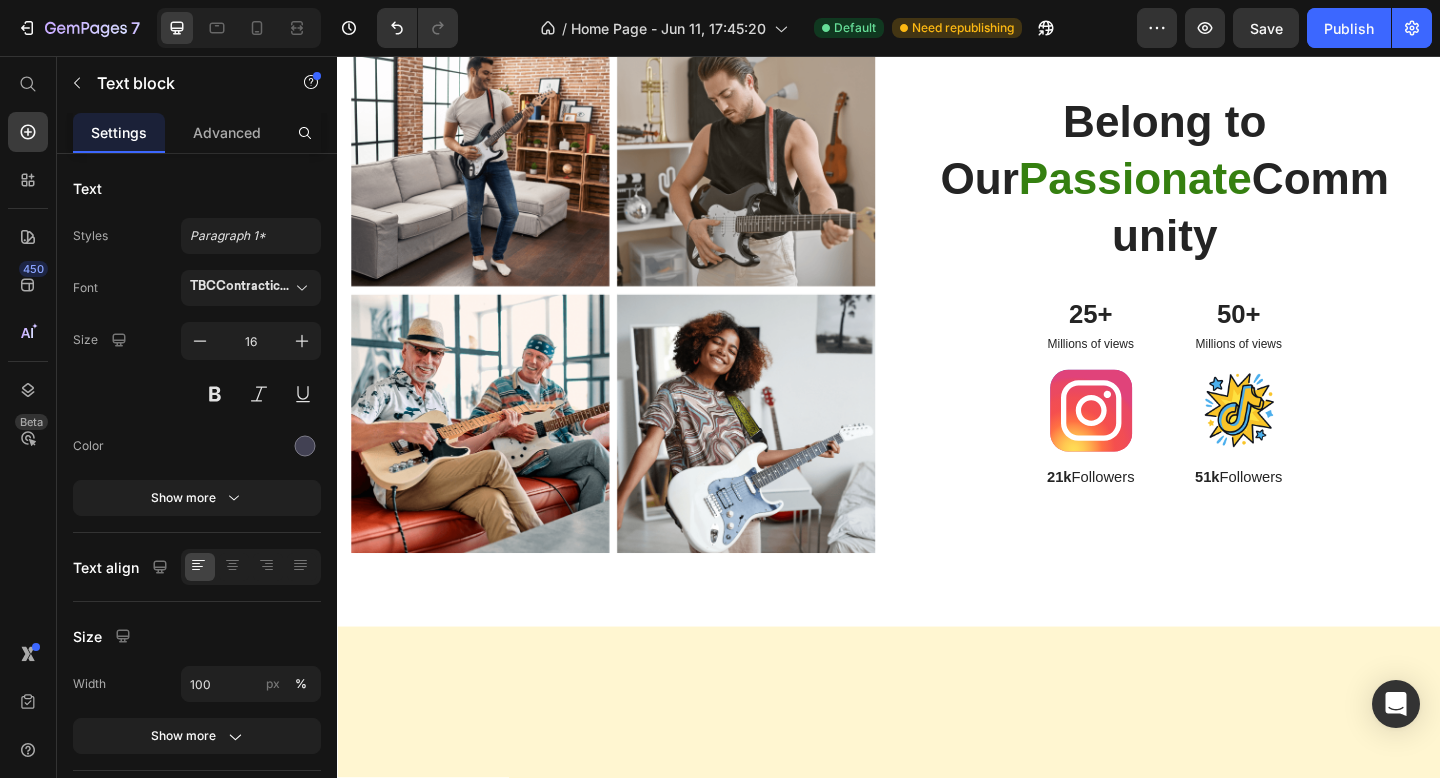 scroll, scrollTop: 1132, scrollLeft: 0, axis: vertical 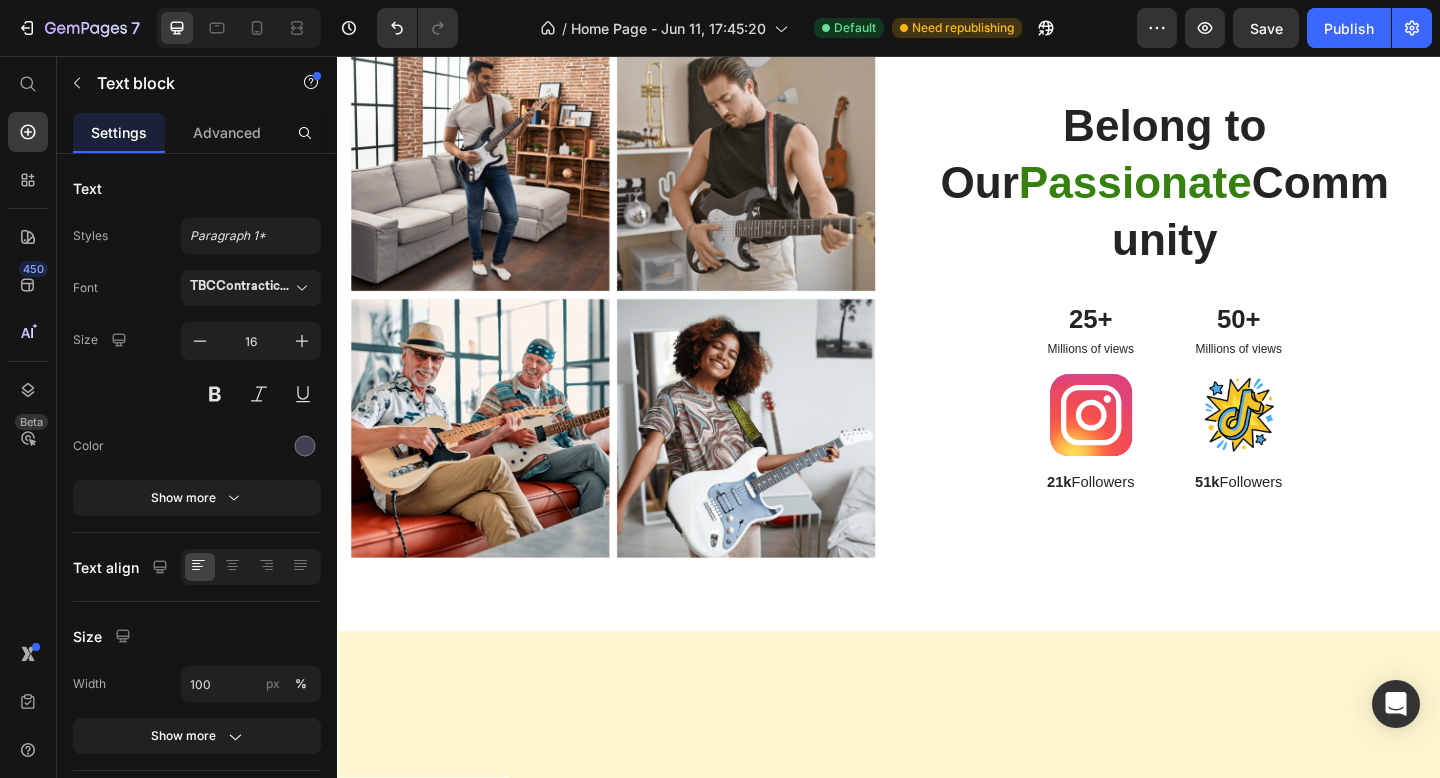 click on "[PERSON] აქვს ენერგეტიკული სასმლის არომატი, მაგრამ არ შეიცავს მისთვის დამახასიათებელ მავნე ნივთიერებებს," at bounding box center [1379, -191] 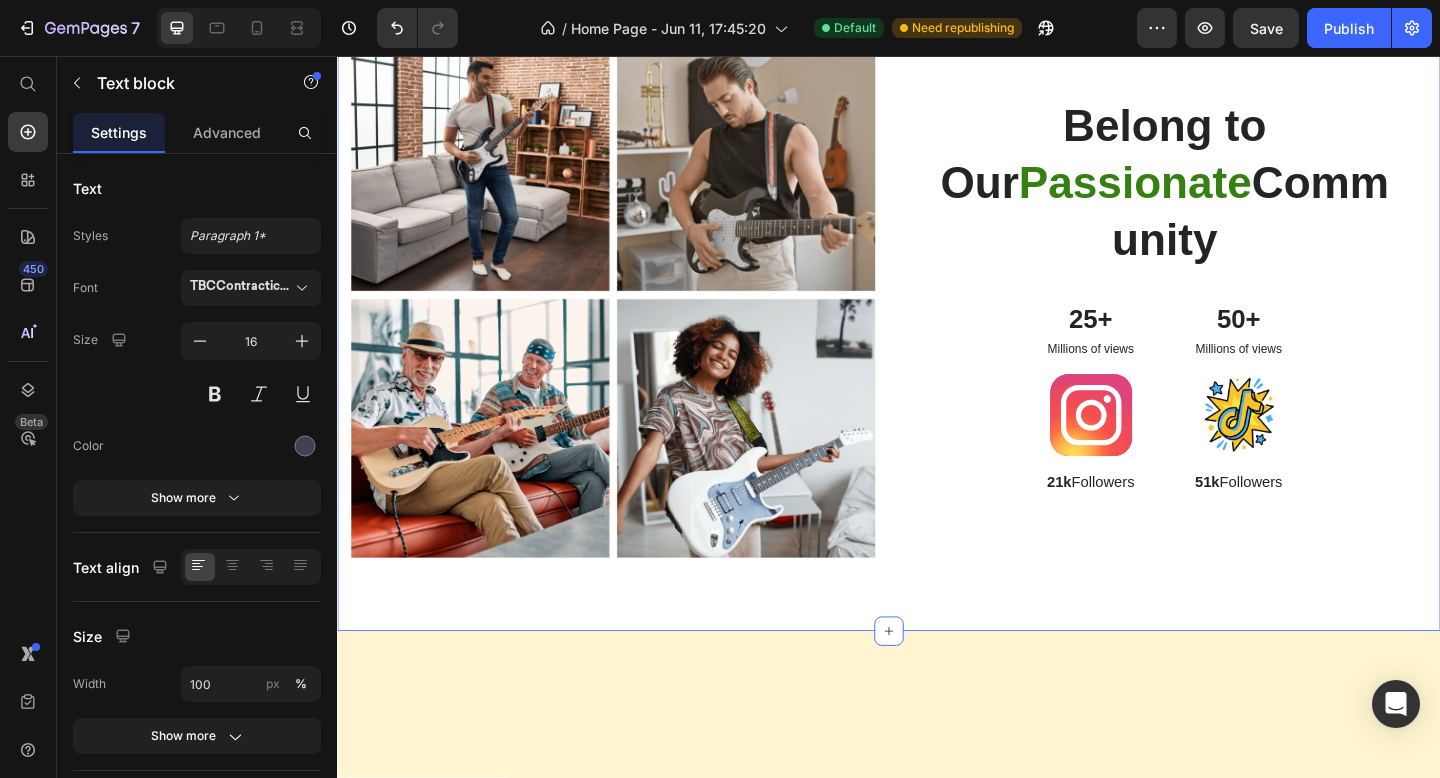 click on "Image Image Row Image Image Row Belong to Our  Passionate  Community Heading 25+ Text Block Millions of views Text Block Image 21k  Followers Text Block 50+ Text Block Millions of views Text Block Image 51k  Followers Text Block Row Row Section 4" at bounding box center (937, 316) 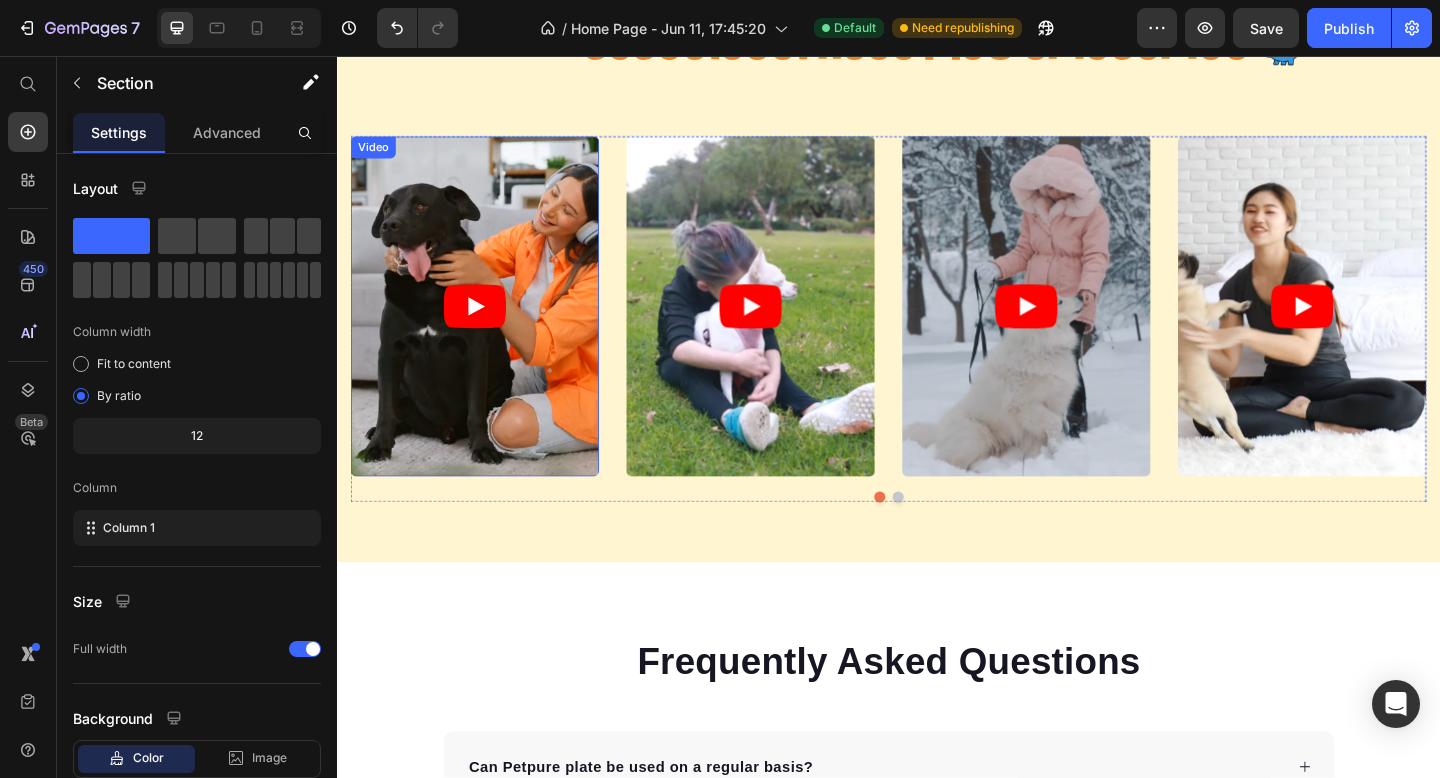 scroll, scrollTop: 2632, scrollLeft: 0, axis: vertical 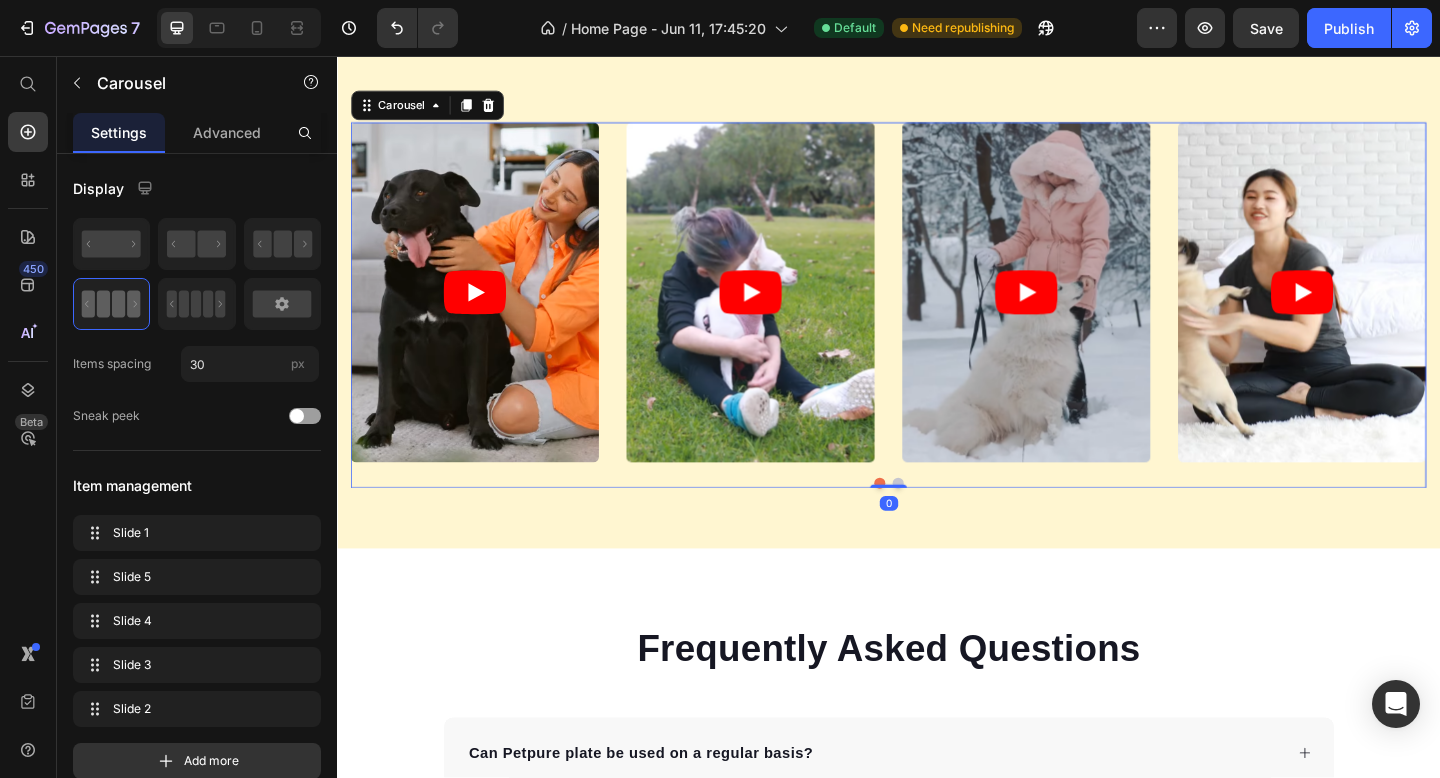 click at bounding box center (947, 521) 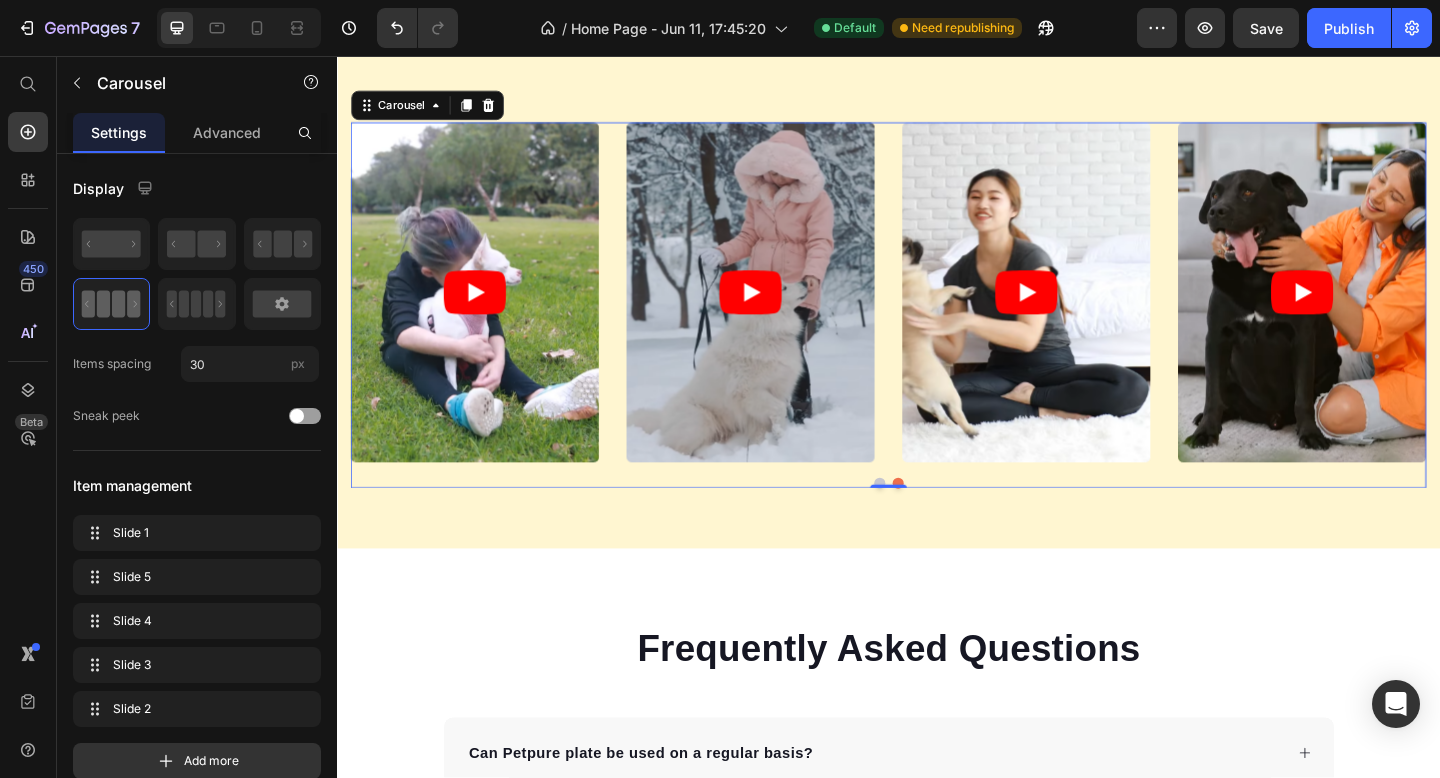 click at bounding box center (927, 521) 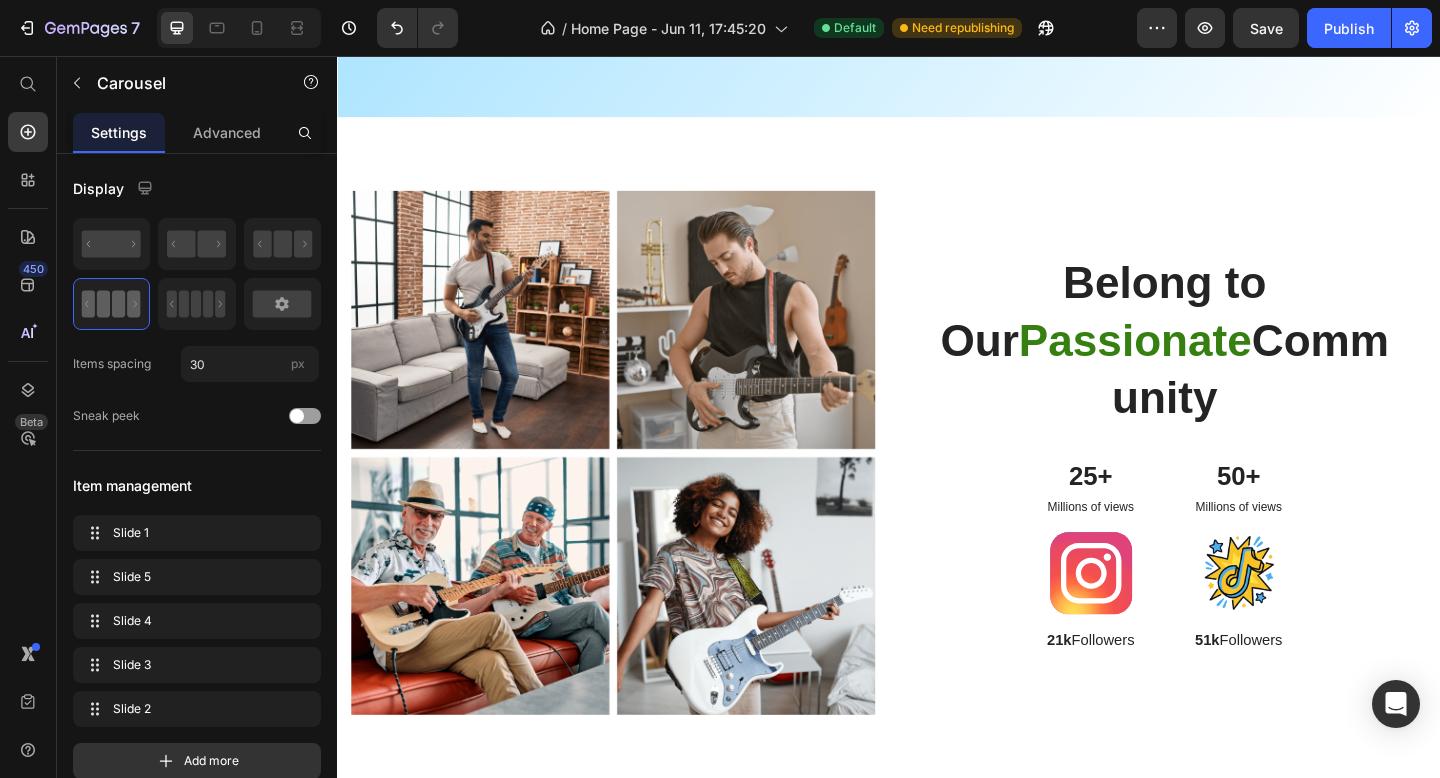 scroll, scrollTop: 1700, scrollLeft: 0, axis: vertical 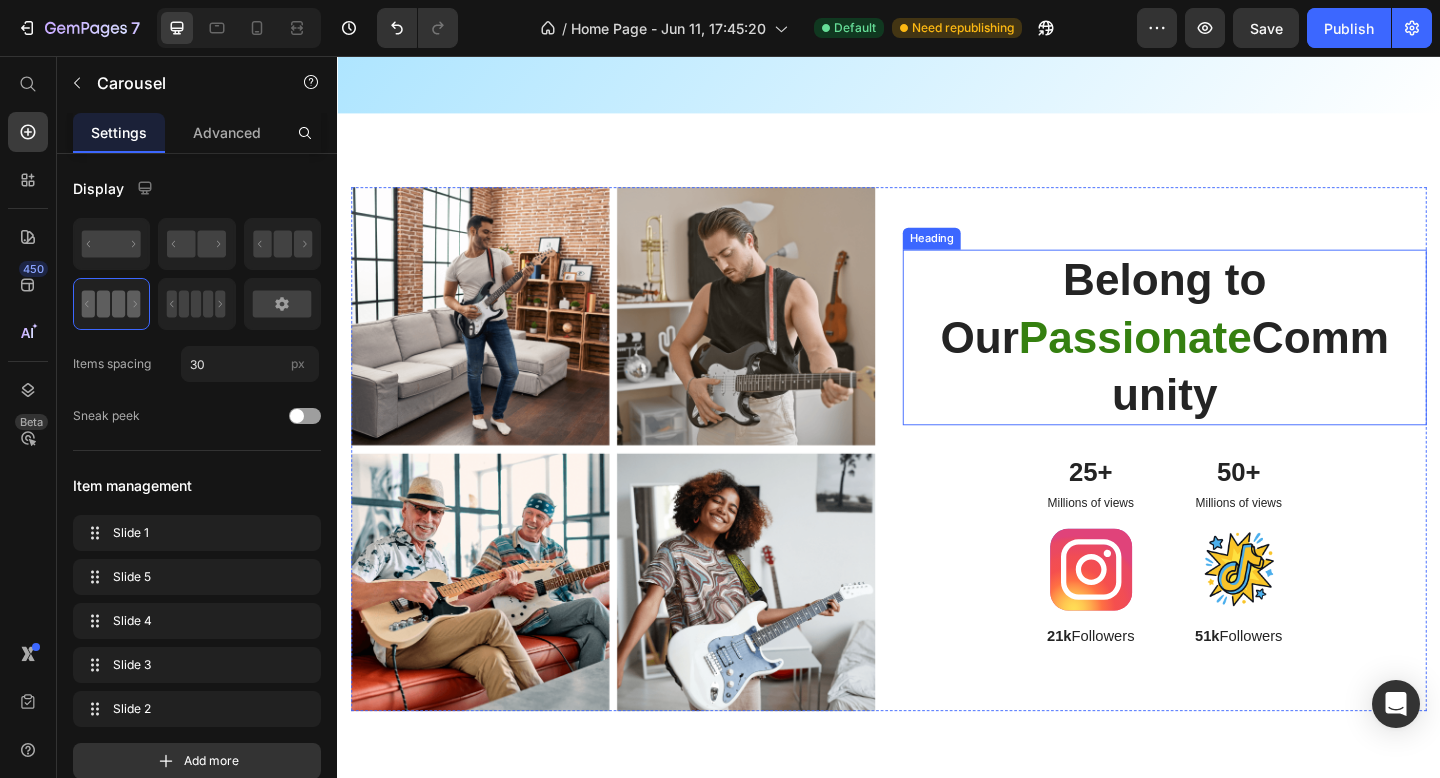 click on "Passionate" at bounding box center [1204, 362] 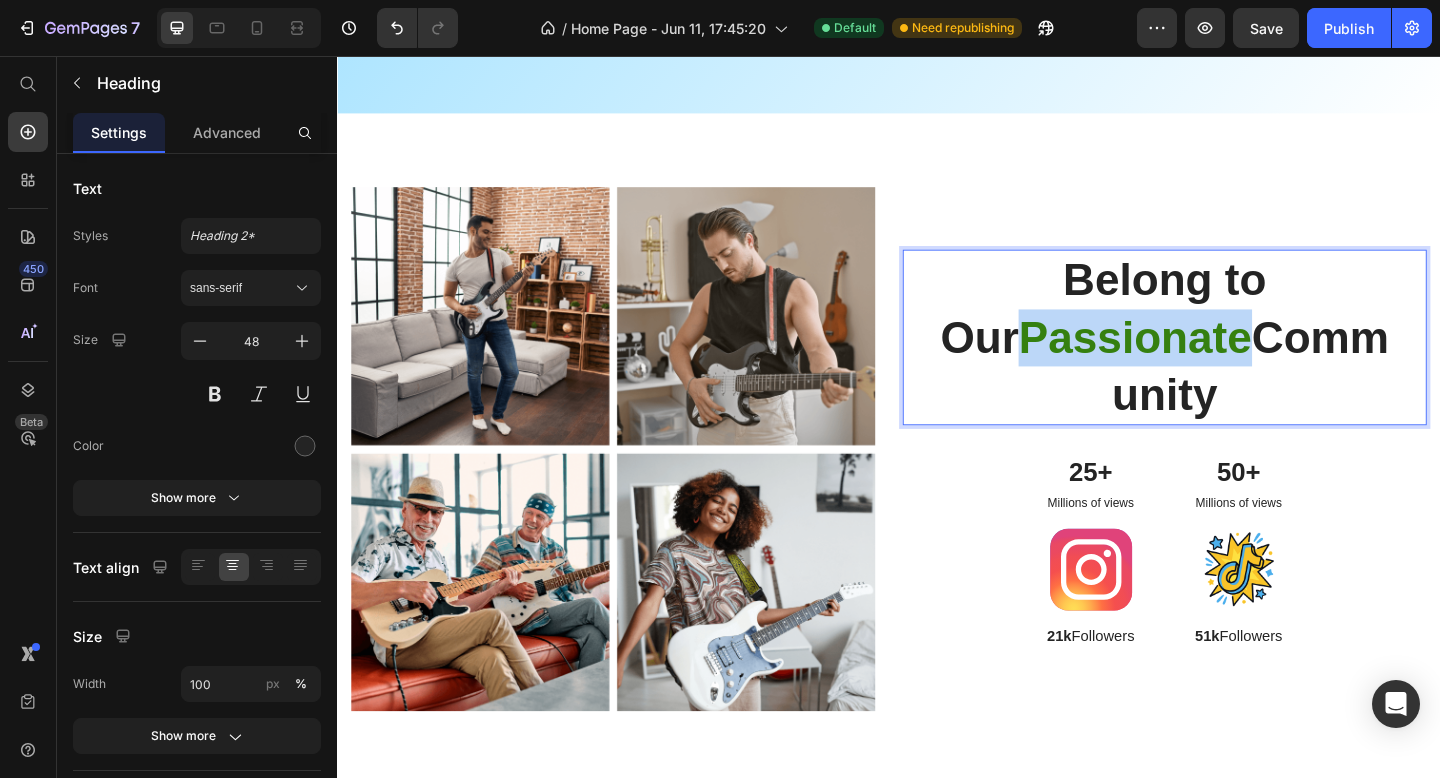 click on "Passionate" at bounding box center (1204, 362) 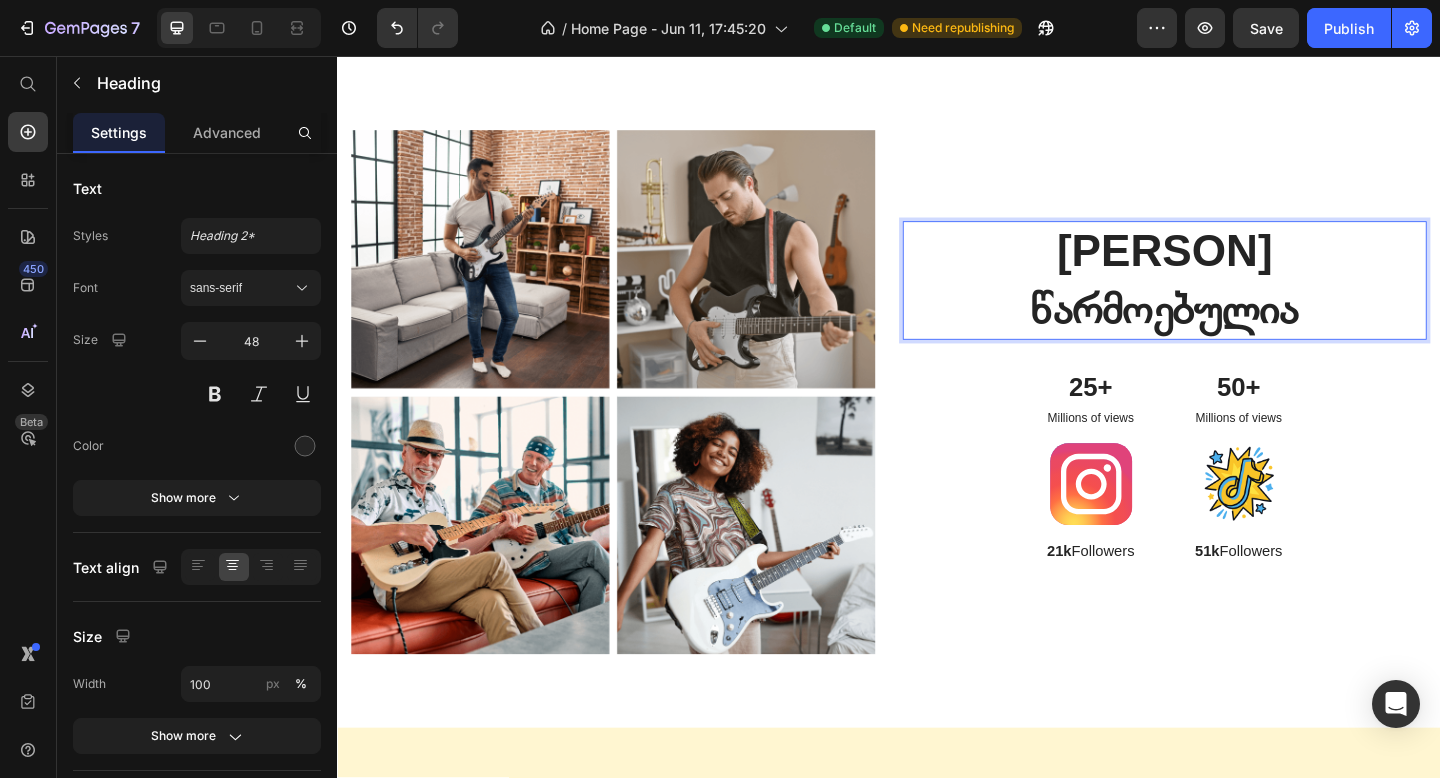 scroll, scrollTop: 1731, scrollLeft: 0, axis: vertical 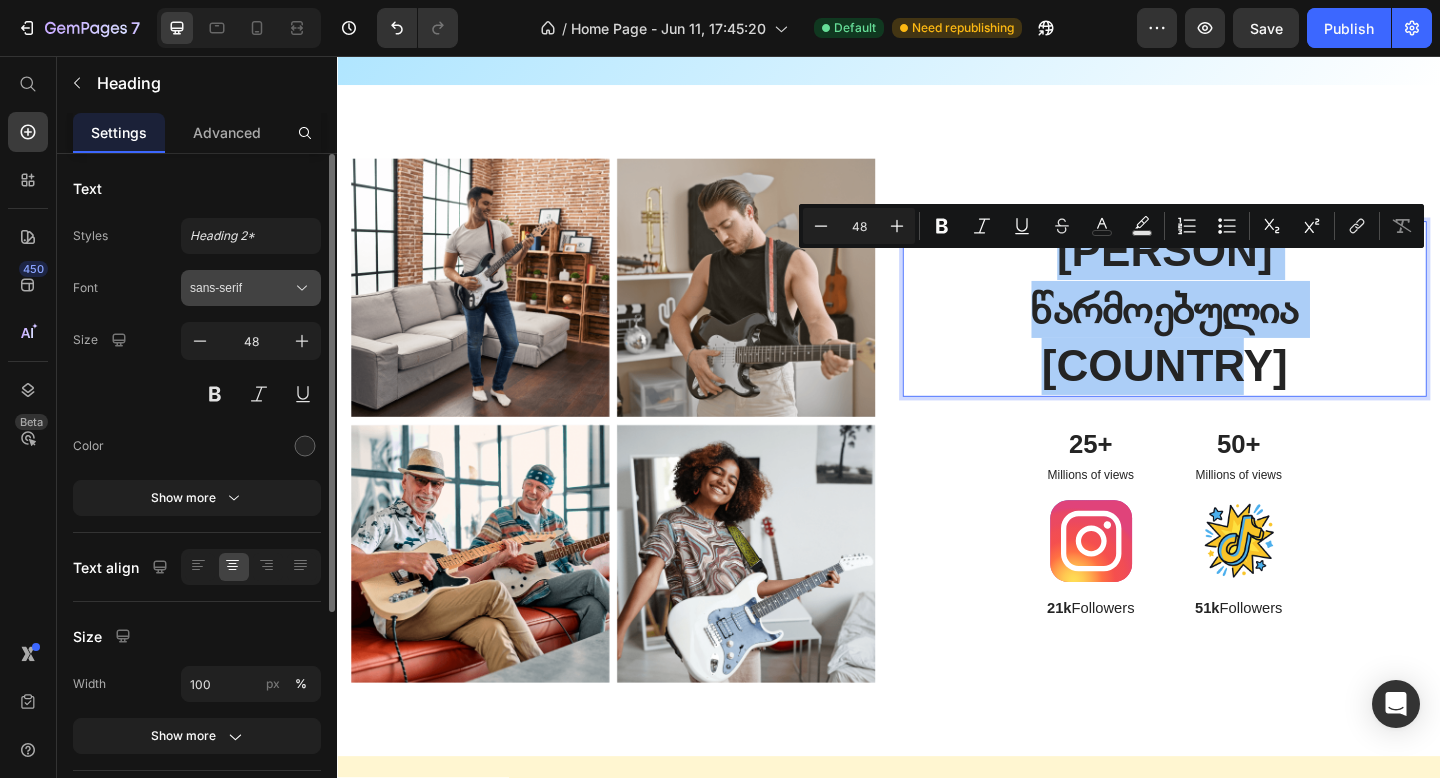 click on "sans-serif" at bounding box center (241, 288) 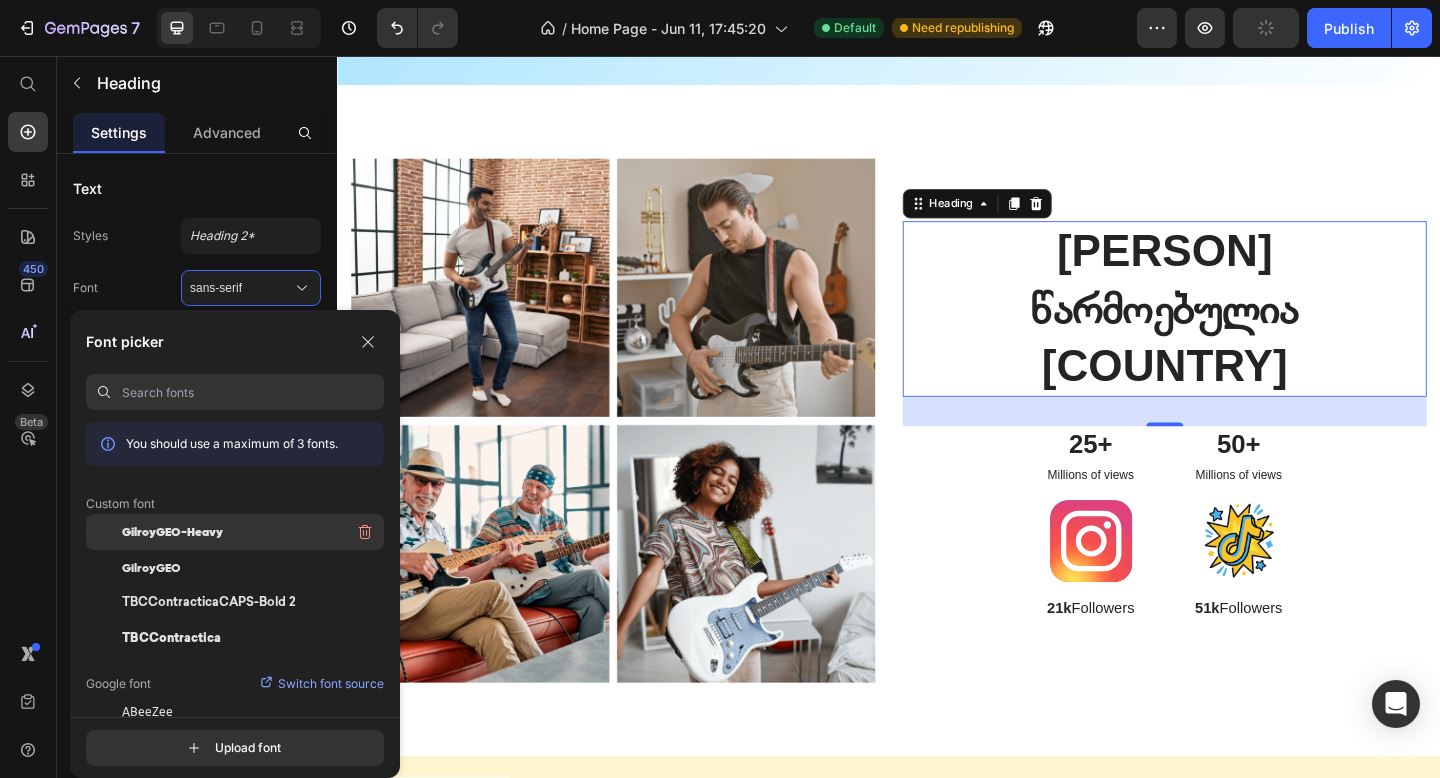 click on "GilroyGEO-Heavy" 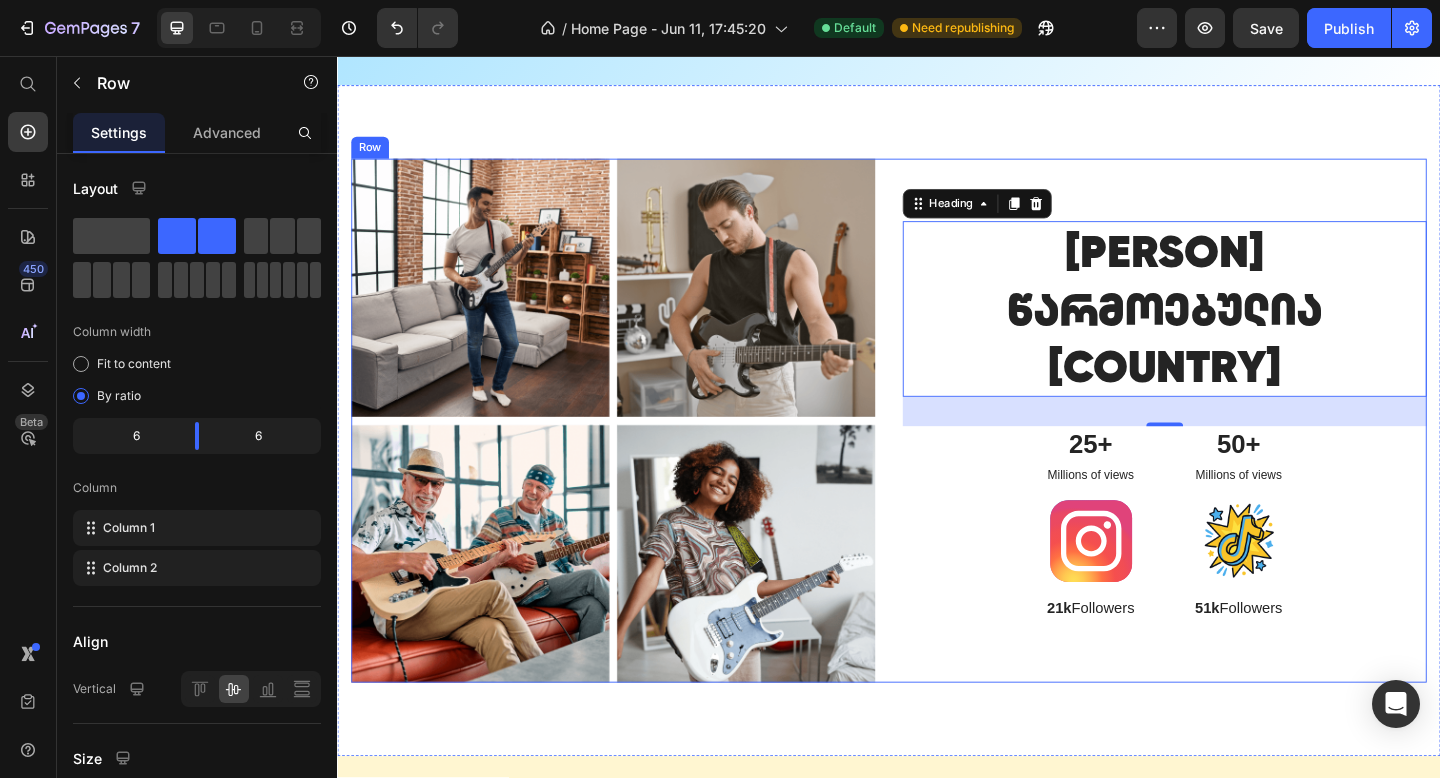 click on "[PERSON] წარმოებულია [COUNTRY] Heading   32 25+ Text Block Millions of views Text Block Image 21k  Followers Text Block 50+ Text Block Millions of views Text Block Image 51k  Followers Text Block Row" at bounding box center [1237, 453] 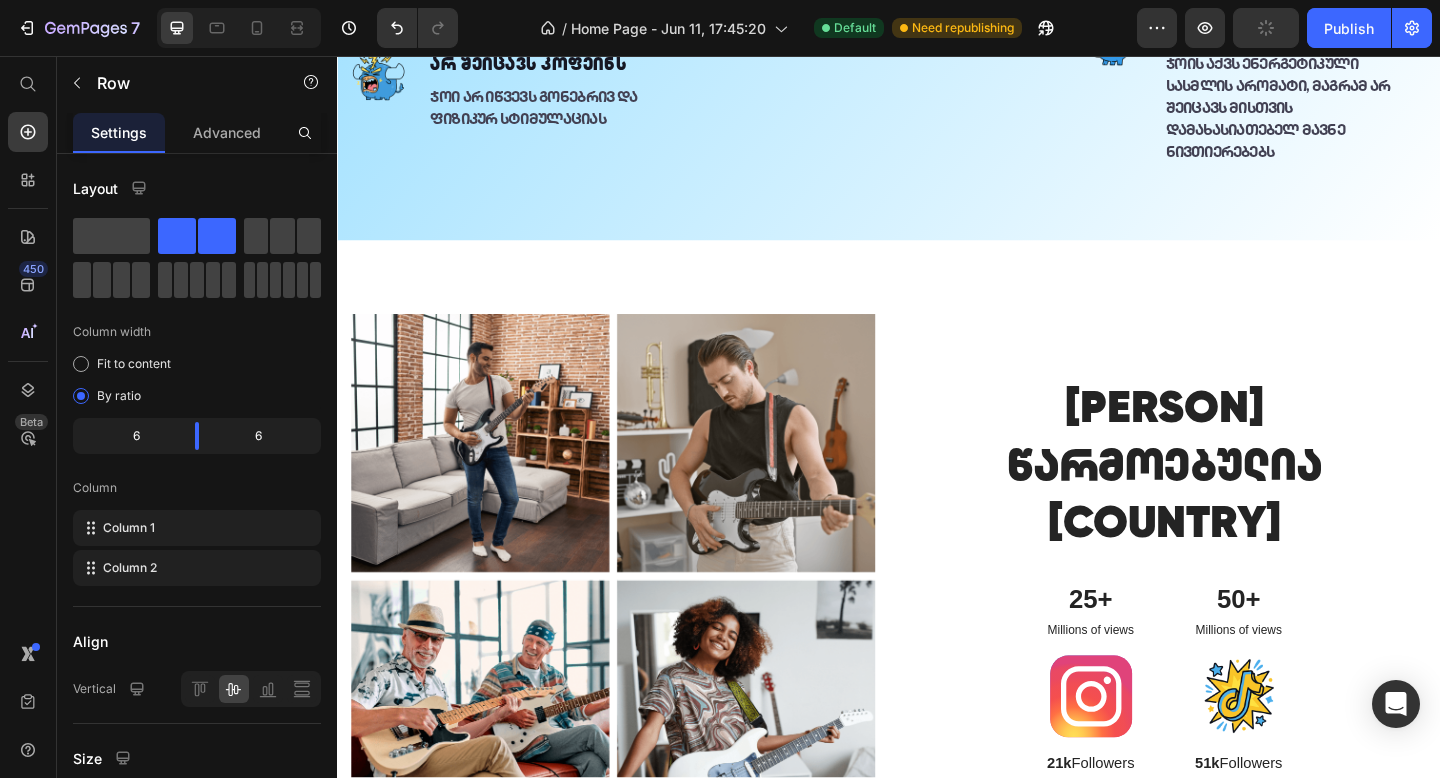 scroll, scrollTop: 1588, scrollLeft: 0, axis: vertical 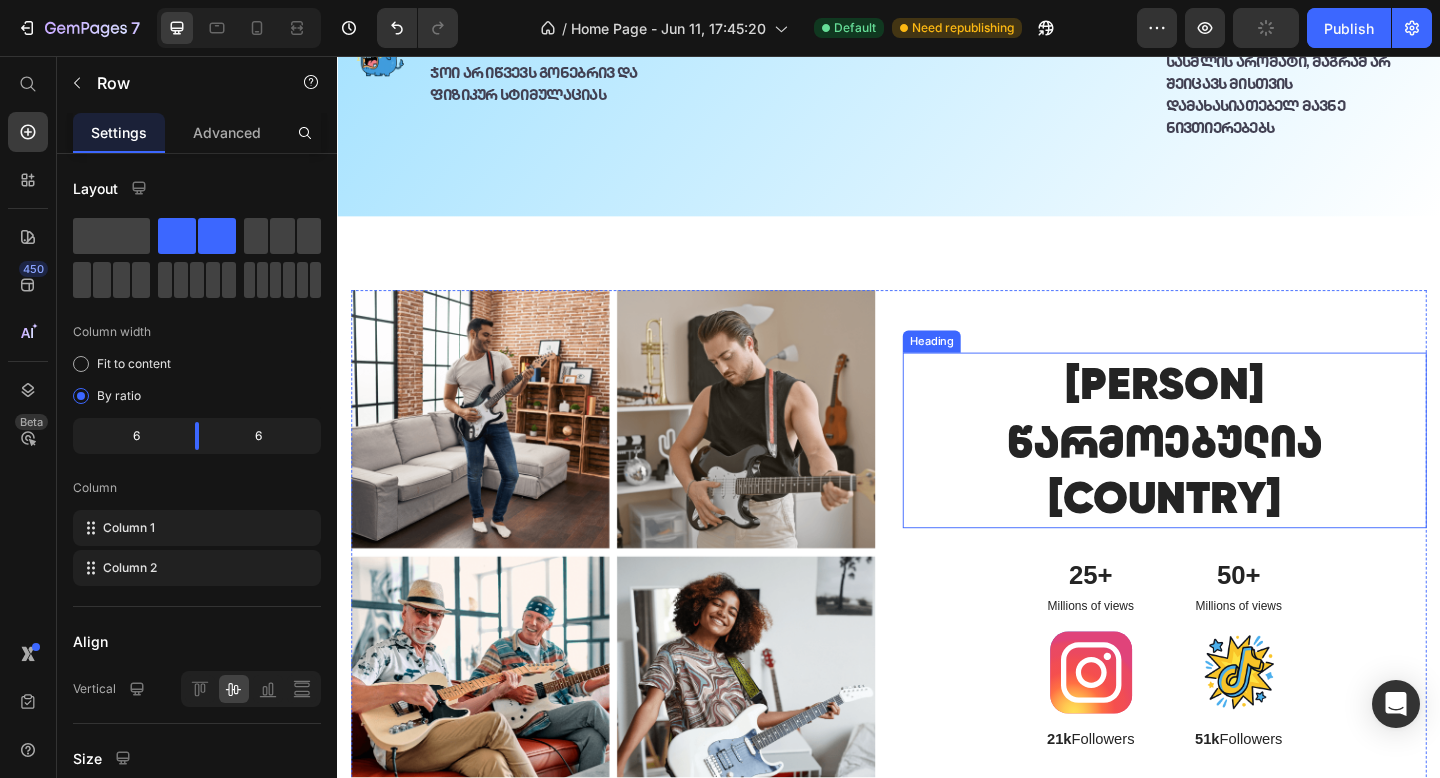 click on "[PERSON] წარმოებულია [COUNTRY]" at bounding box center [1237, 474] 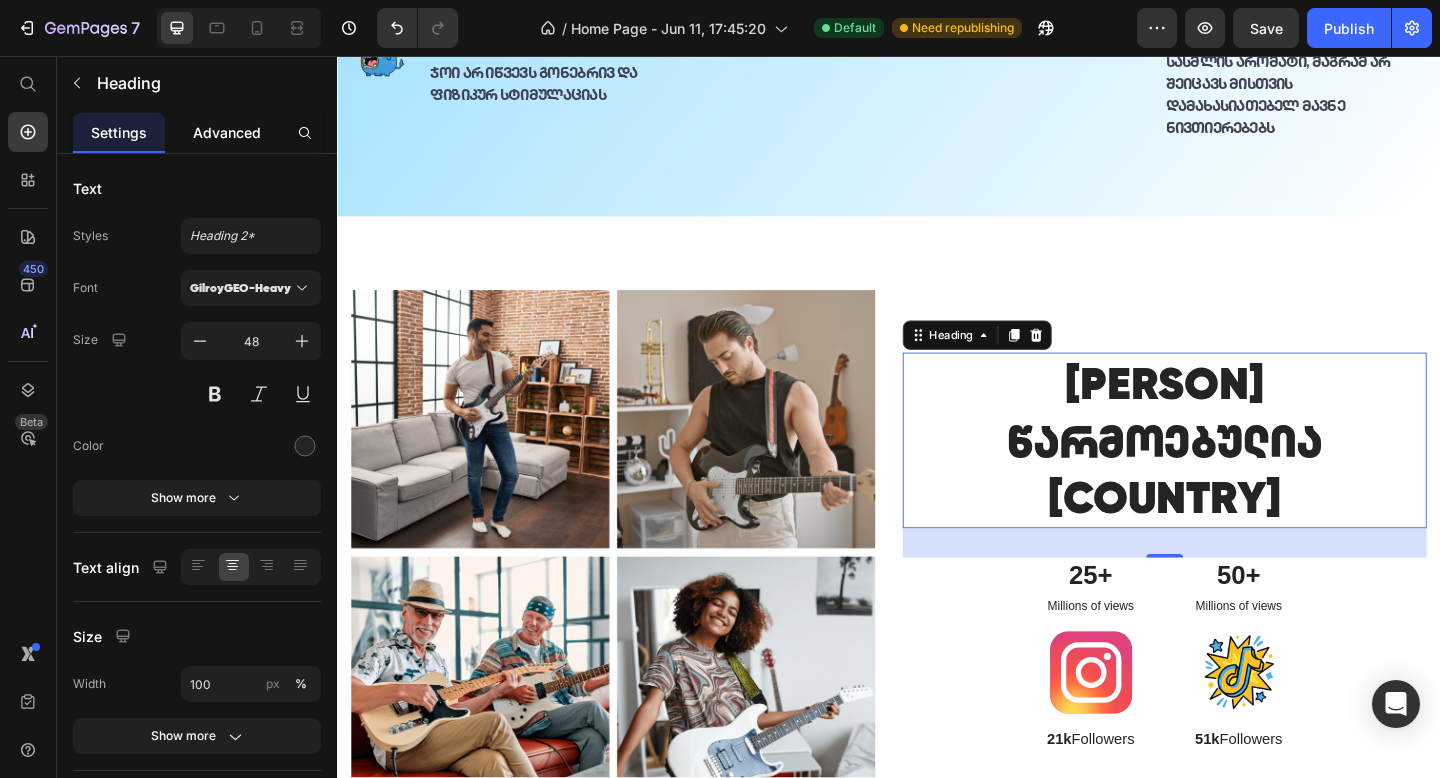 click on "Advanced" 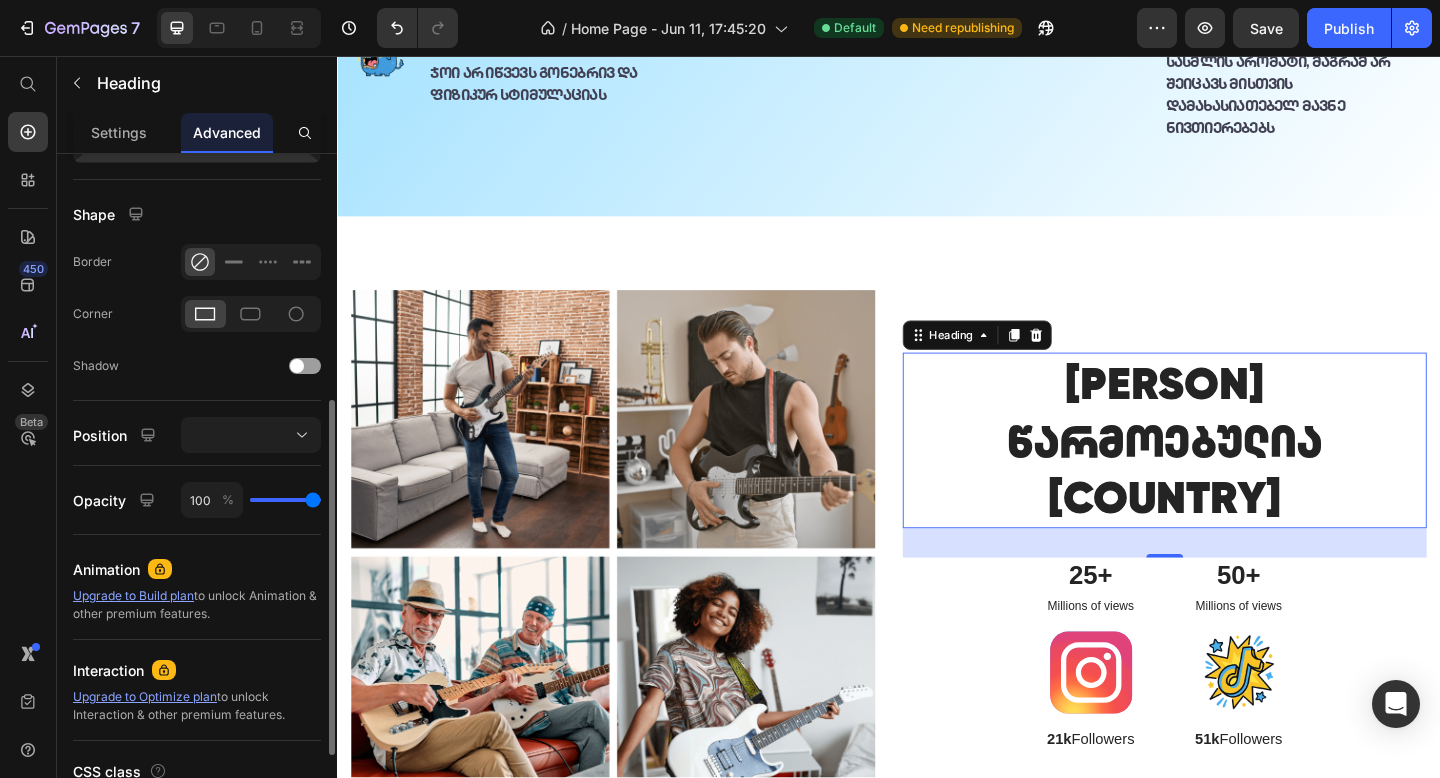 scroll, scrollTop: 496, scrollLeft: 0, axis: vertical 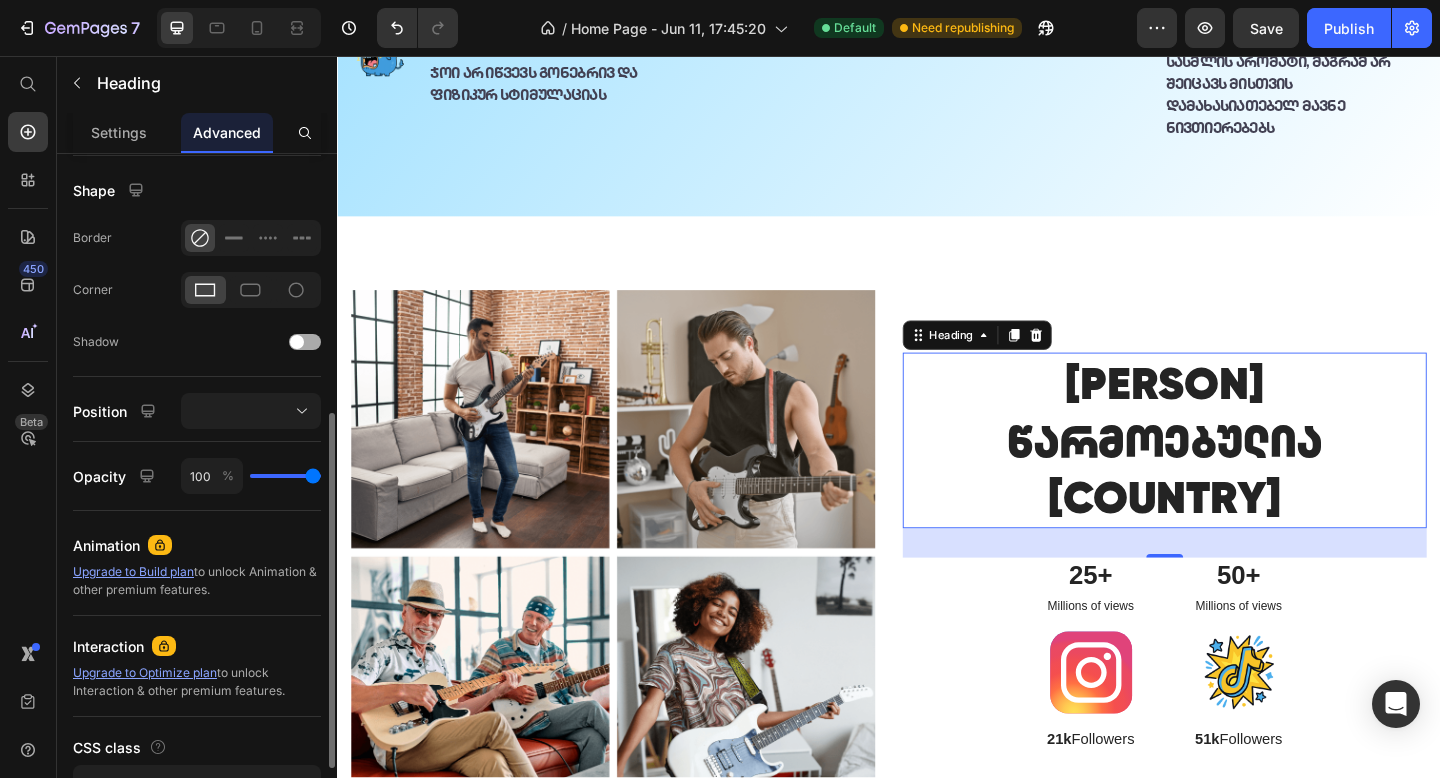click at bounding box center (297, 342) 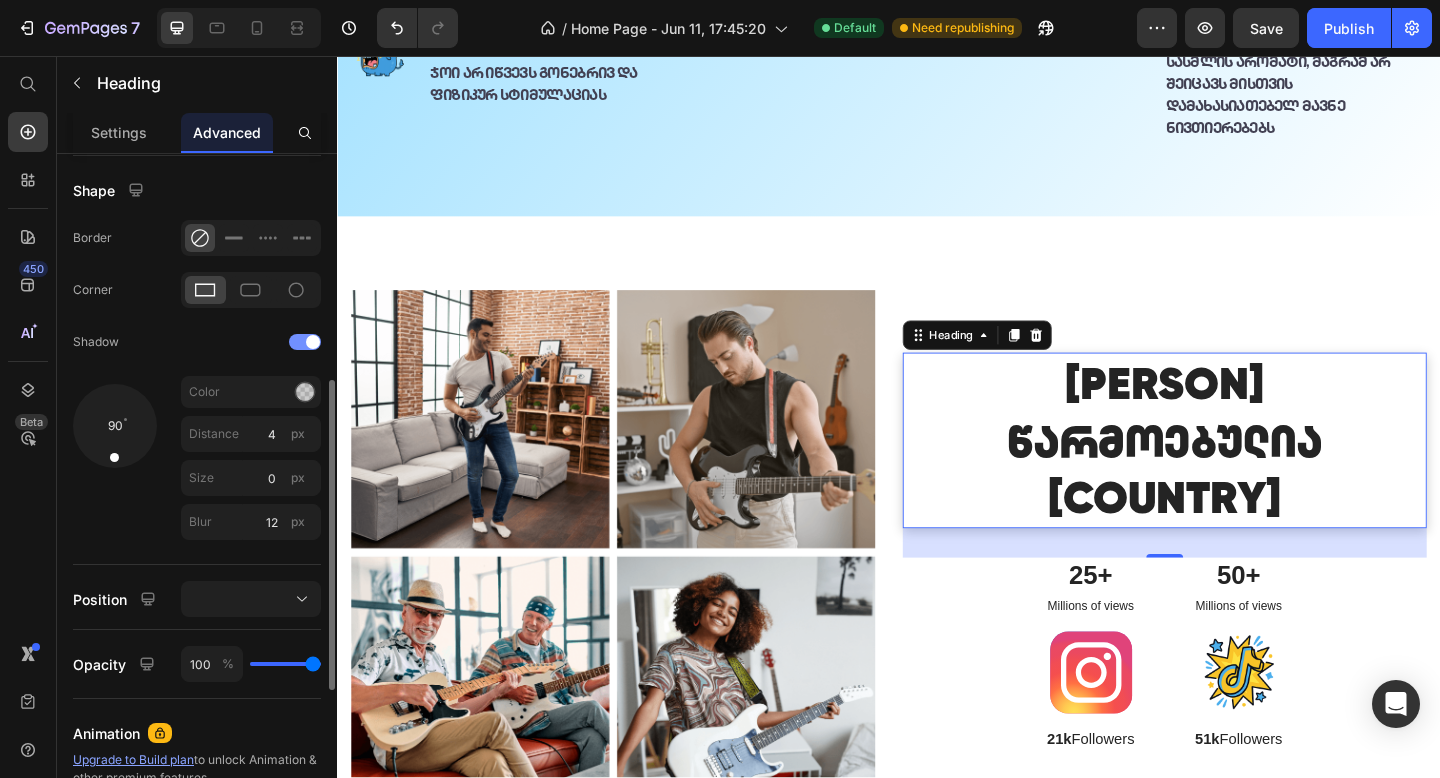 click at bounding box center [305, 342] 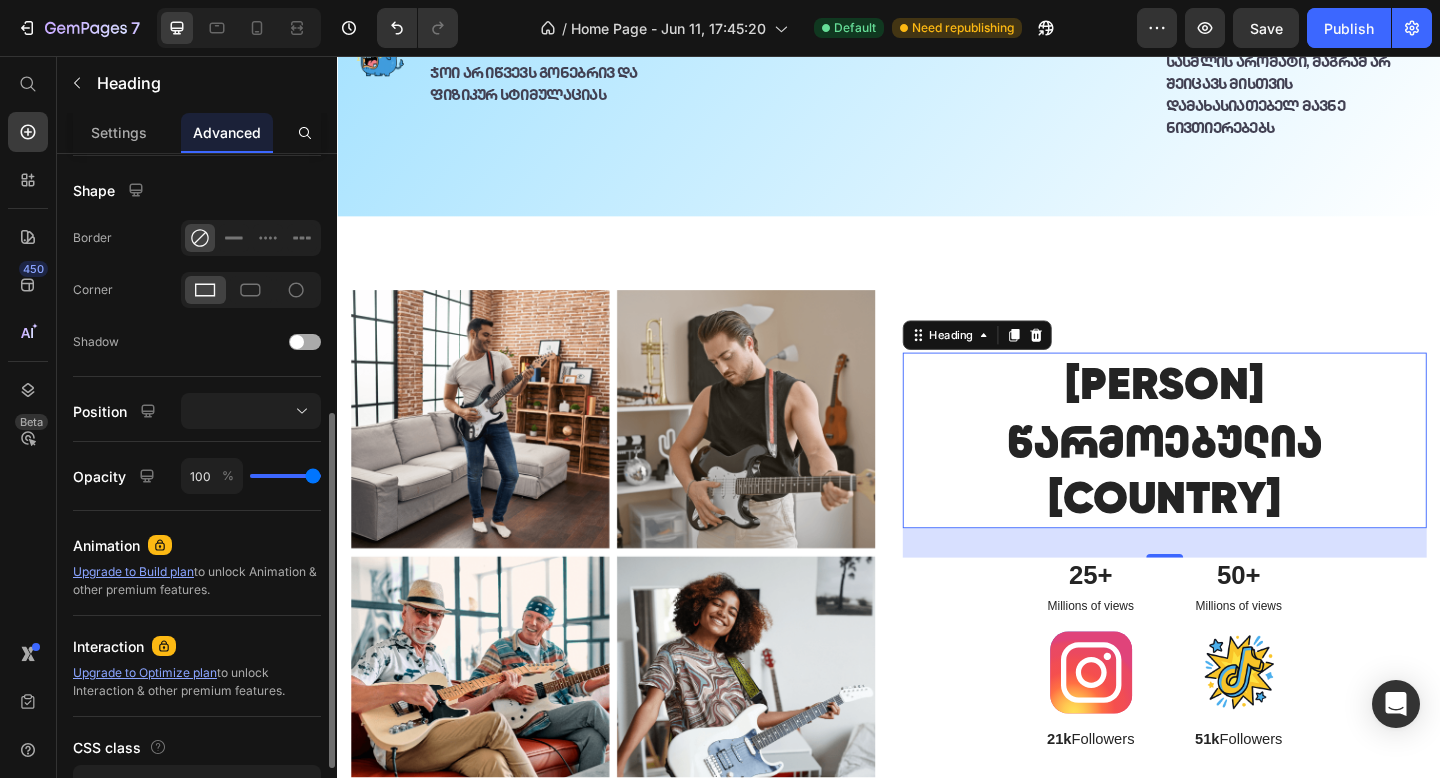 click at bounding box center (297, 342) 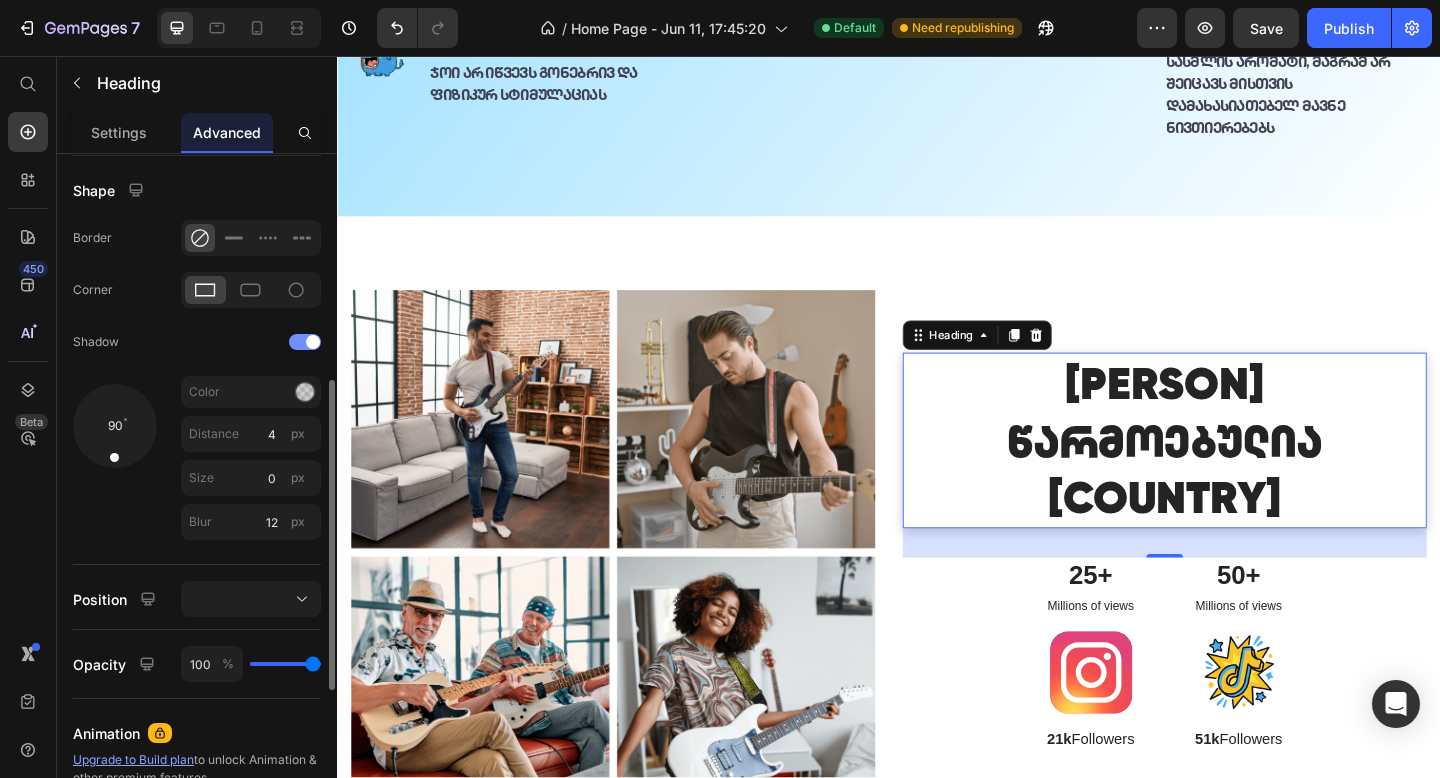 click at bounding box center [305, 342] 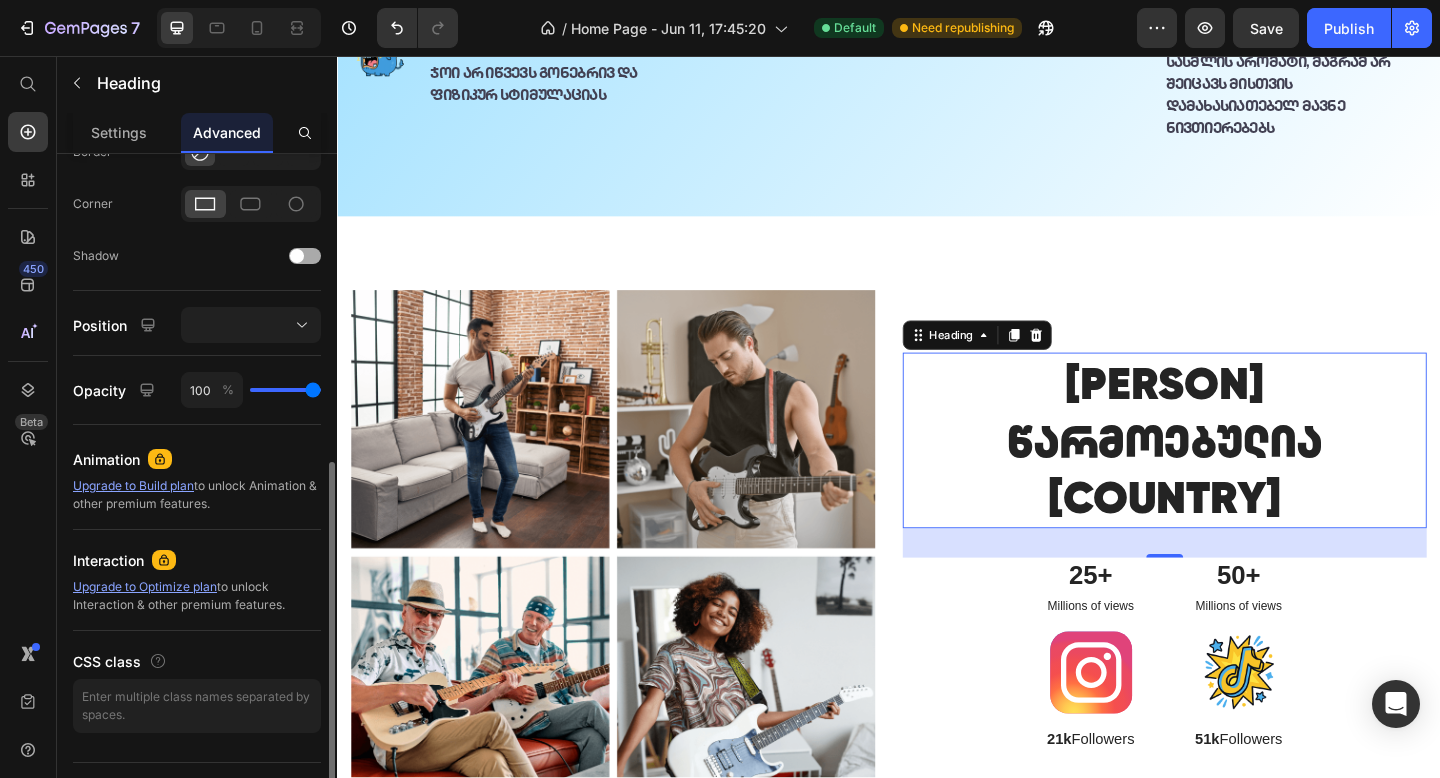 scroll, scrollTop: 585, scrollLeft: 0, axis: vertical 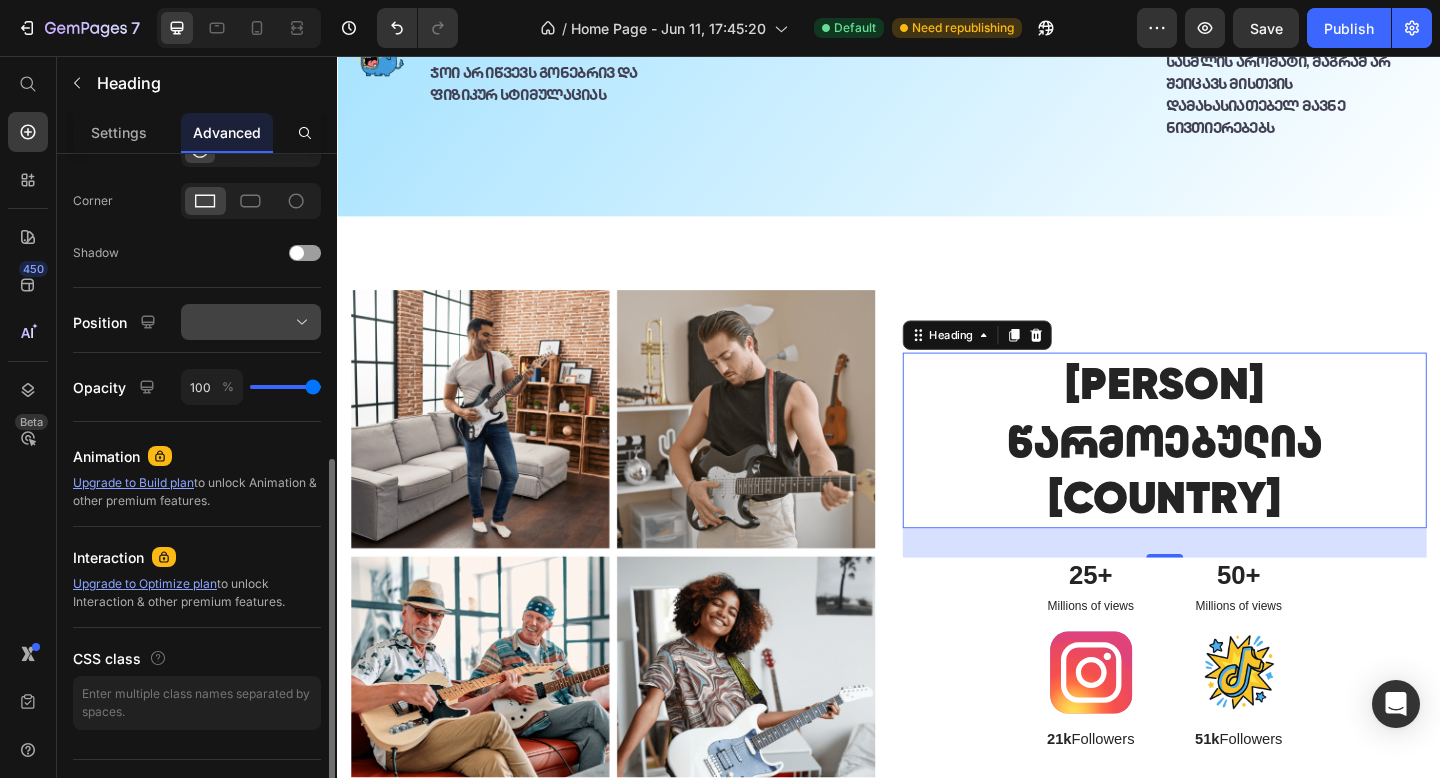 click at bounding box center [251, 322] 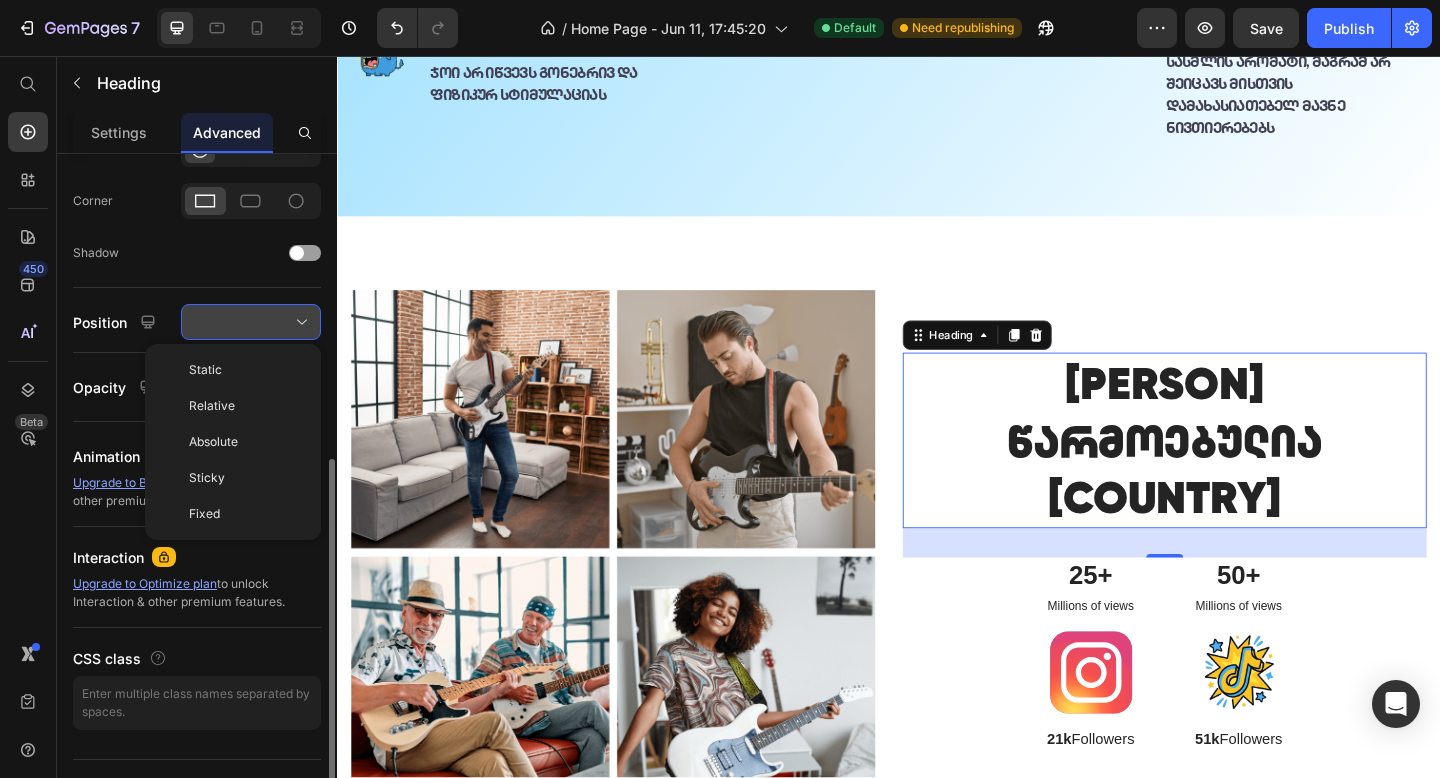 click at bounding box center (251, 322) 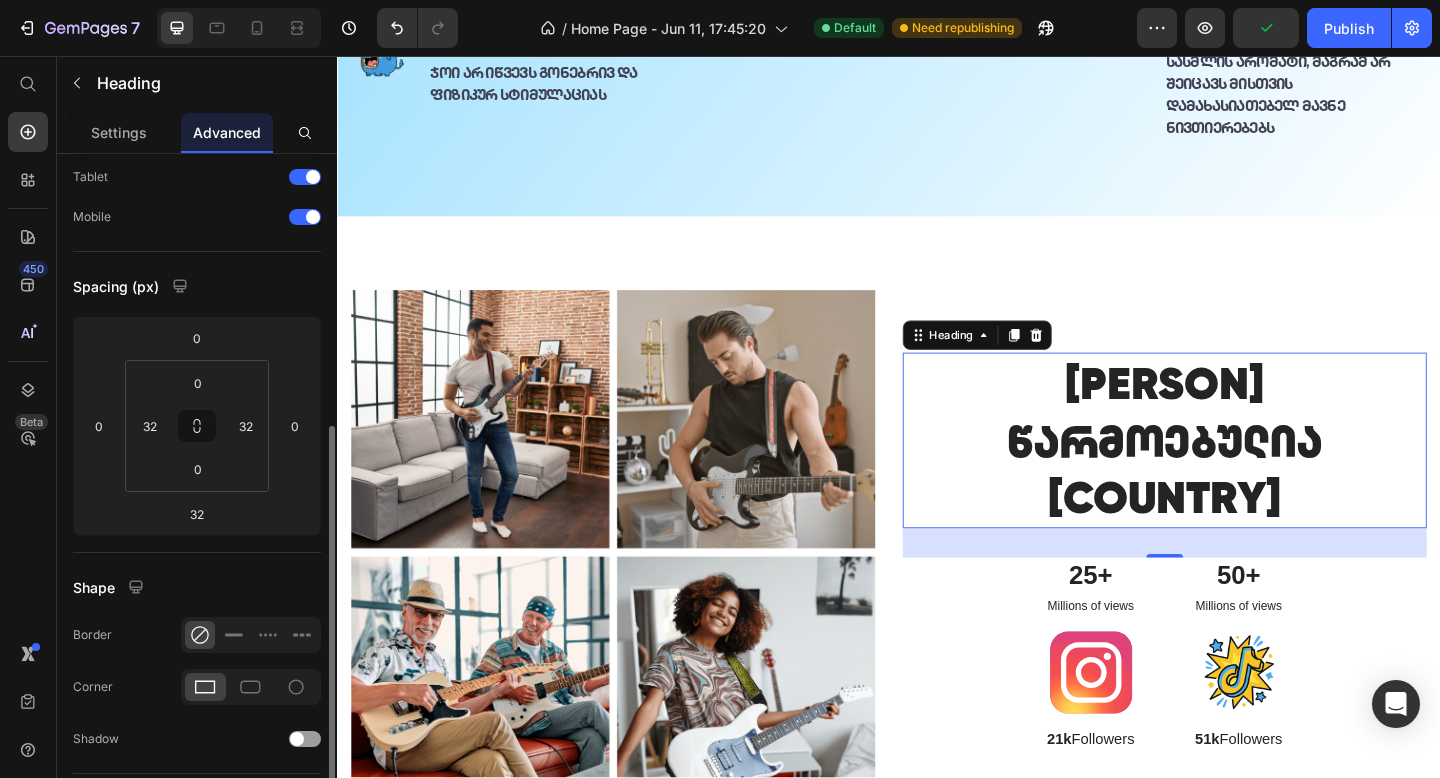 scroll, scrollTop: 0, scrollLeft: 0, axis: both 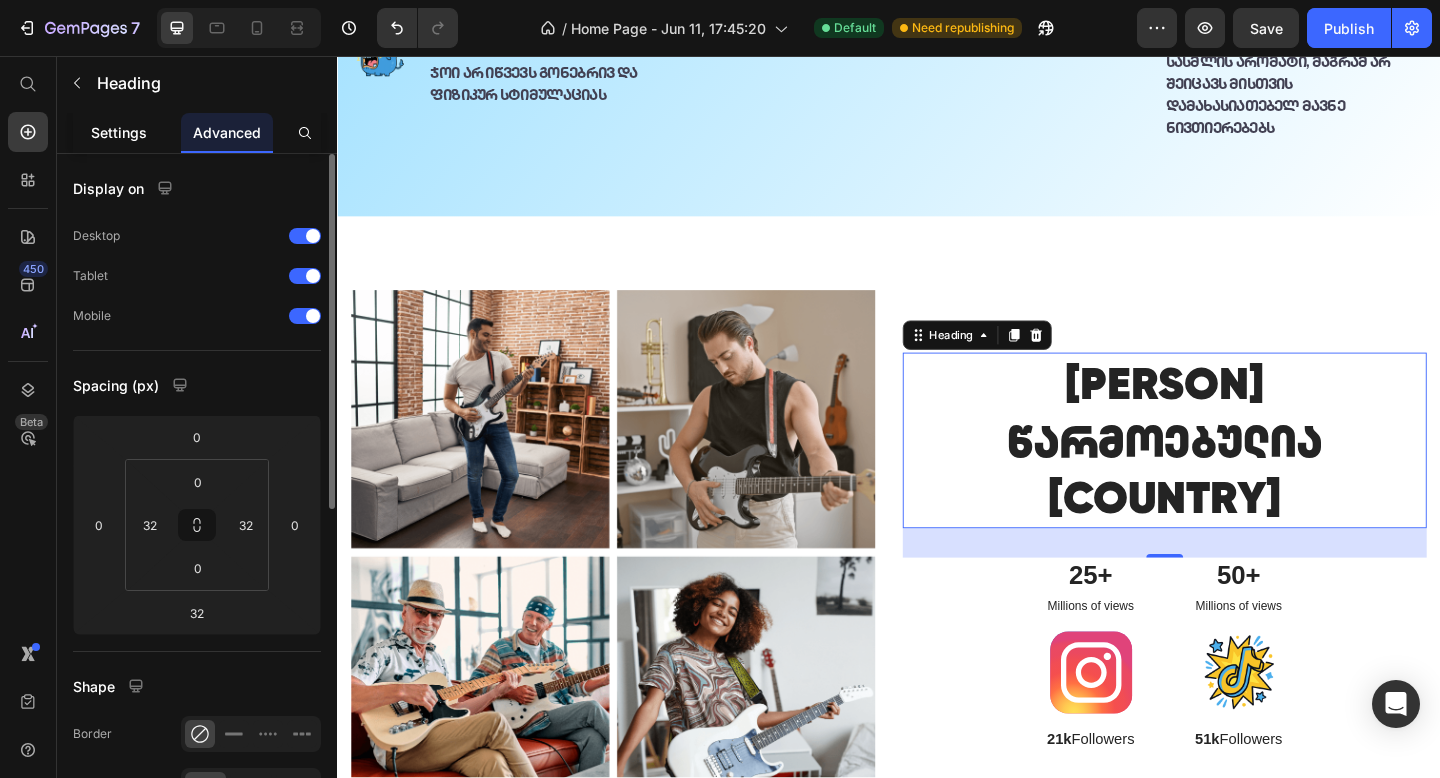 click on "Settings" at bounding box center (119, 132) 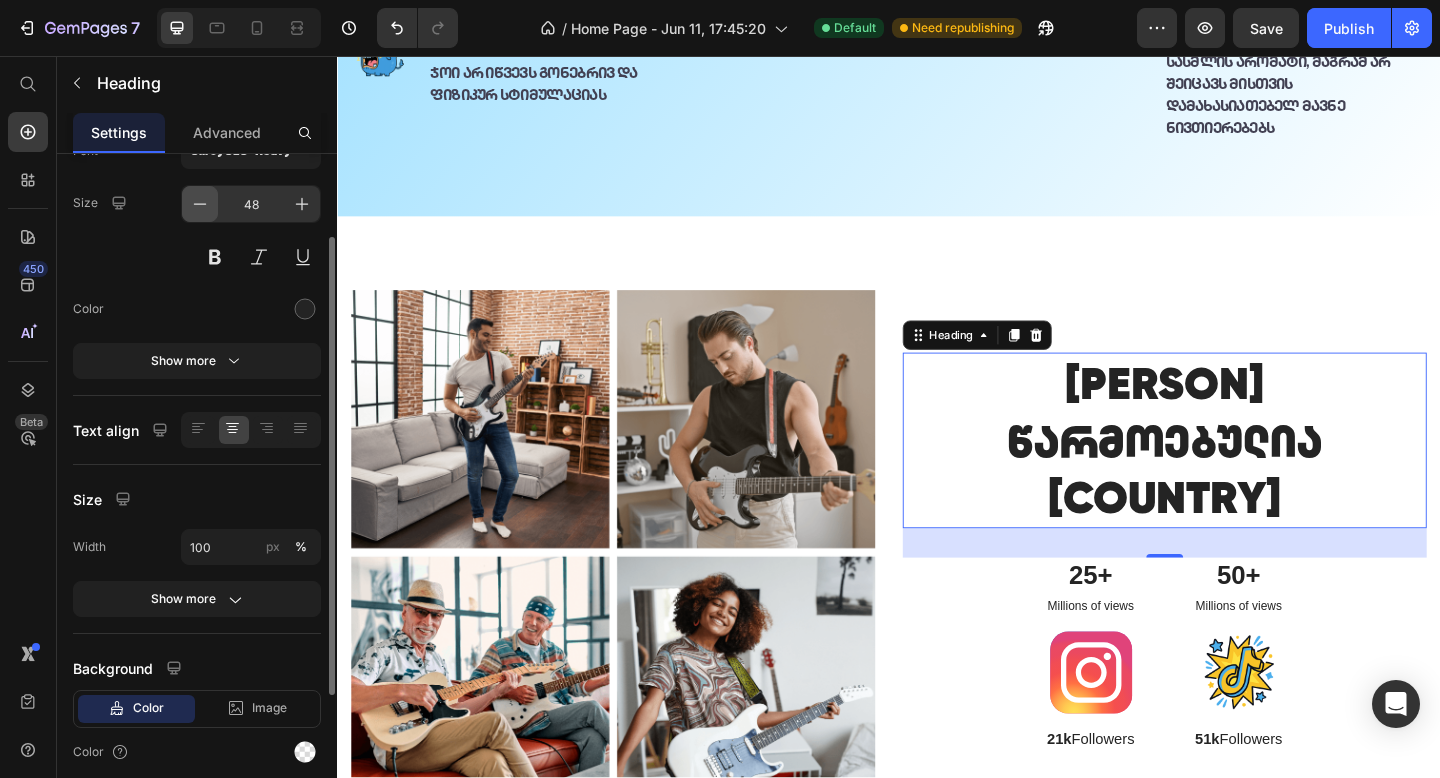 scroll, scrollTop: 142, scrollLeft: 0, axis: vertical 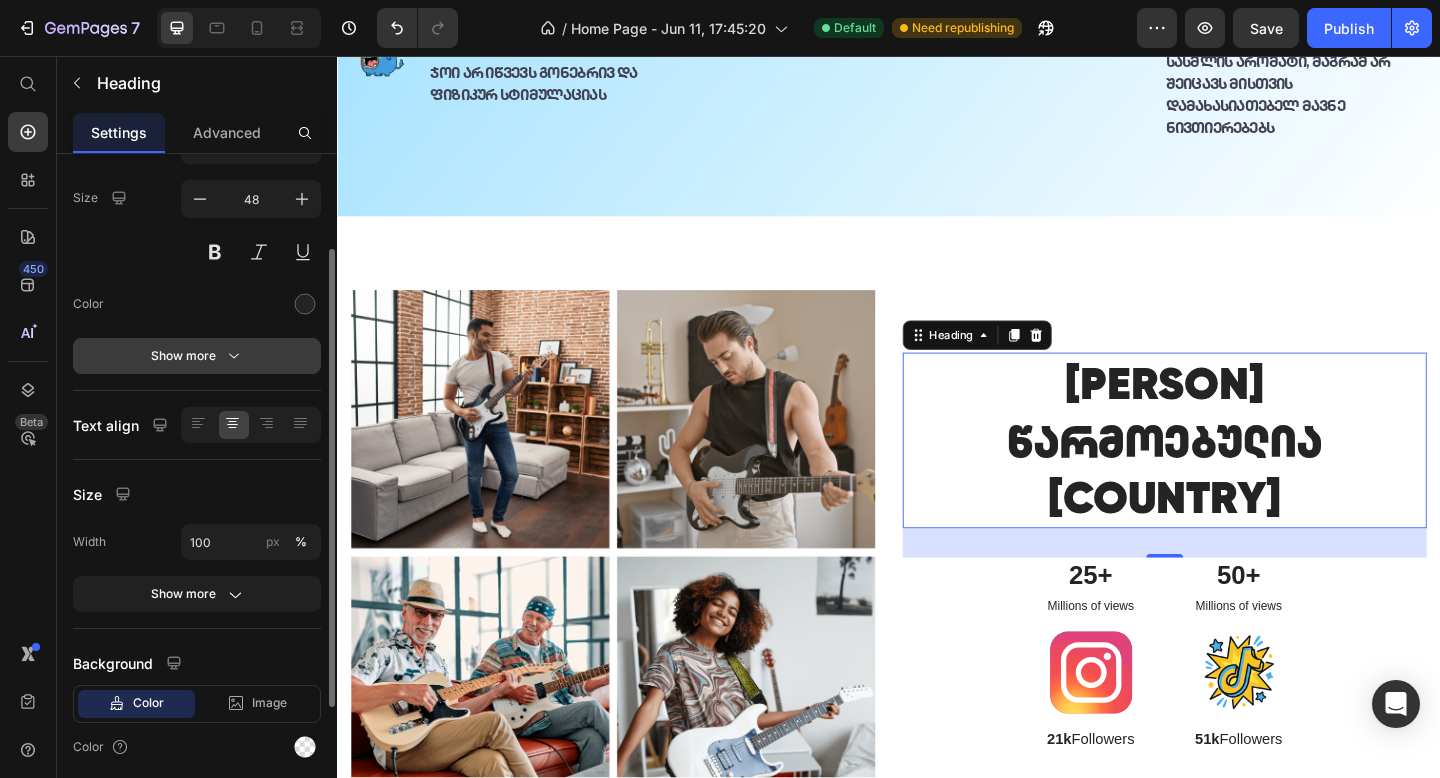 click on "Show more" at bounding box center [197, 356] 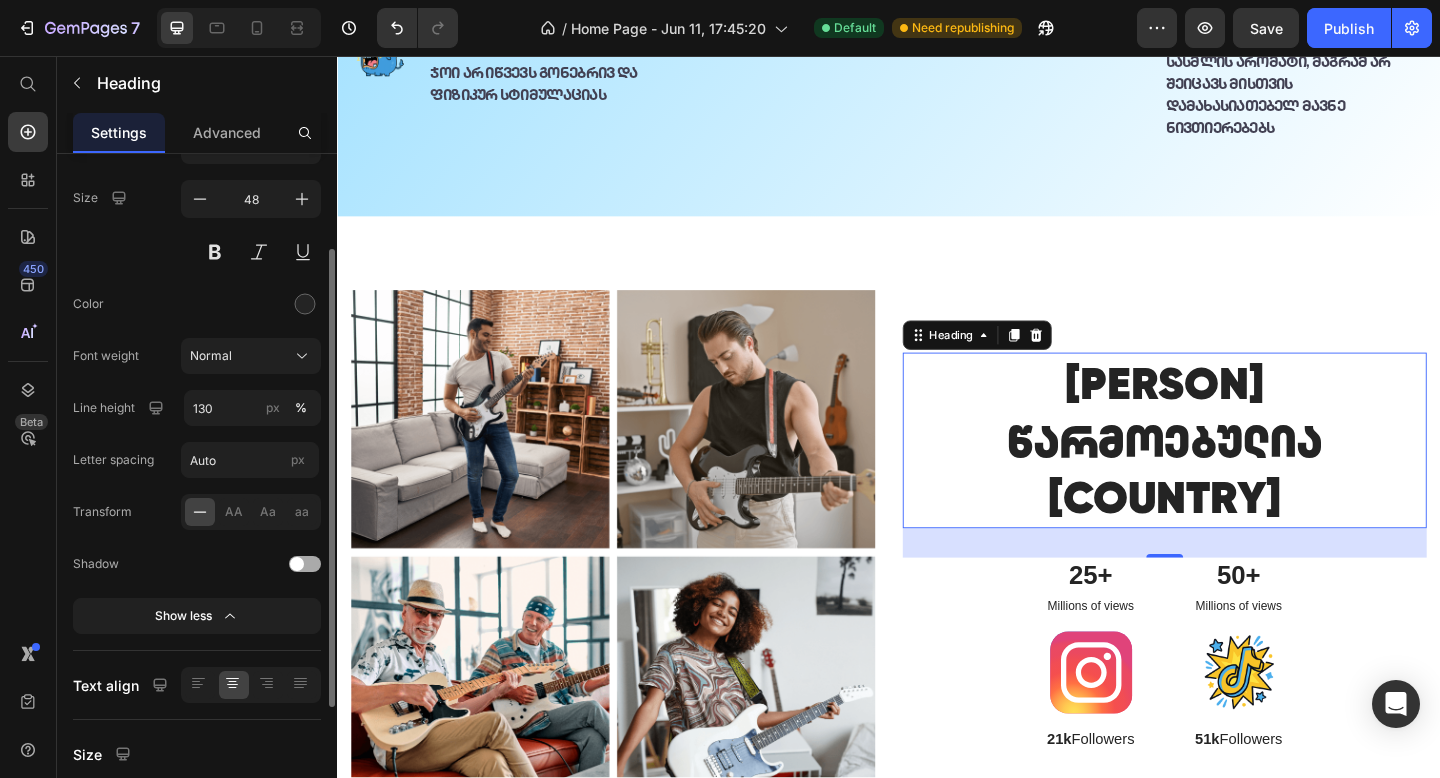 click at bounding box center (305, 564) 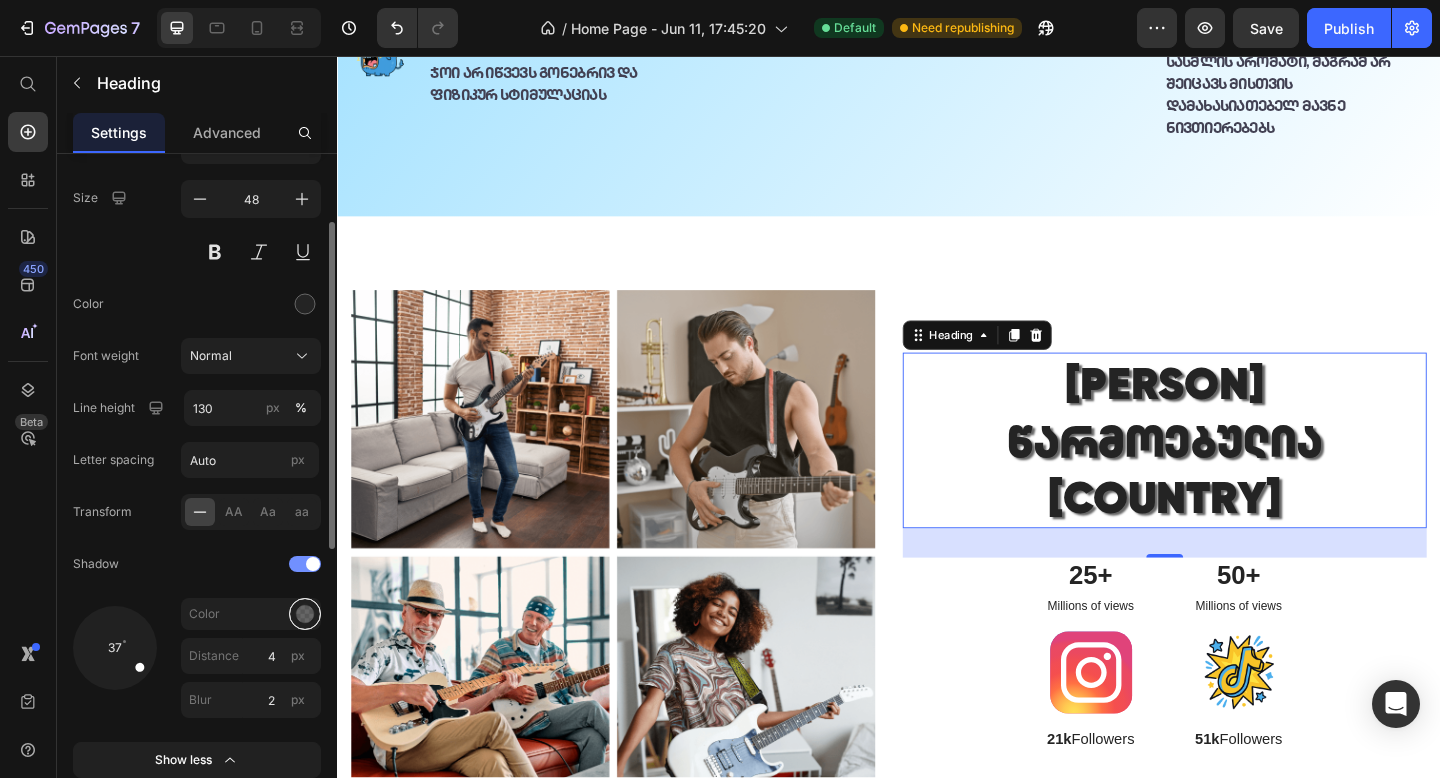 click at bounding box center [305, 614] 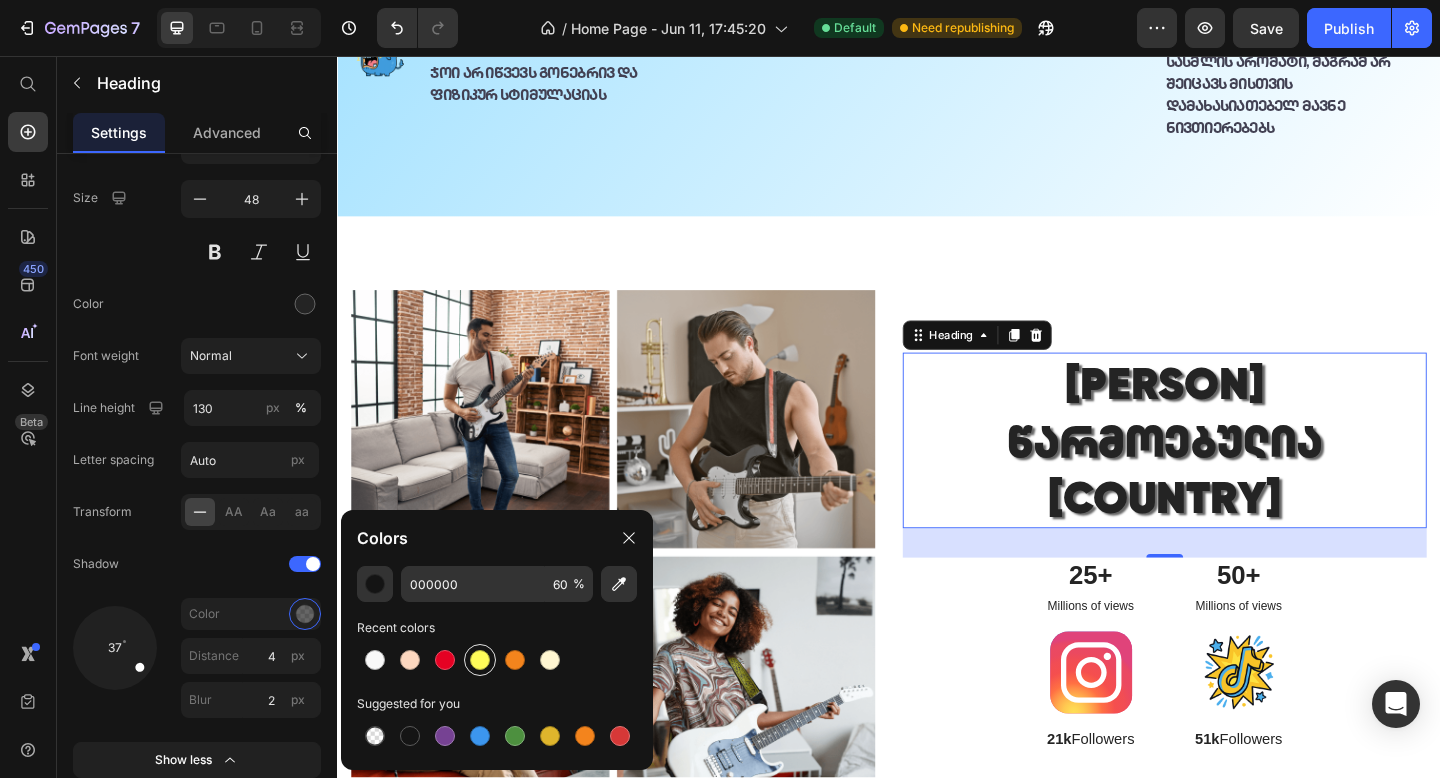 click at bounding box center (480, 660) 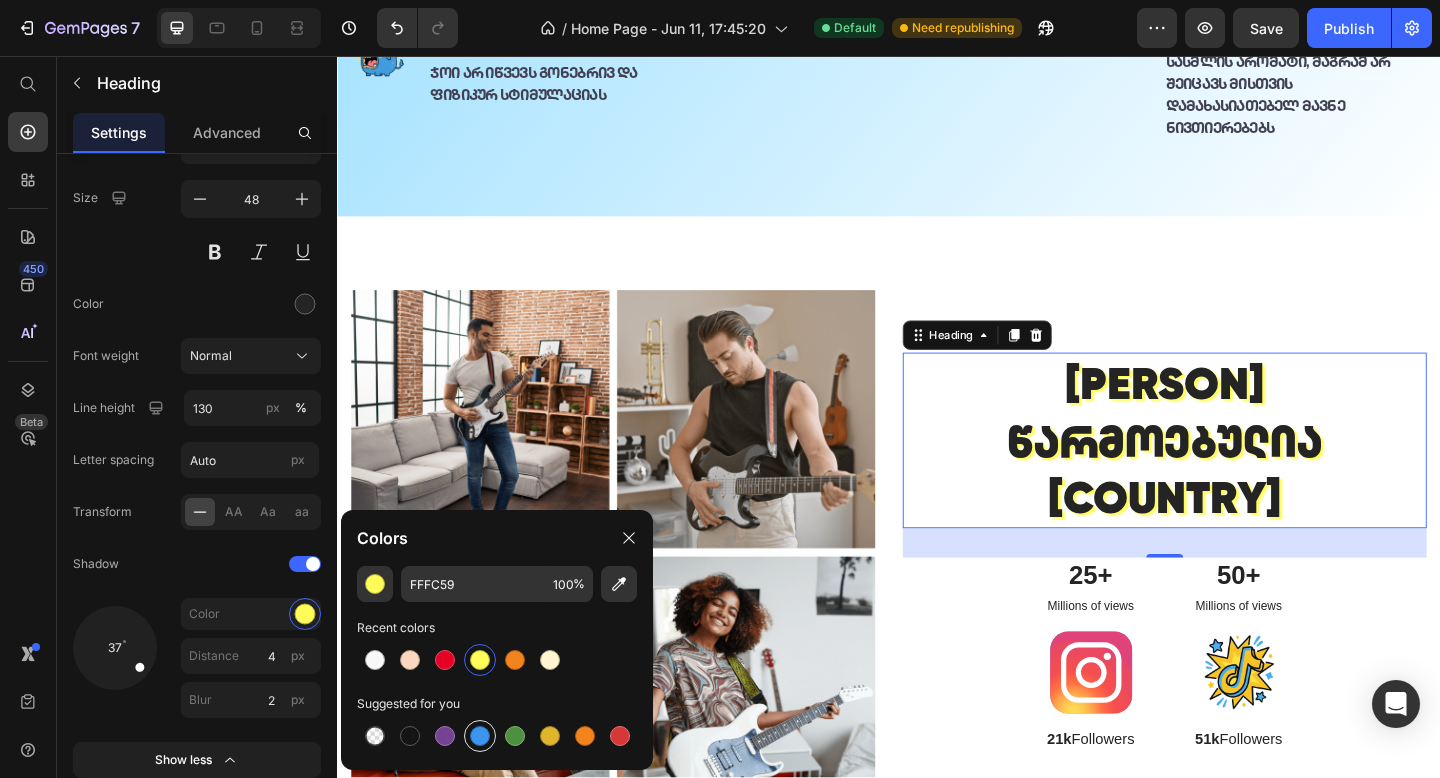 click at bounding box center (480, 736) 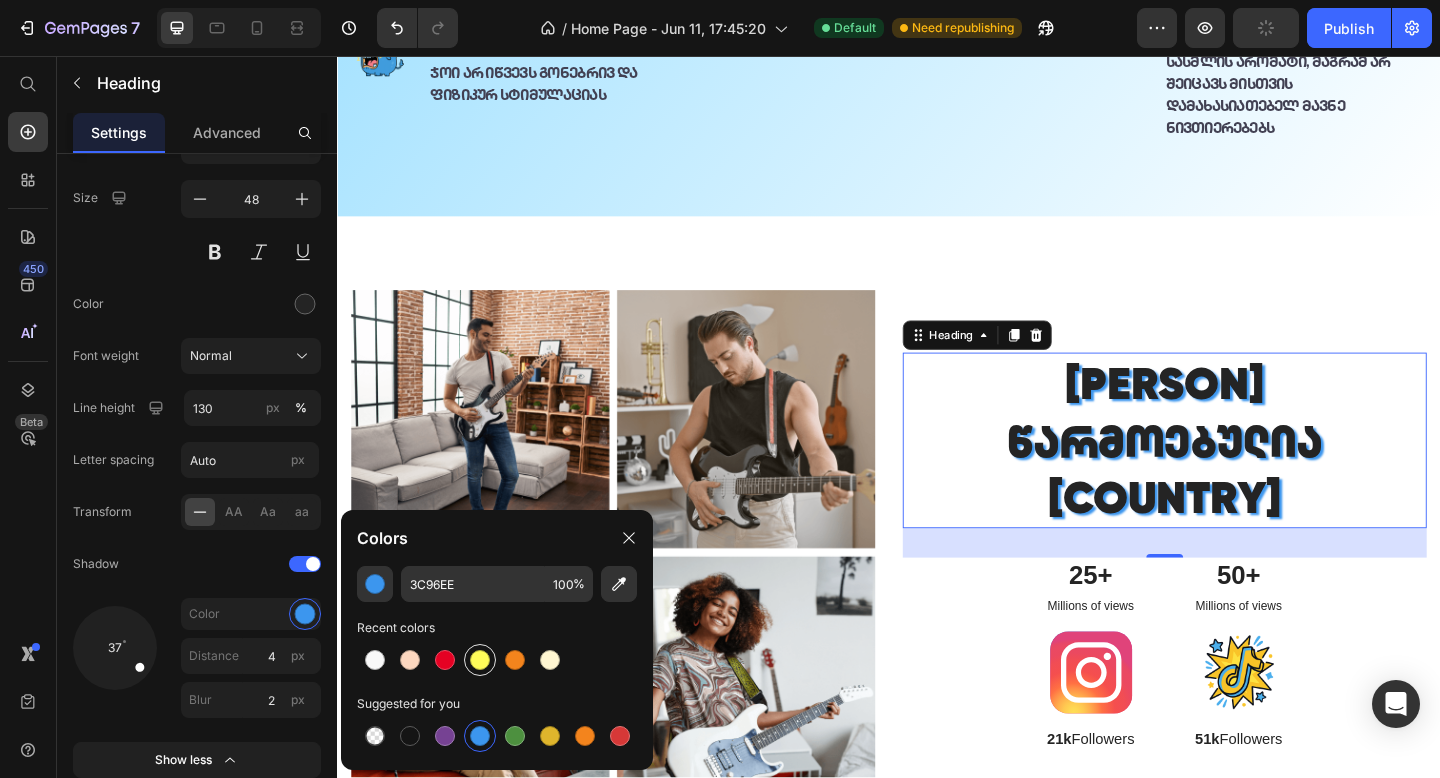 click at bounding box center [480, 660] 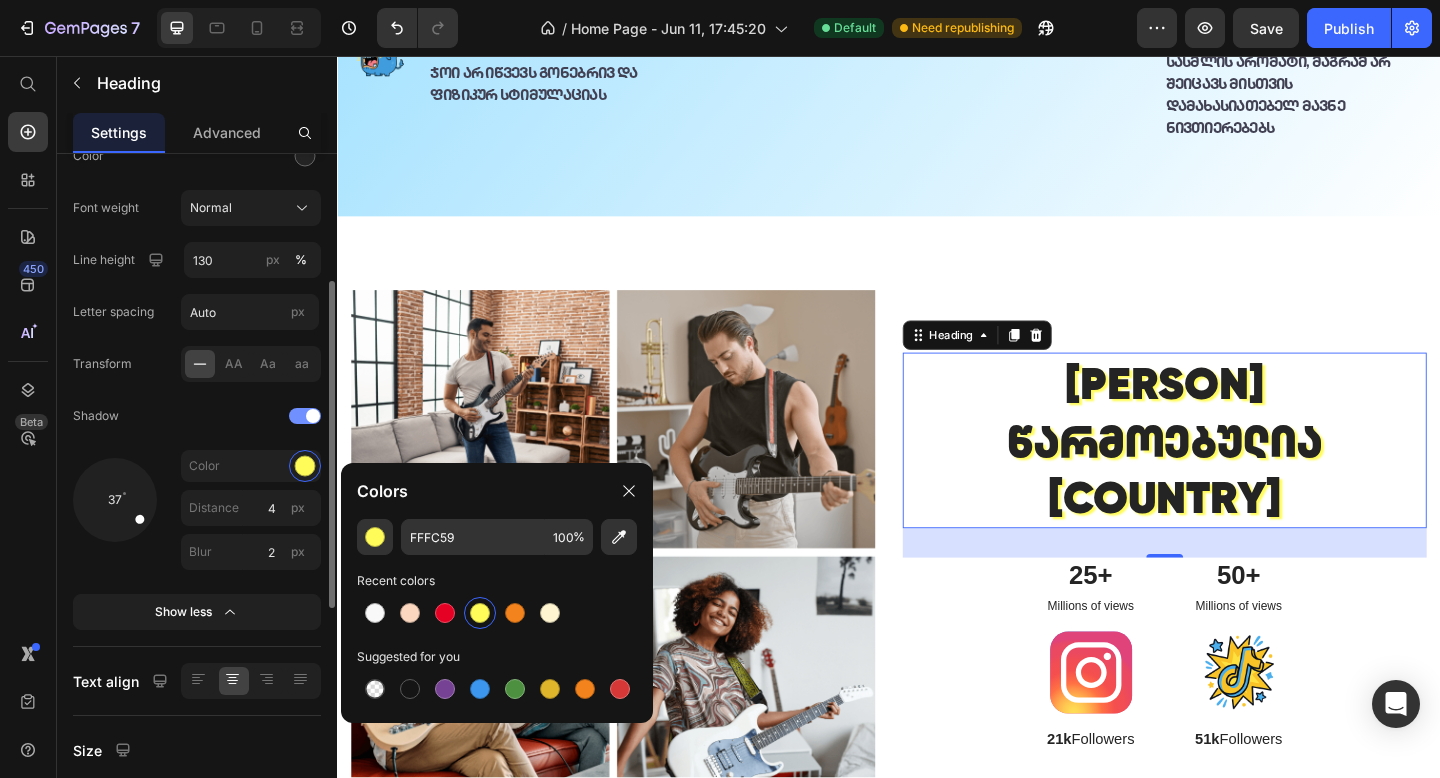 scroll, scrollTop: 282, scrollLeft: 0, axis: vertical 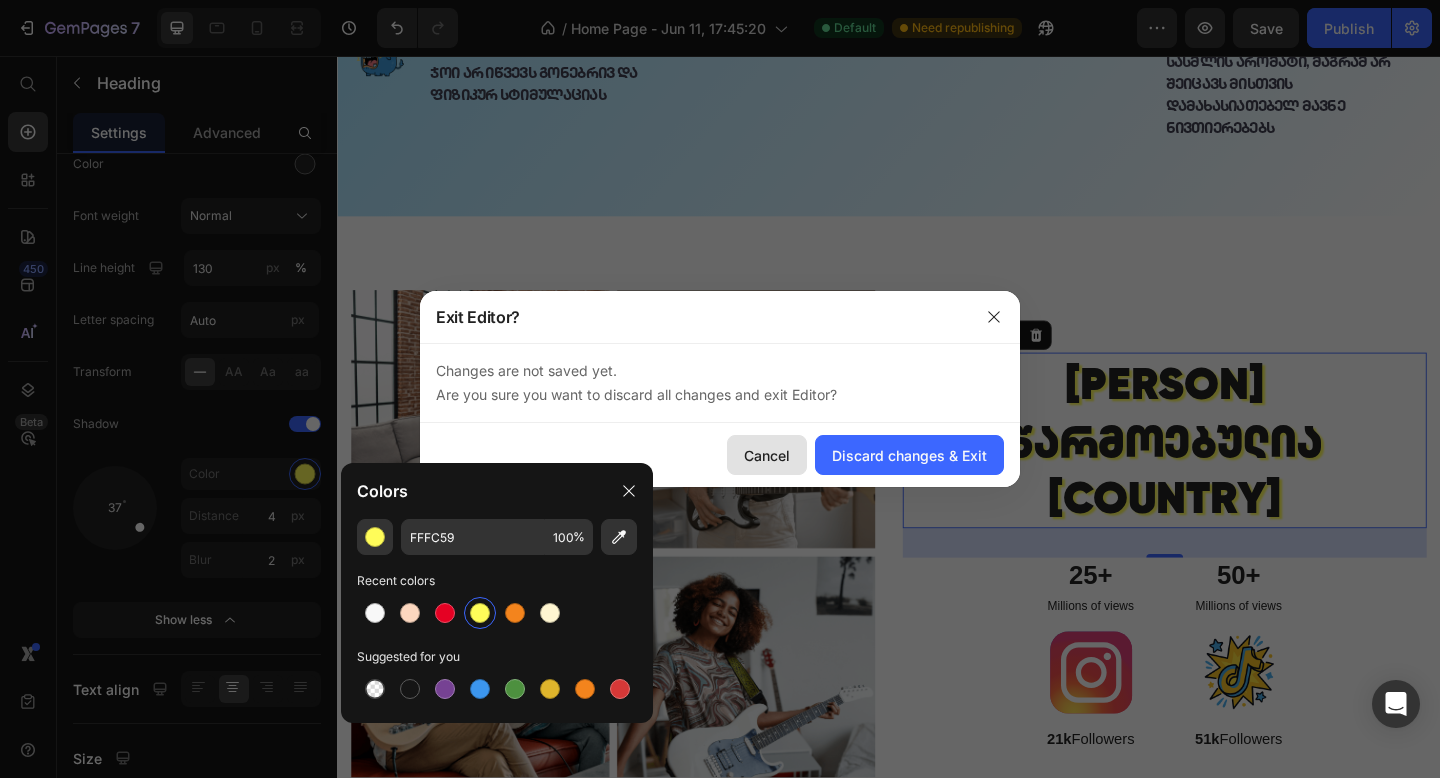 click on "Cancel" at bounding box center [767, 455] 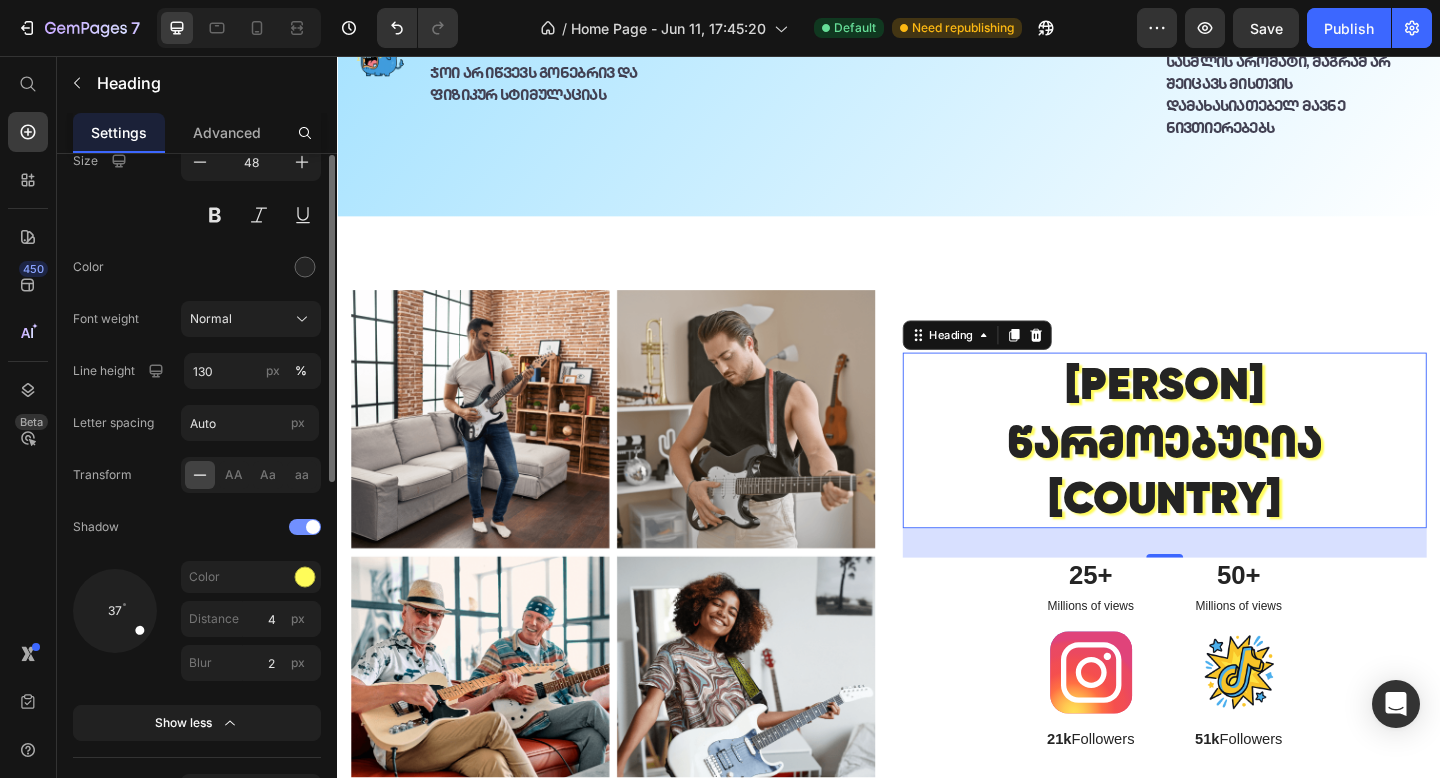 scroll, scrollTop: 0, scrollLeft: 0, axis: both 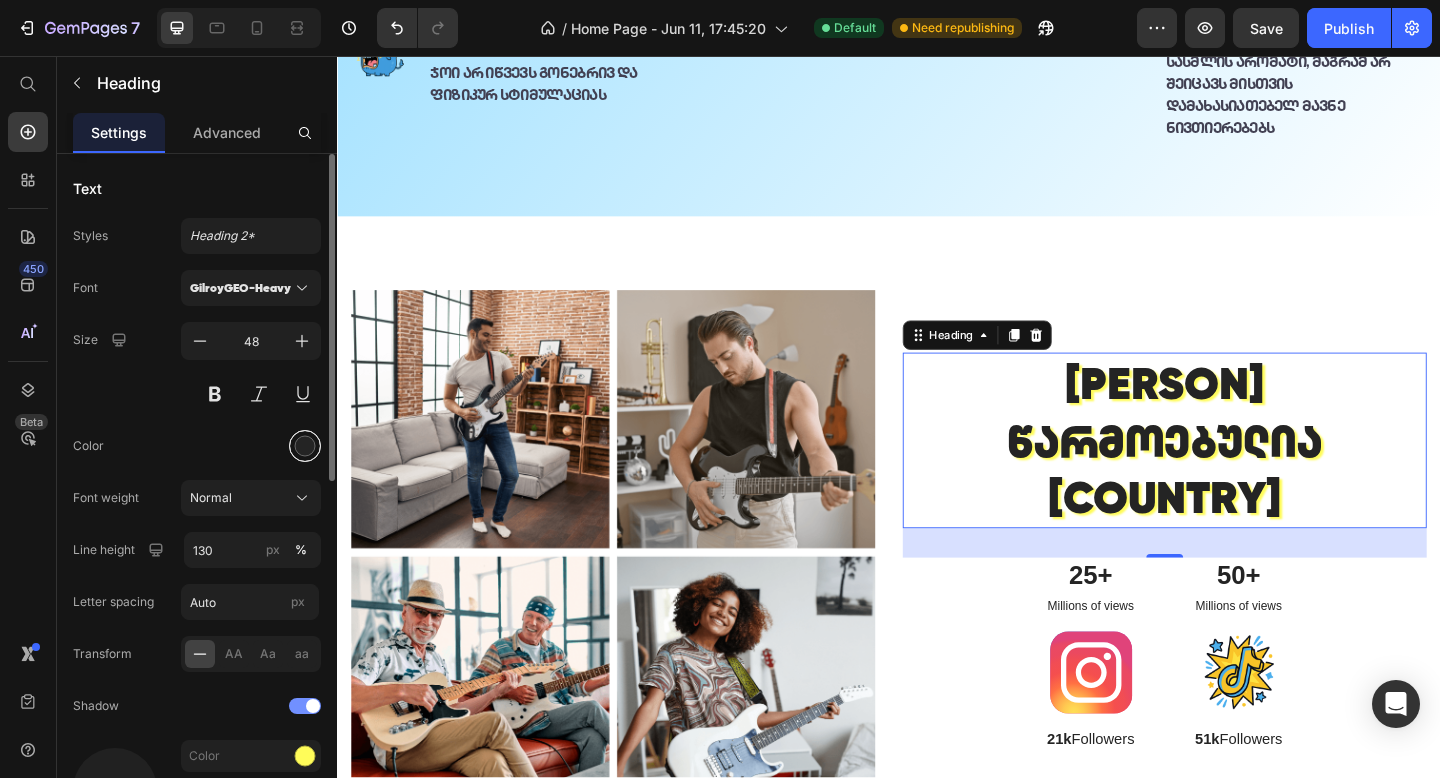click at bounding box center [305, 446] 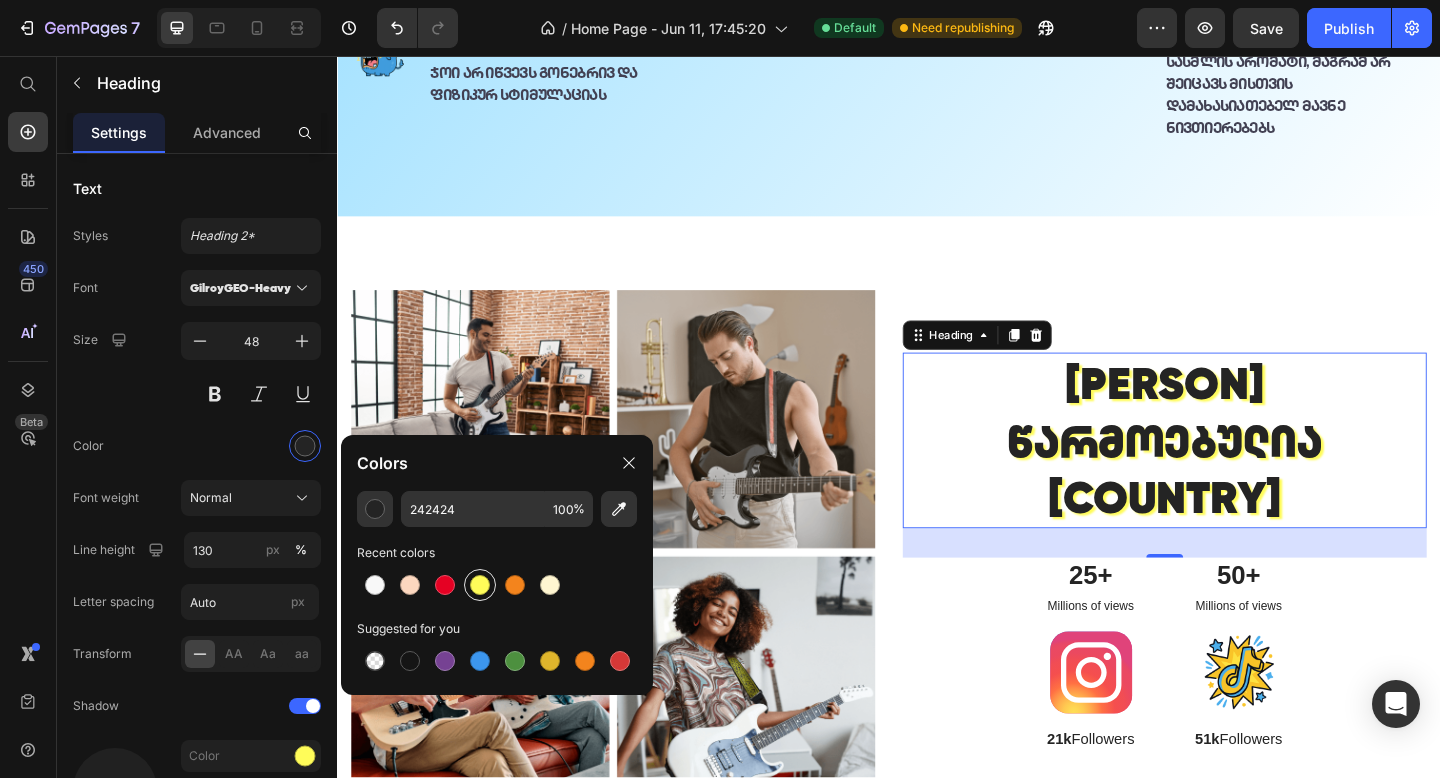click at bounding box center [480, 585] 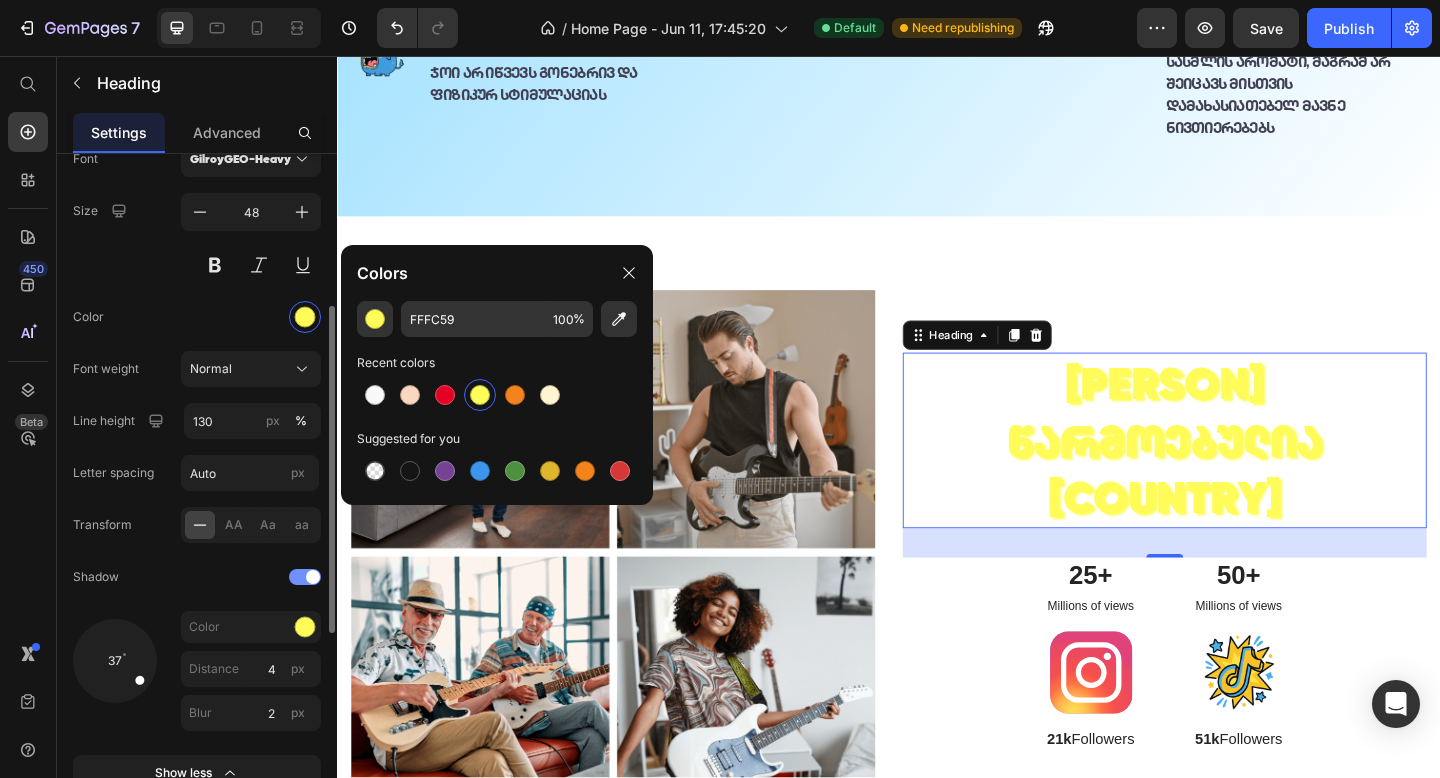 scroll, scrollTop: 253, scrollLeft: 0, axis: vertical 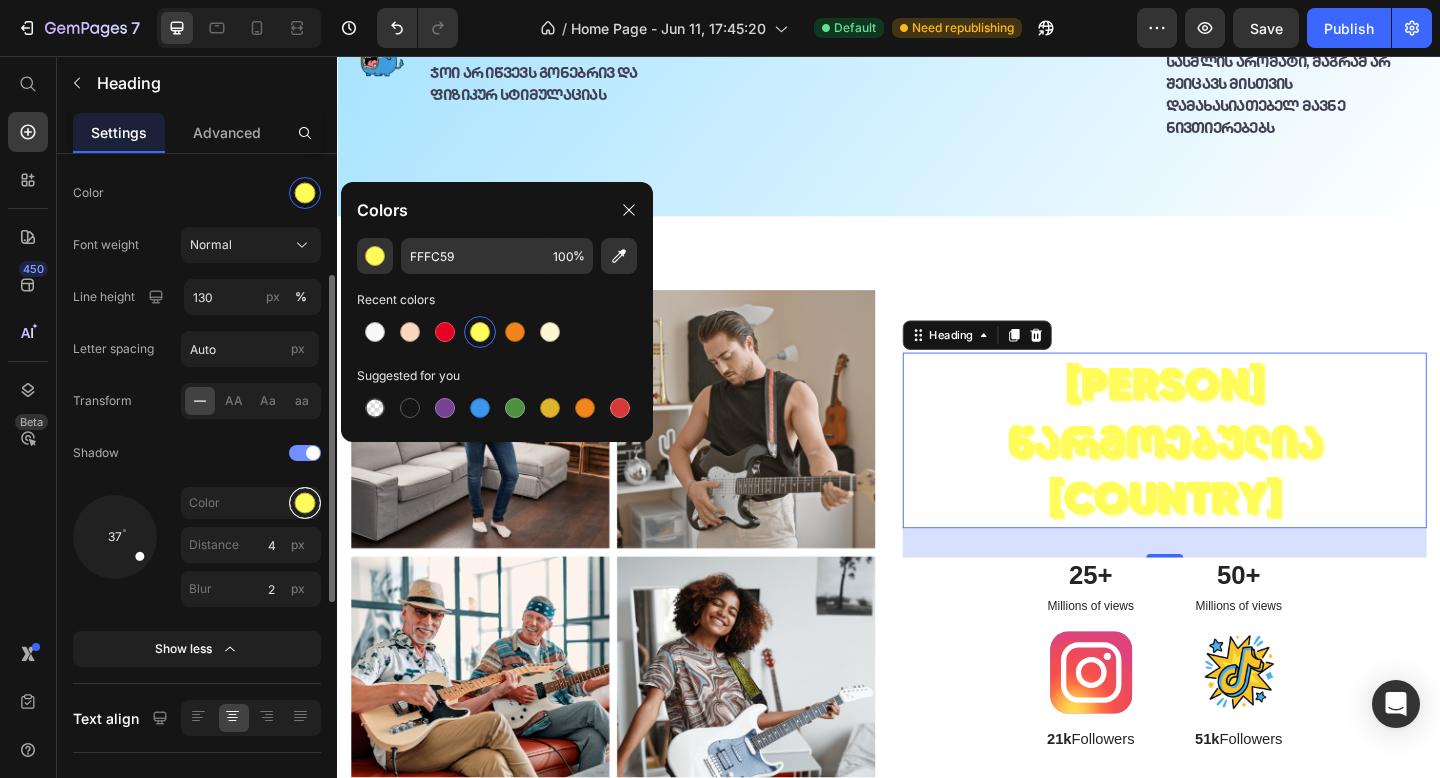 click at bounding box center [305, 503] 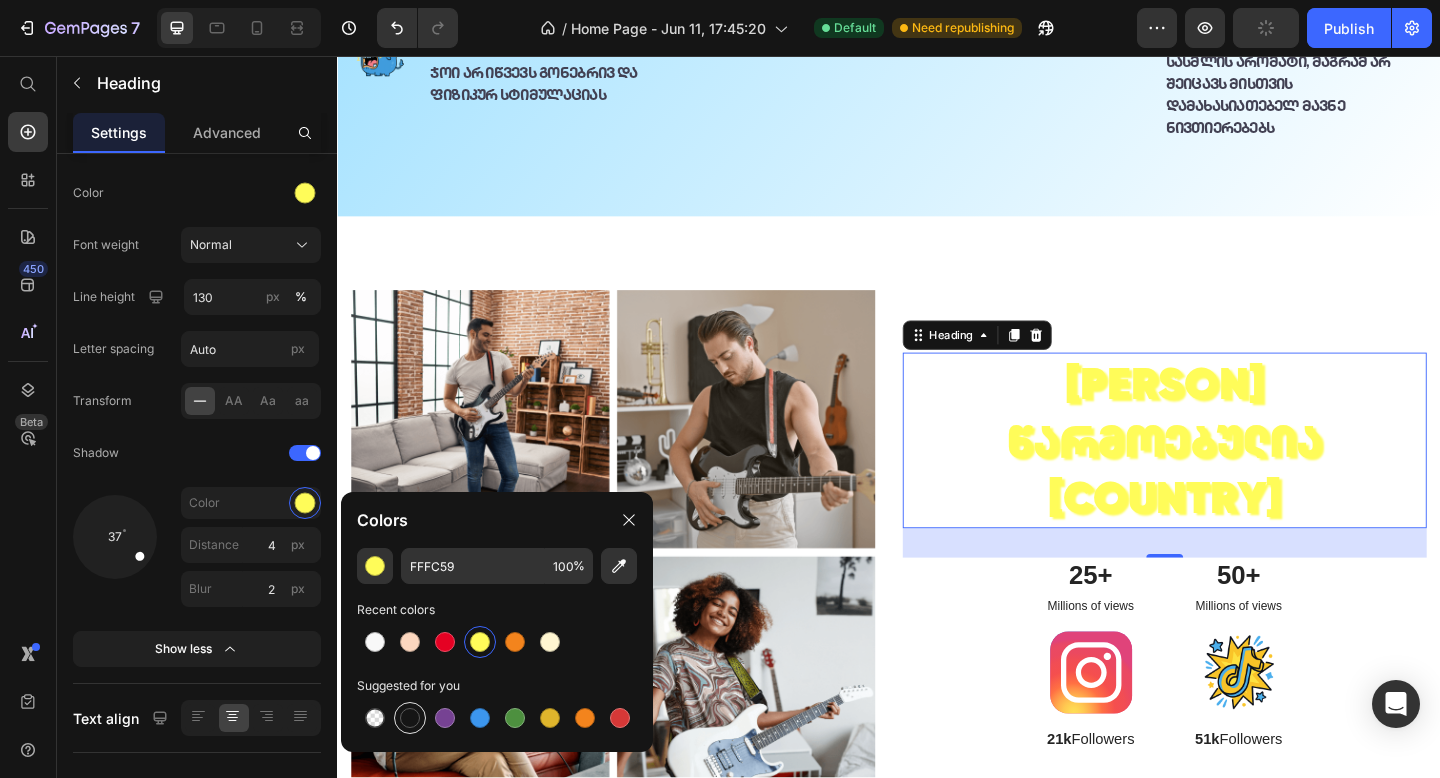 click at bounding box center [410, 718] 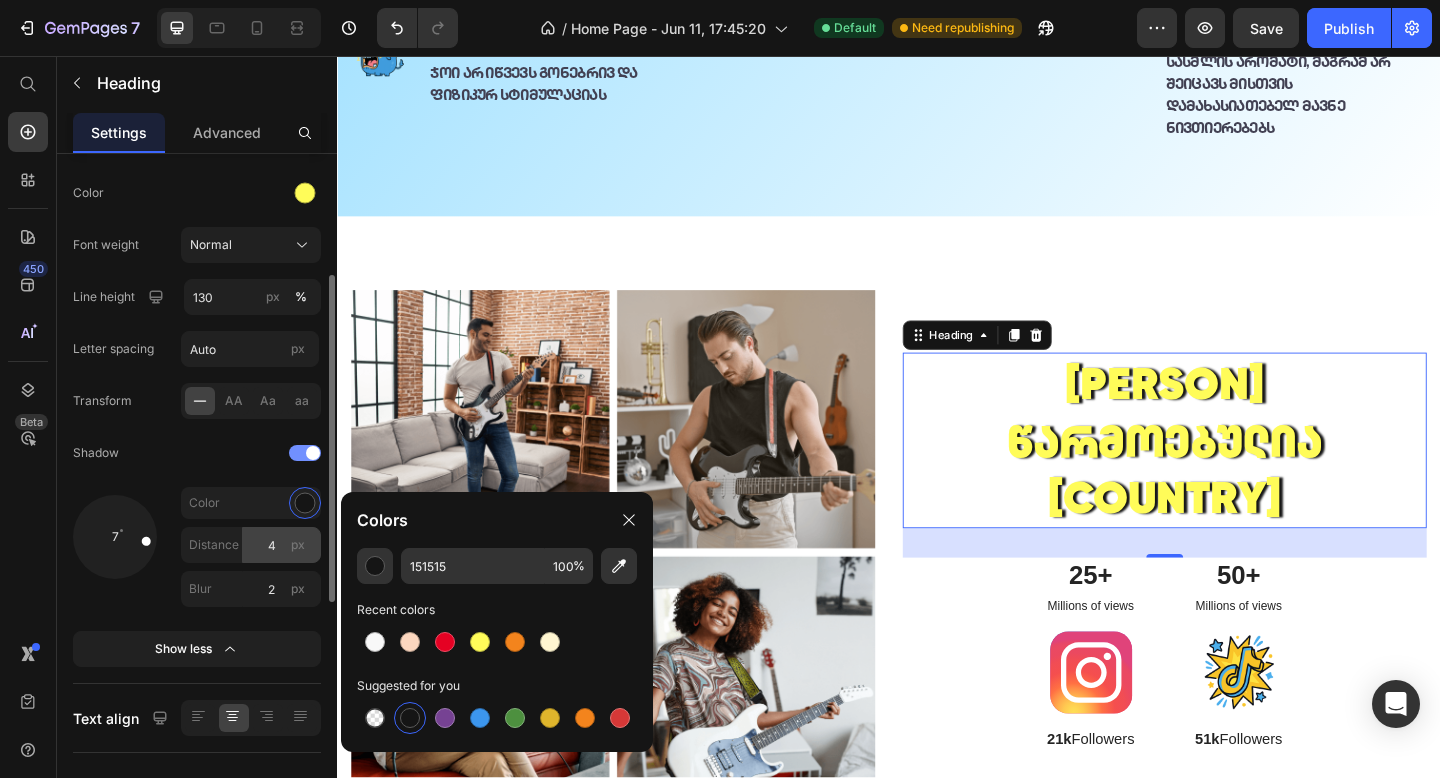 drag, startPoint x: 131, startPoint y: 549, endPoint x: 186, endPoint y: 543, distance: 55.326305 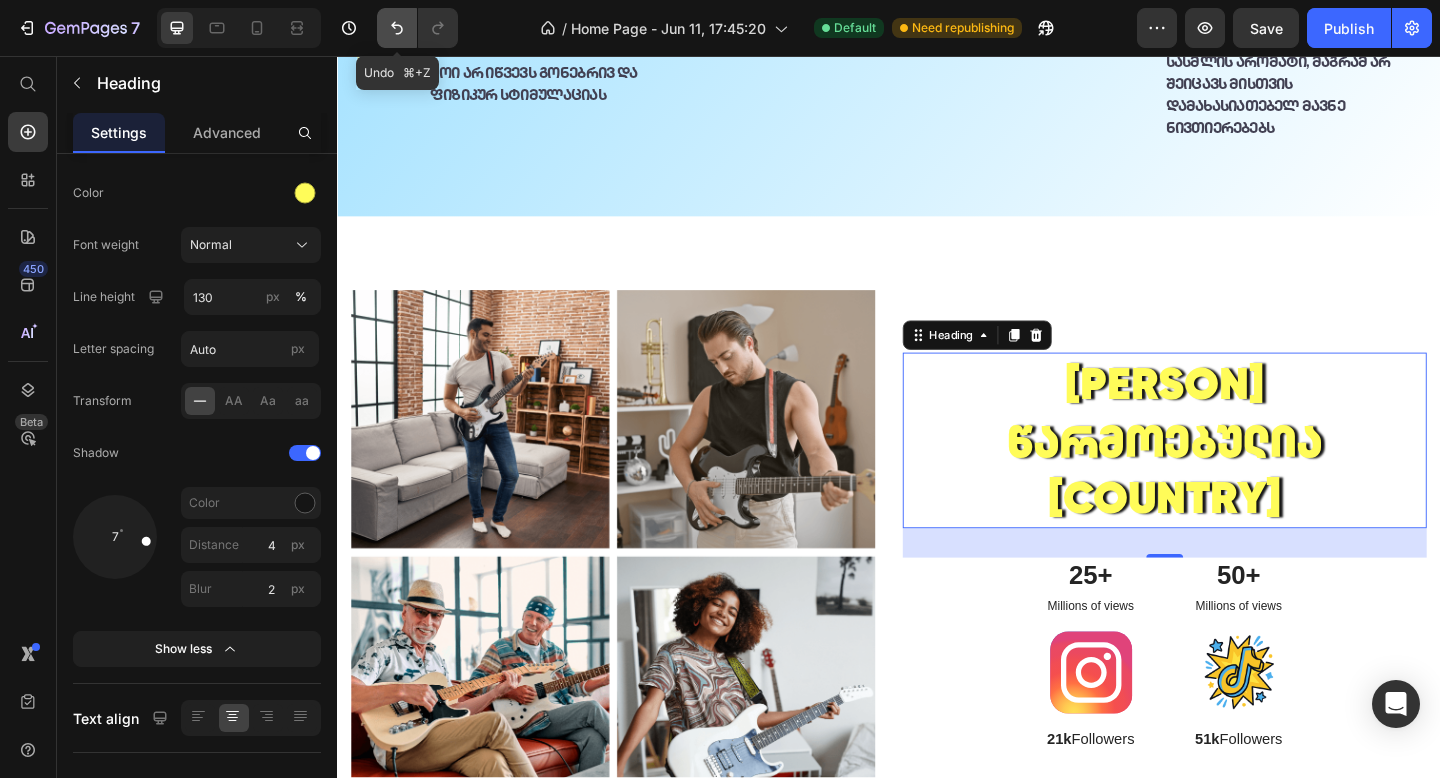 click 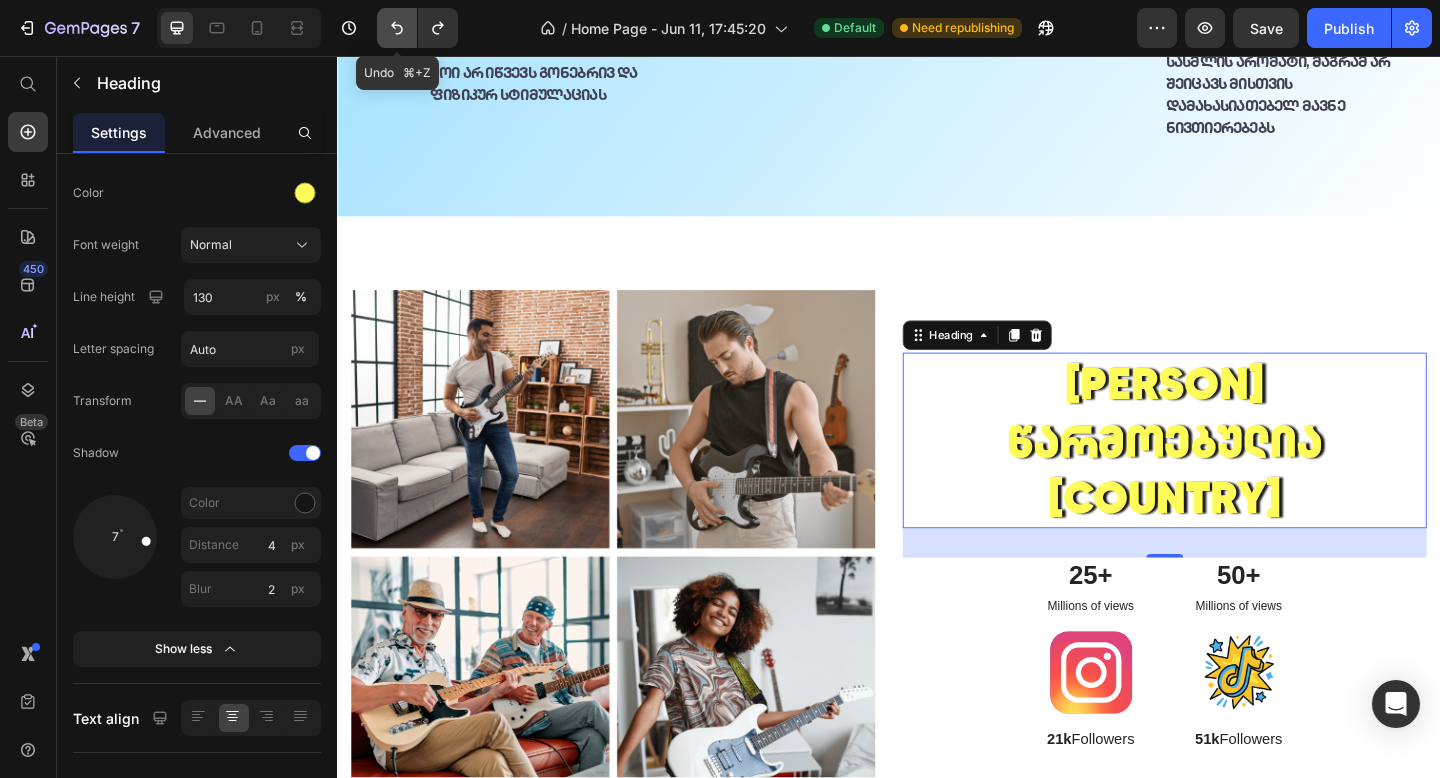 click 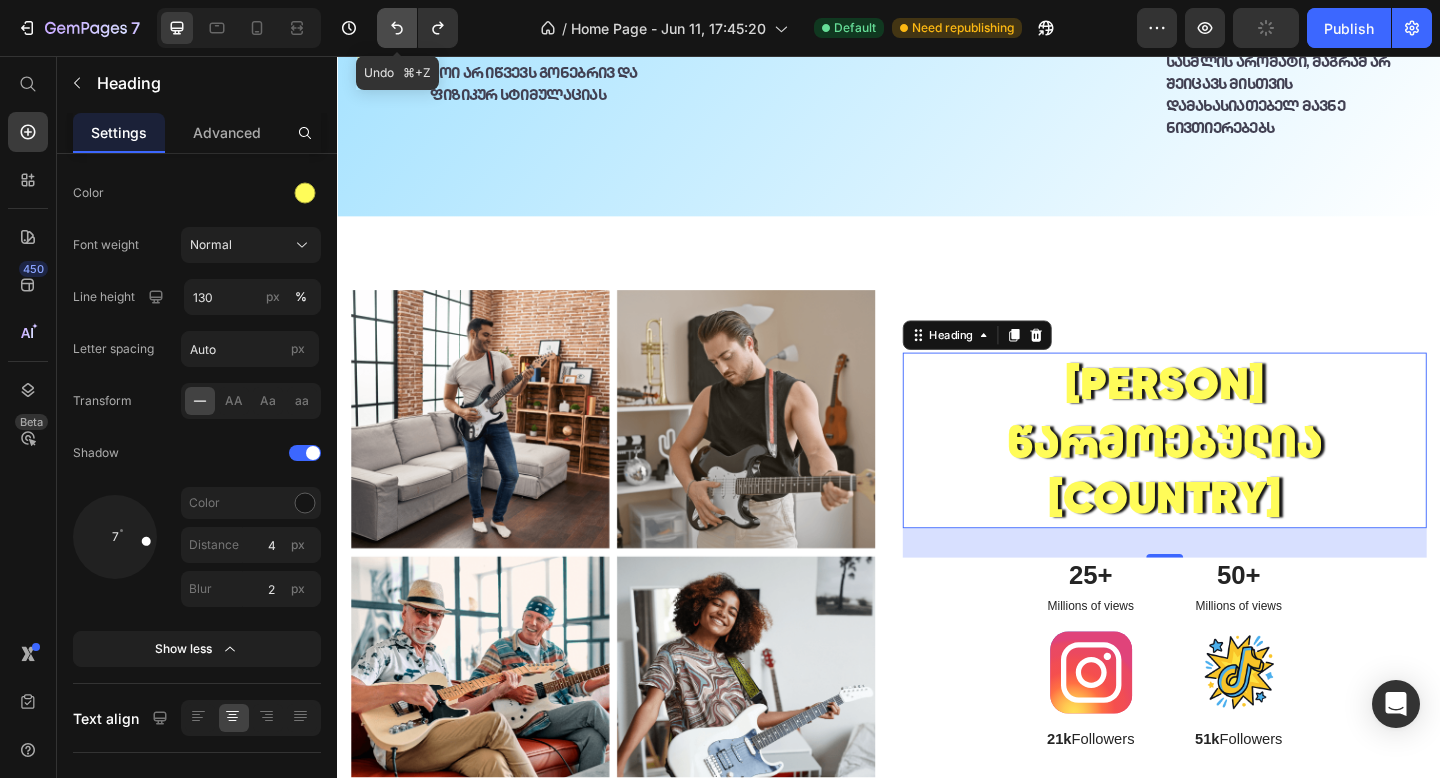 click 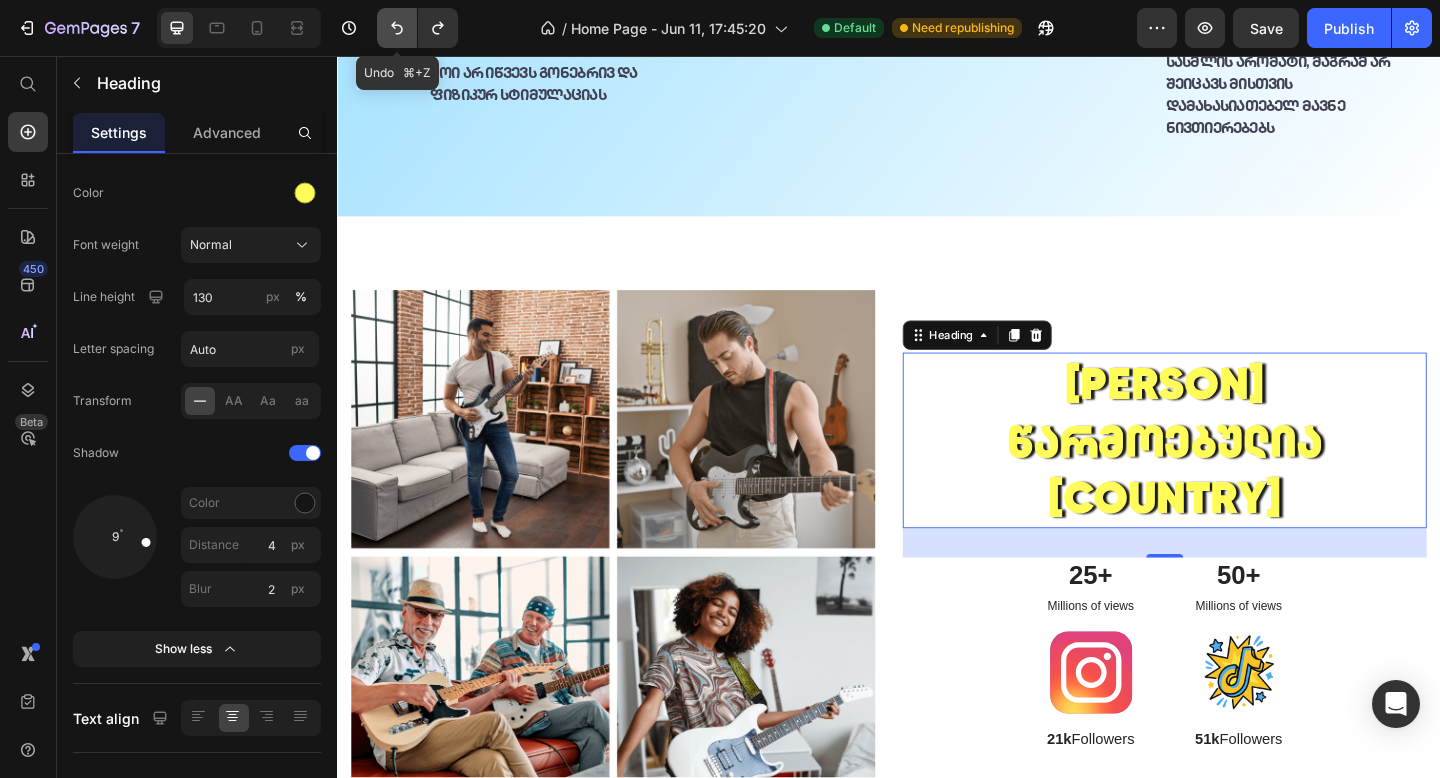 click 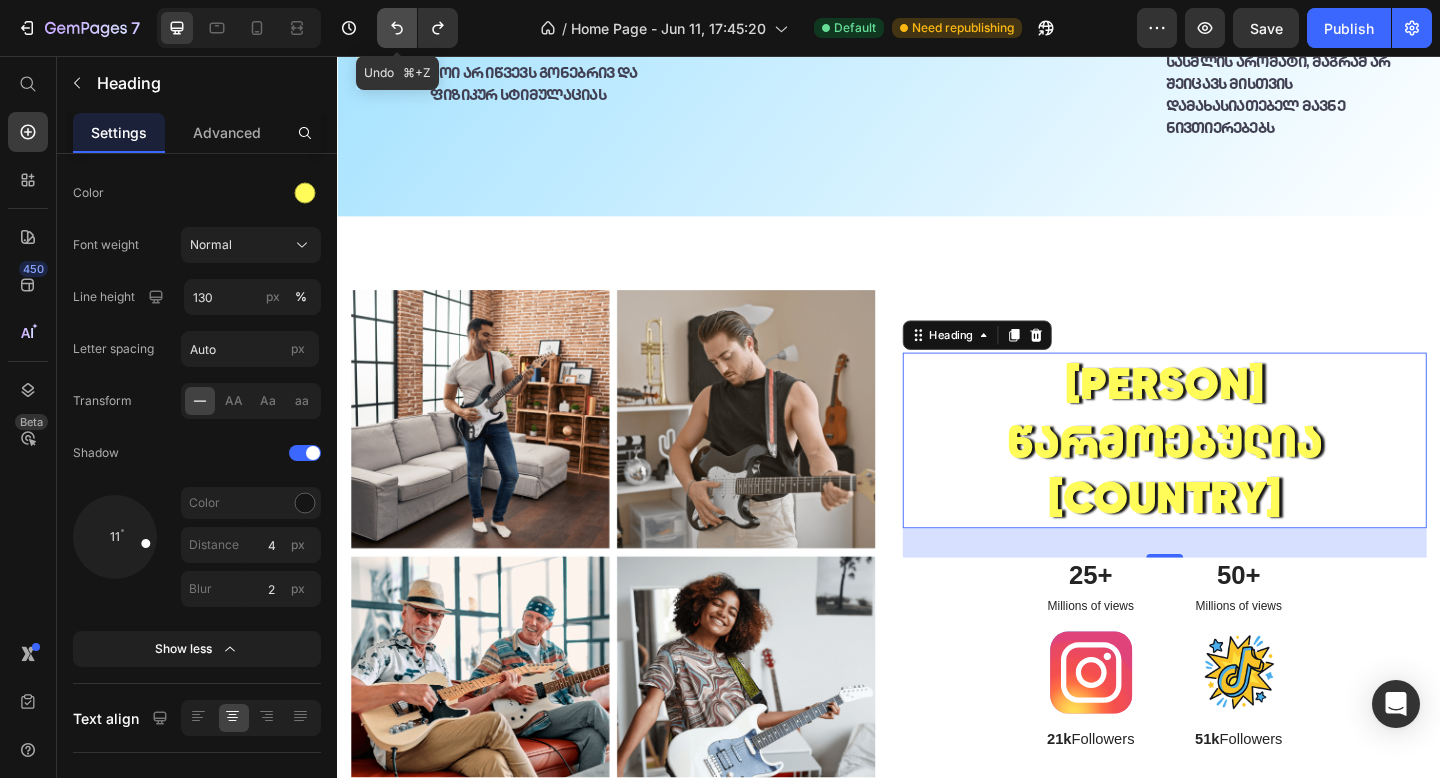 click 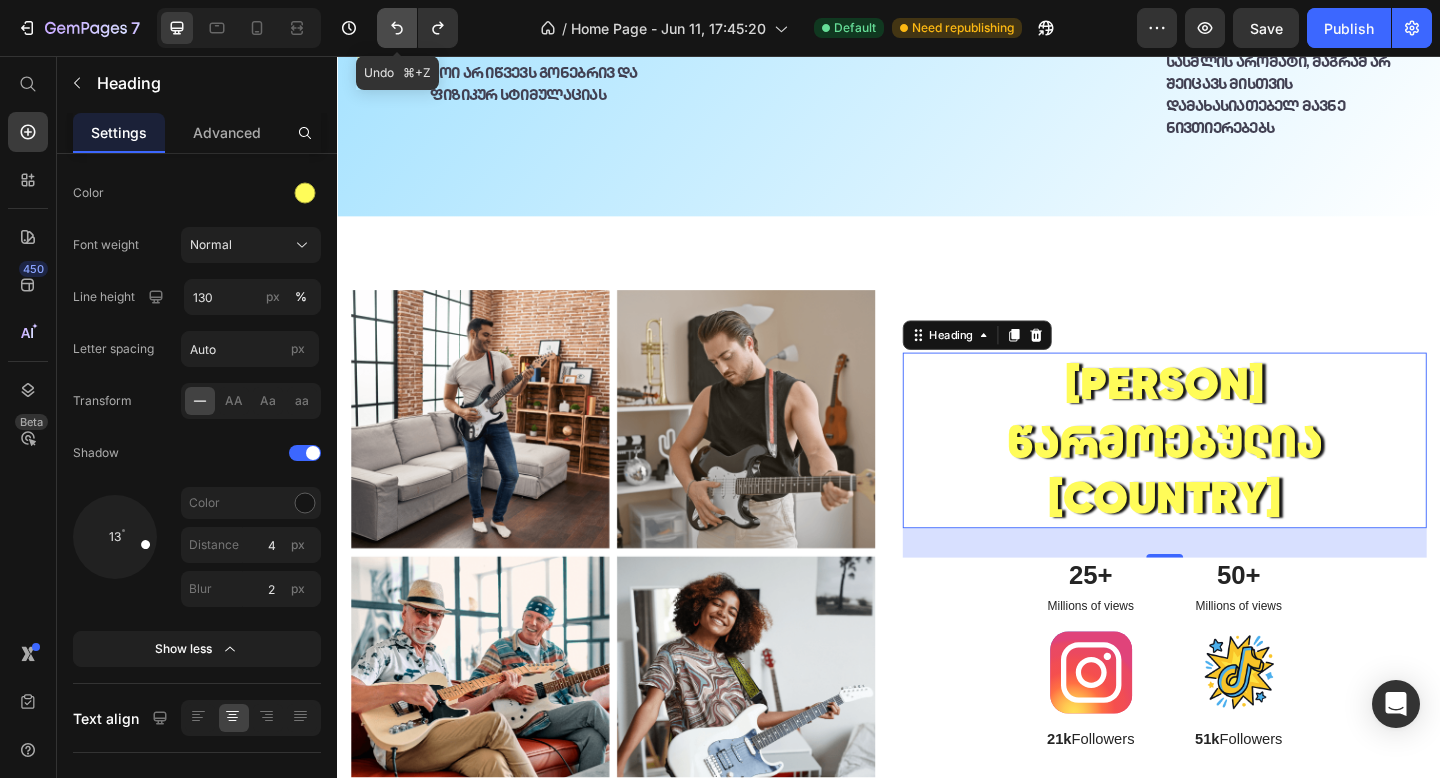 click 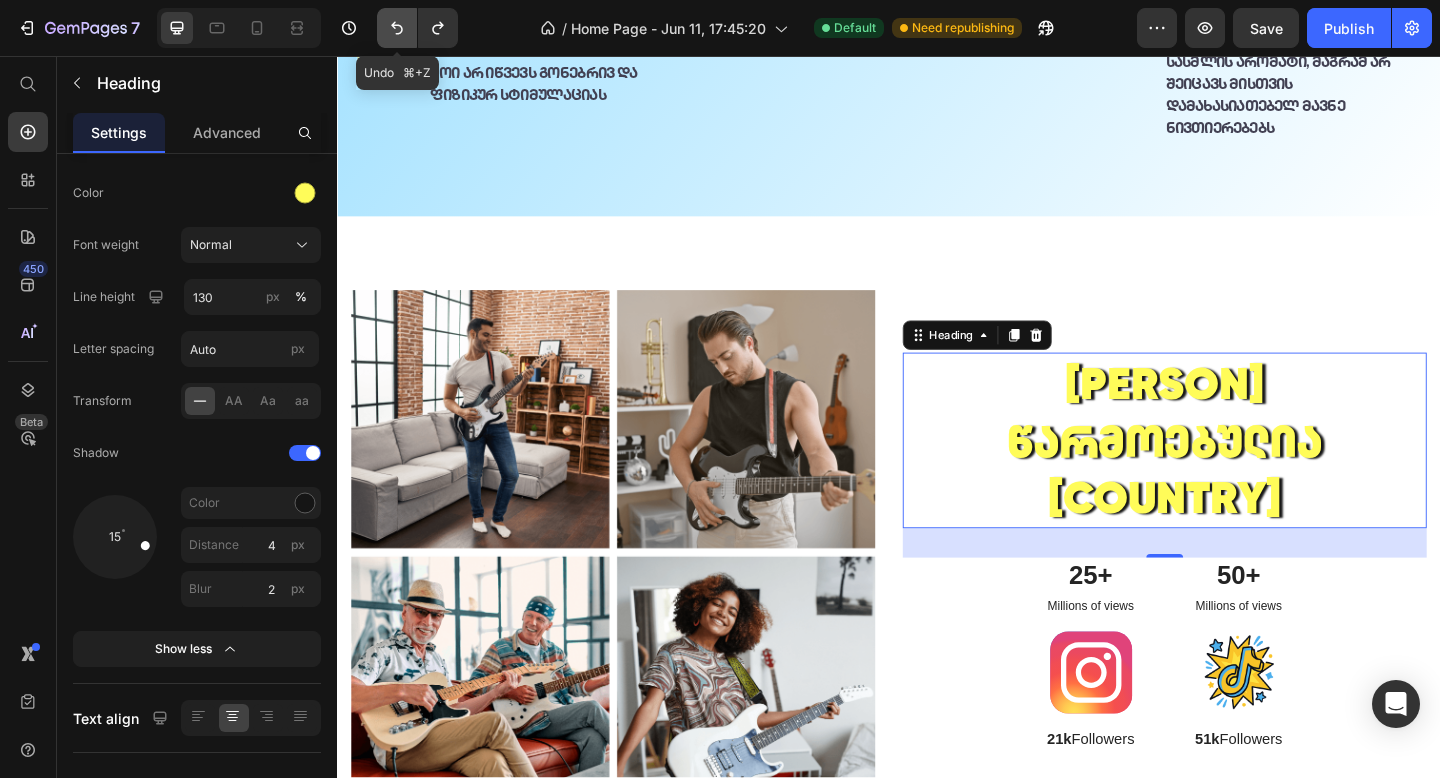 click 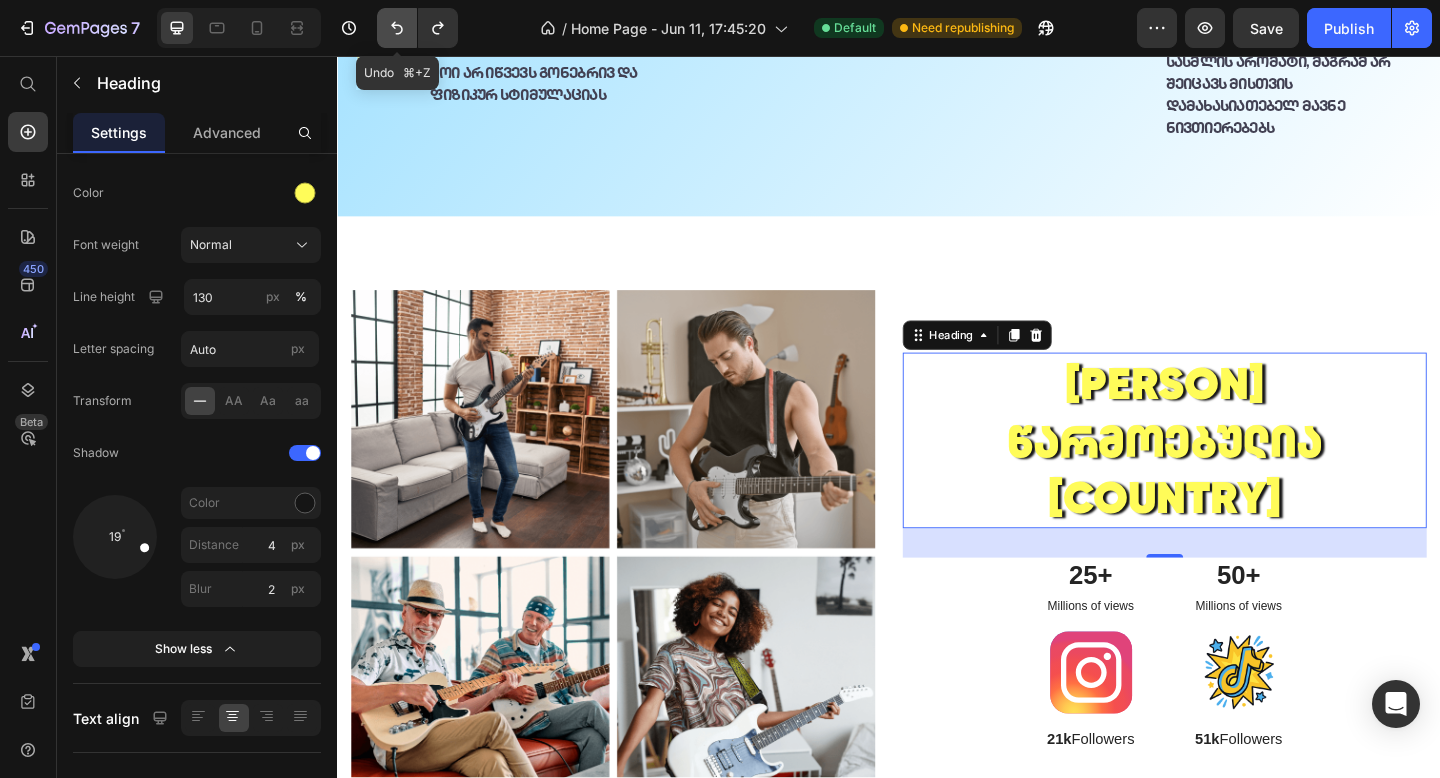 click 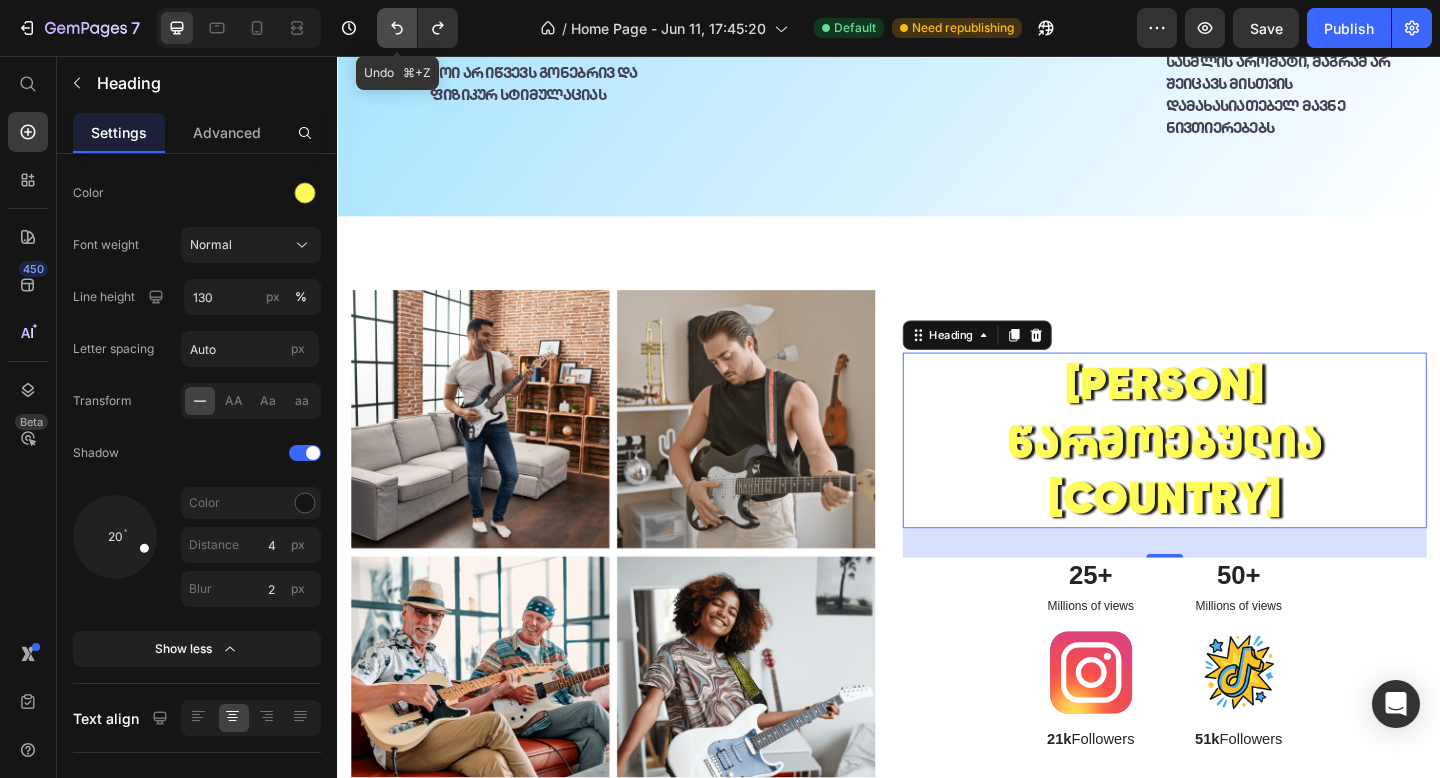 click 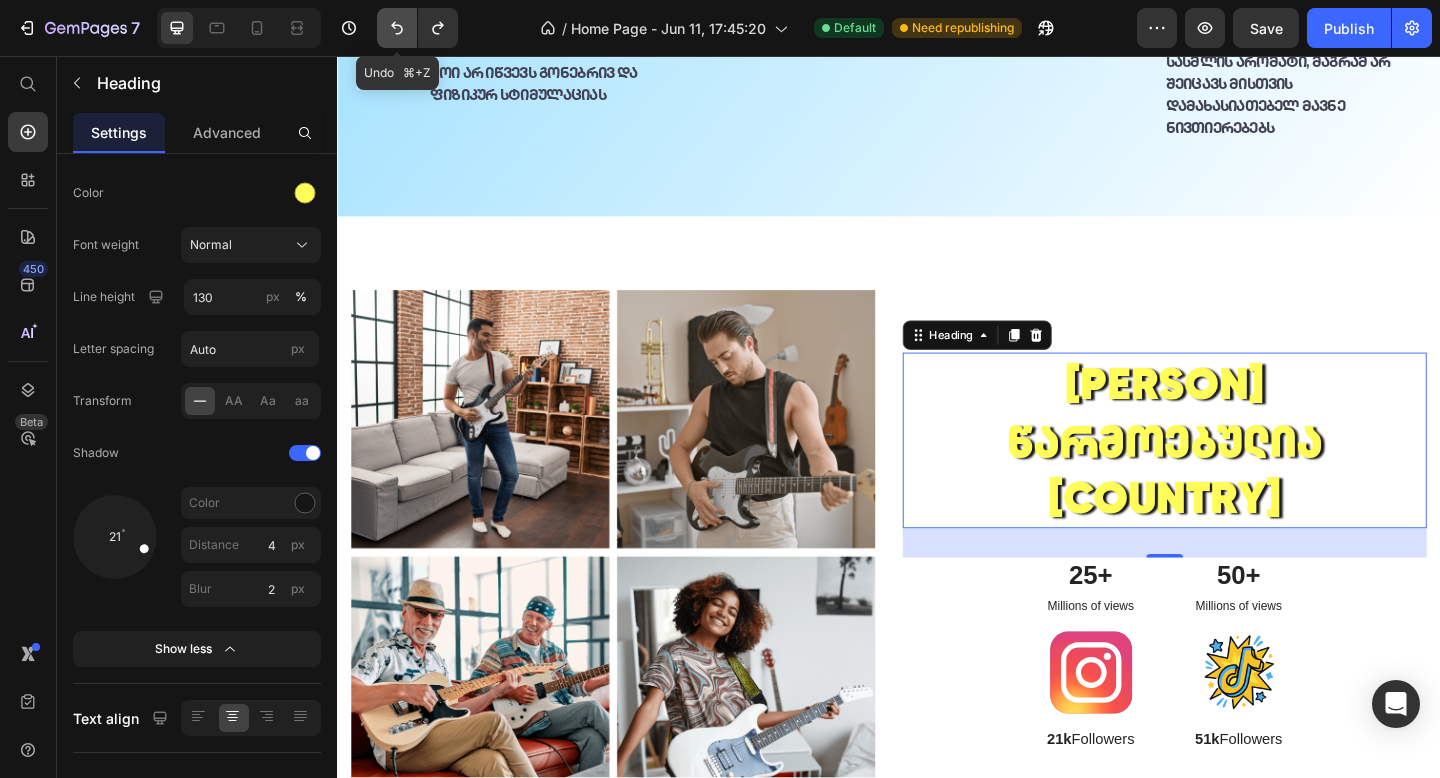 click 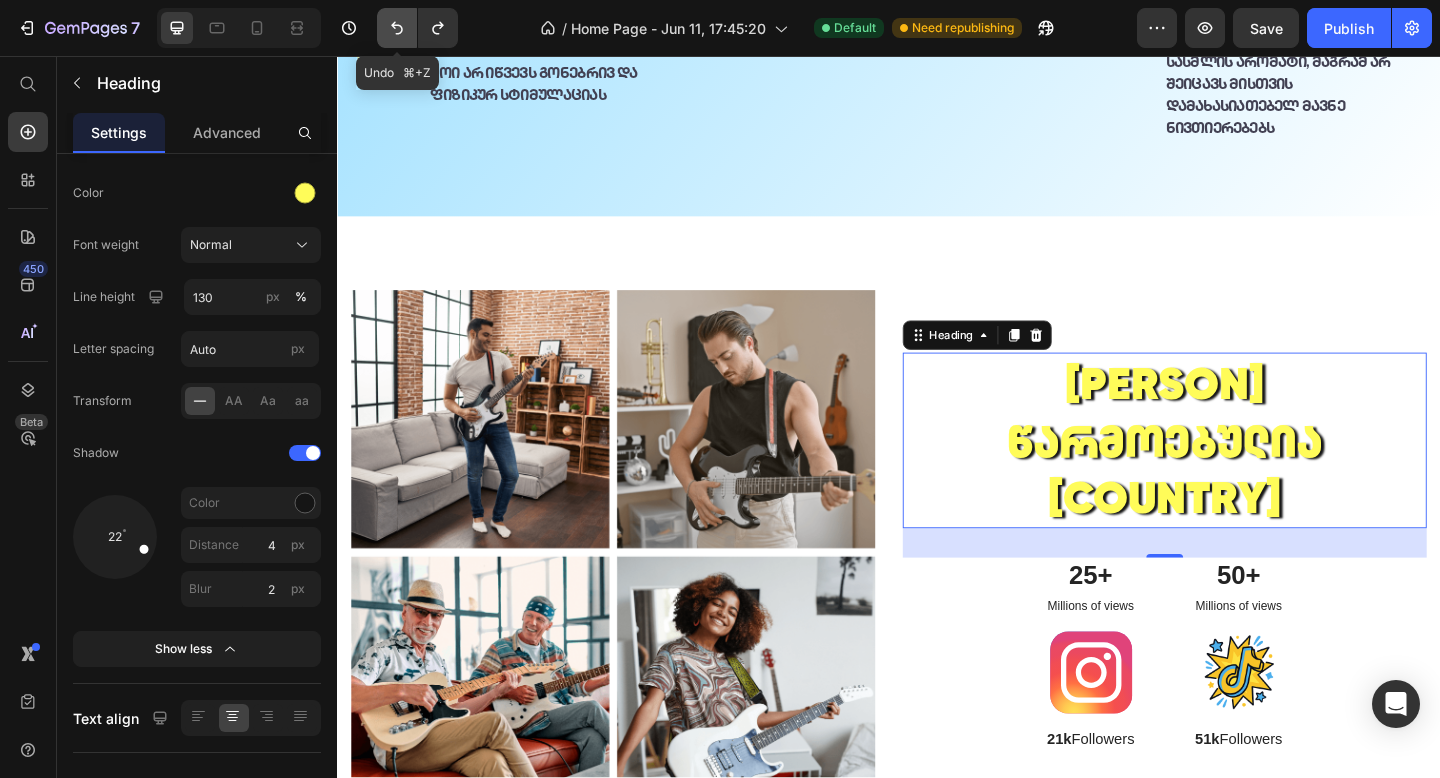 click 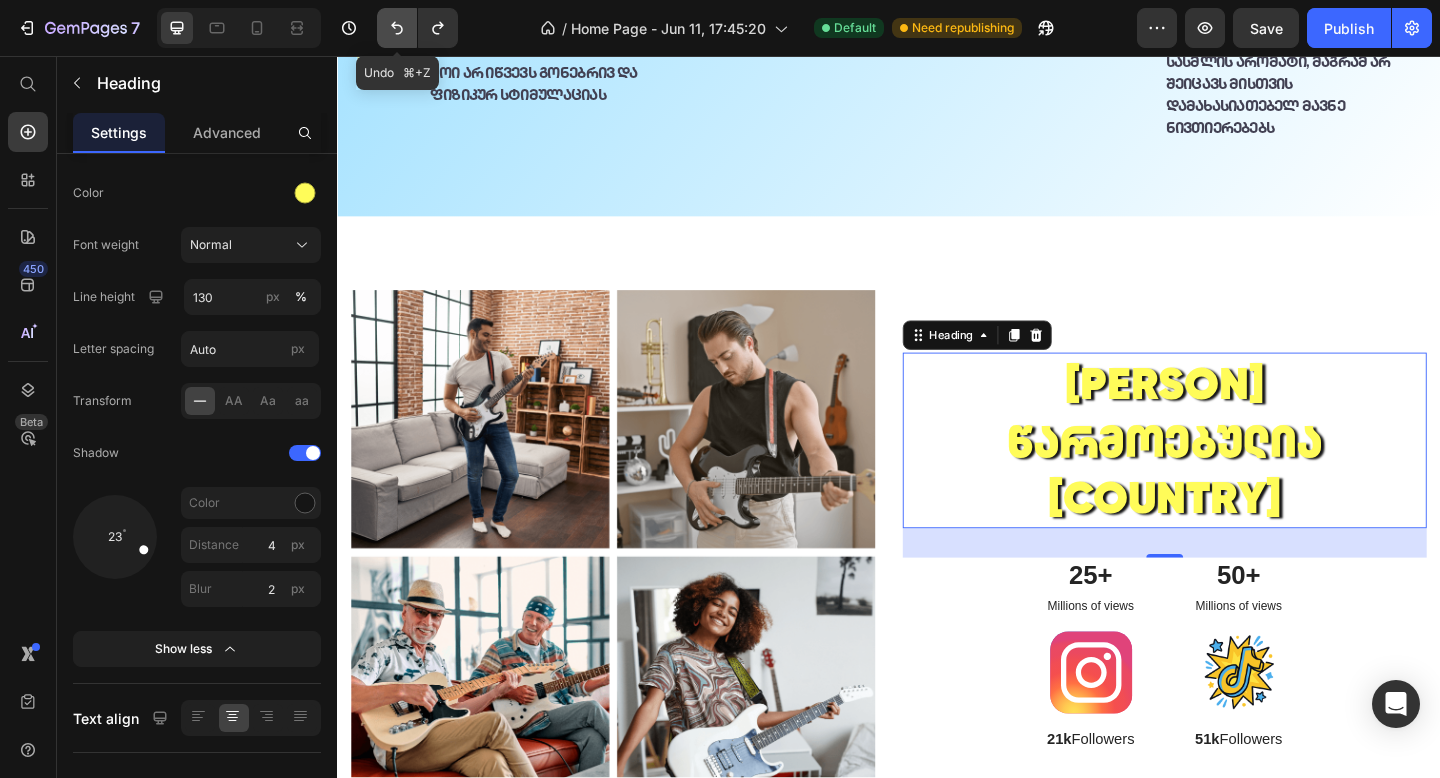 click 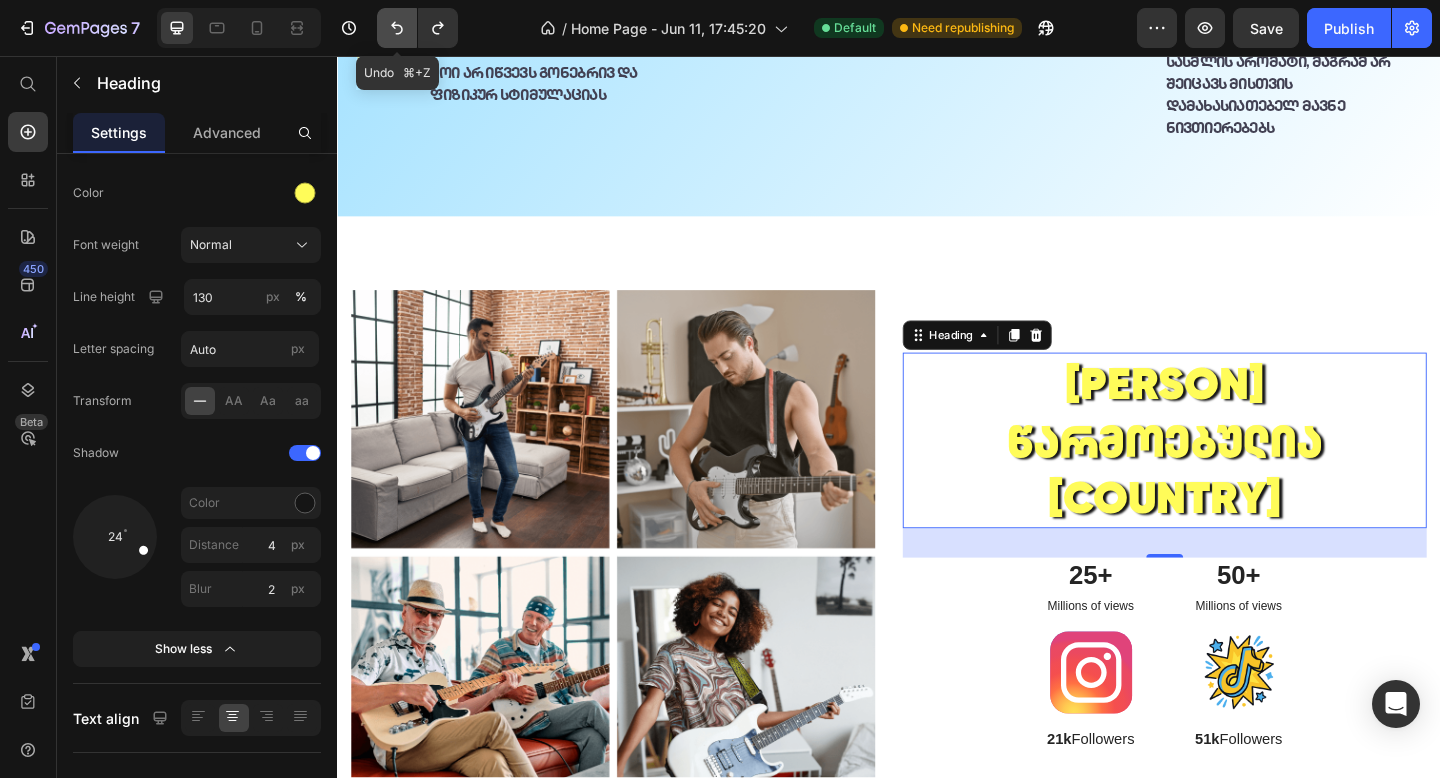 click 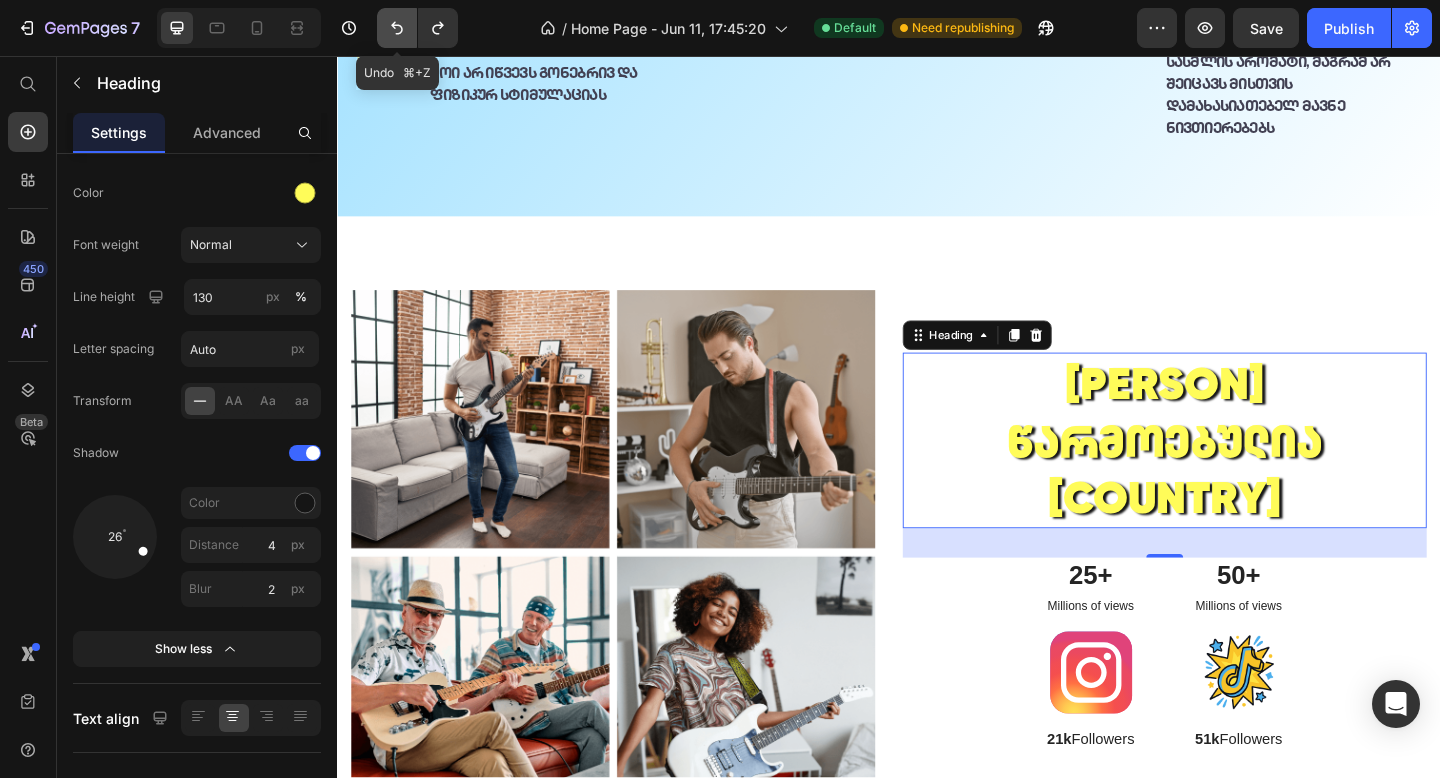 click 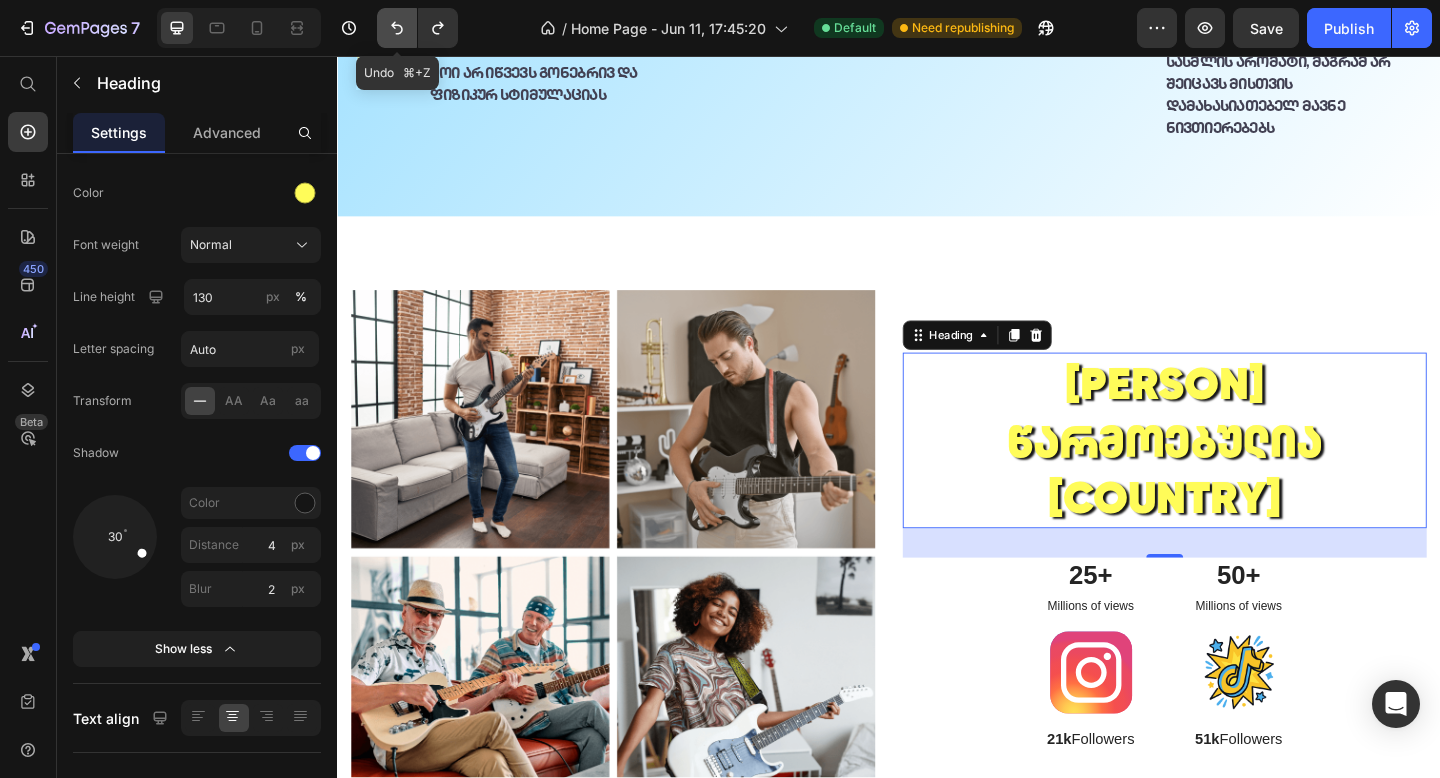 click 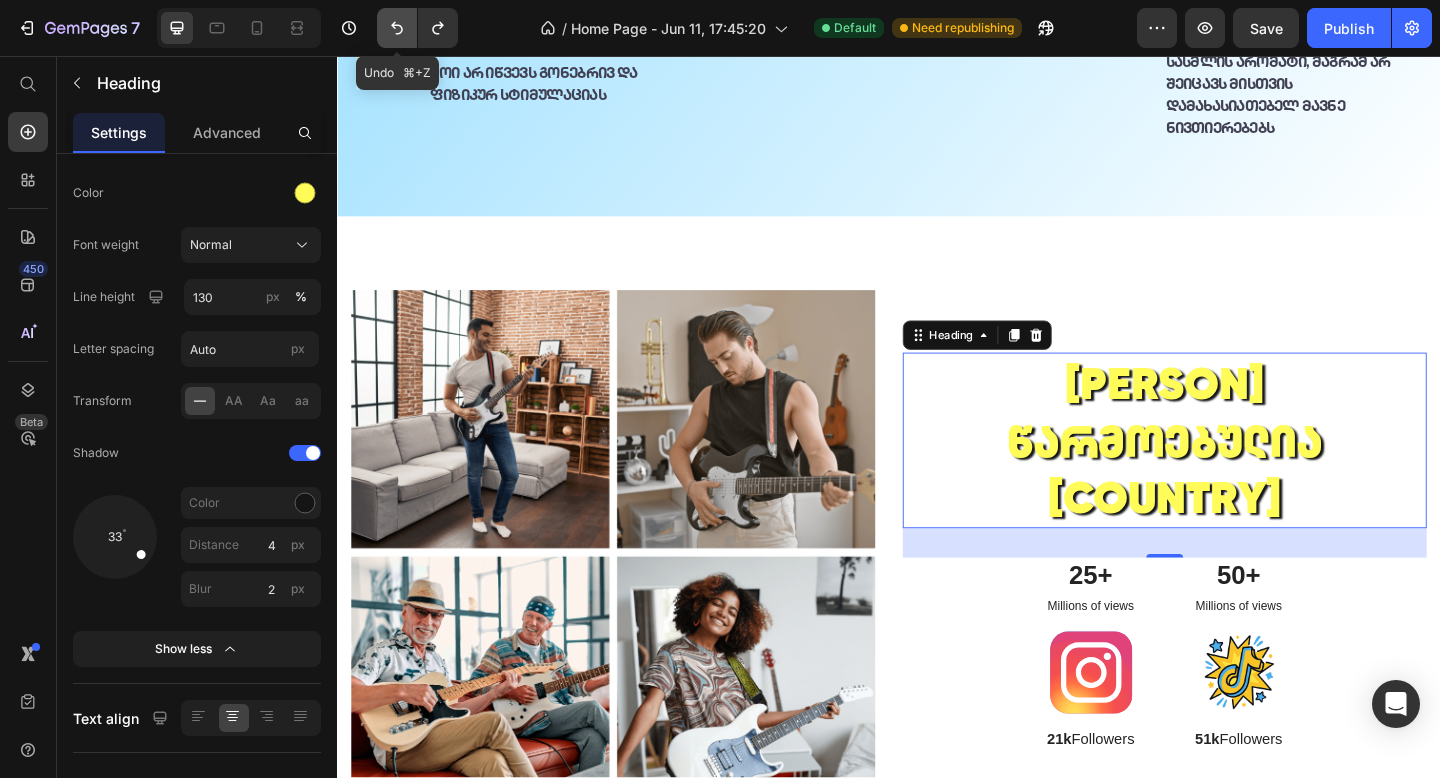 click 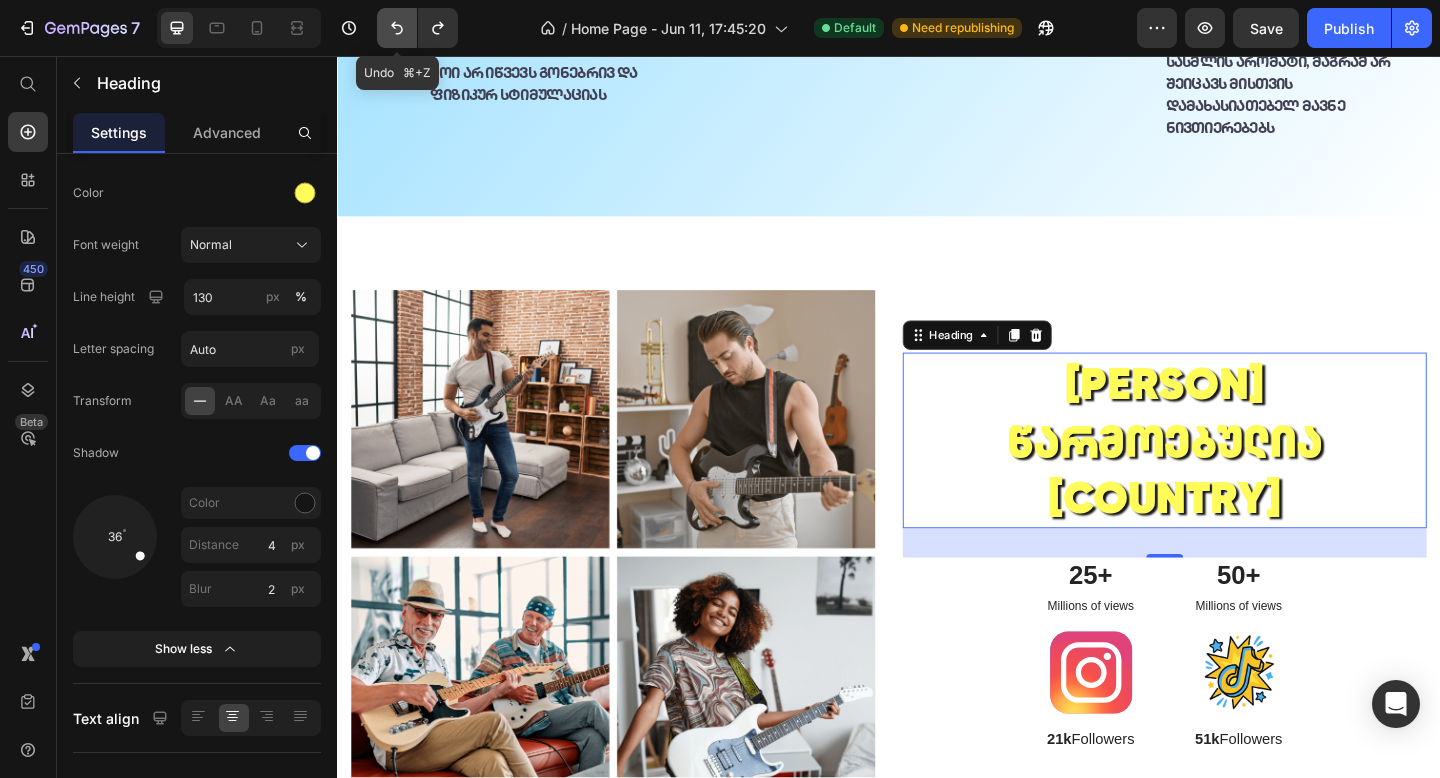 click 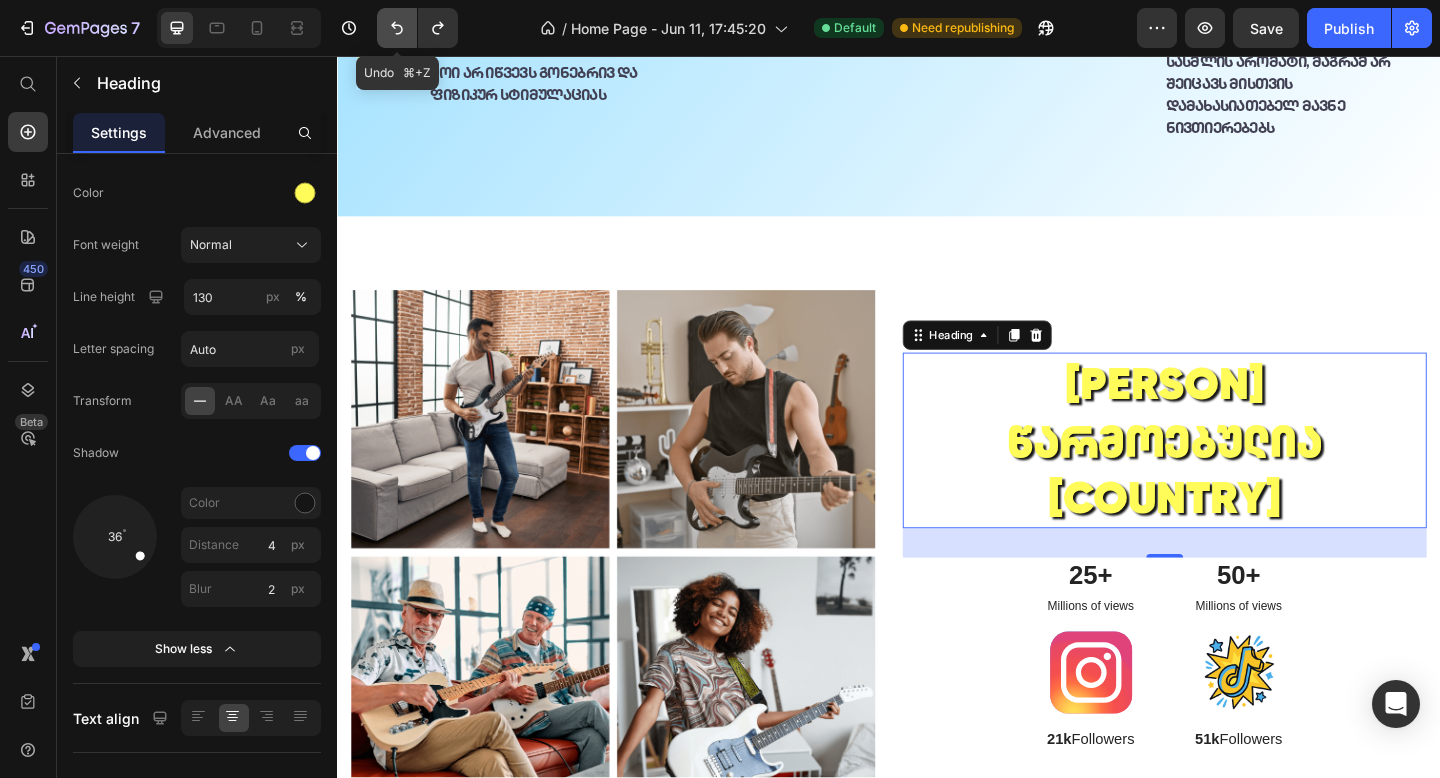 click 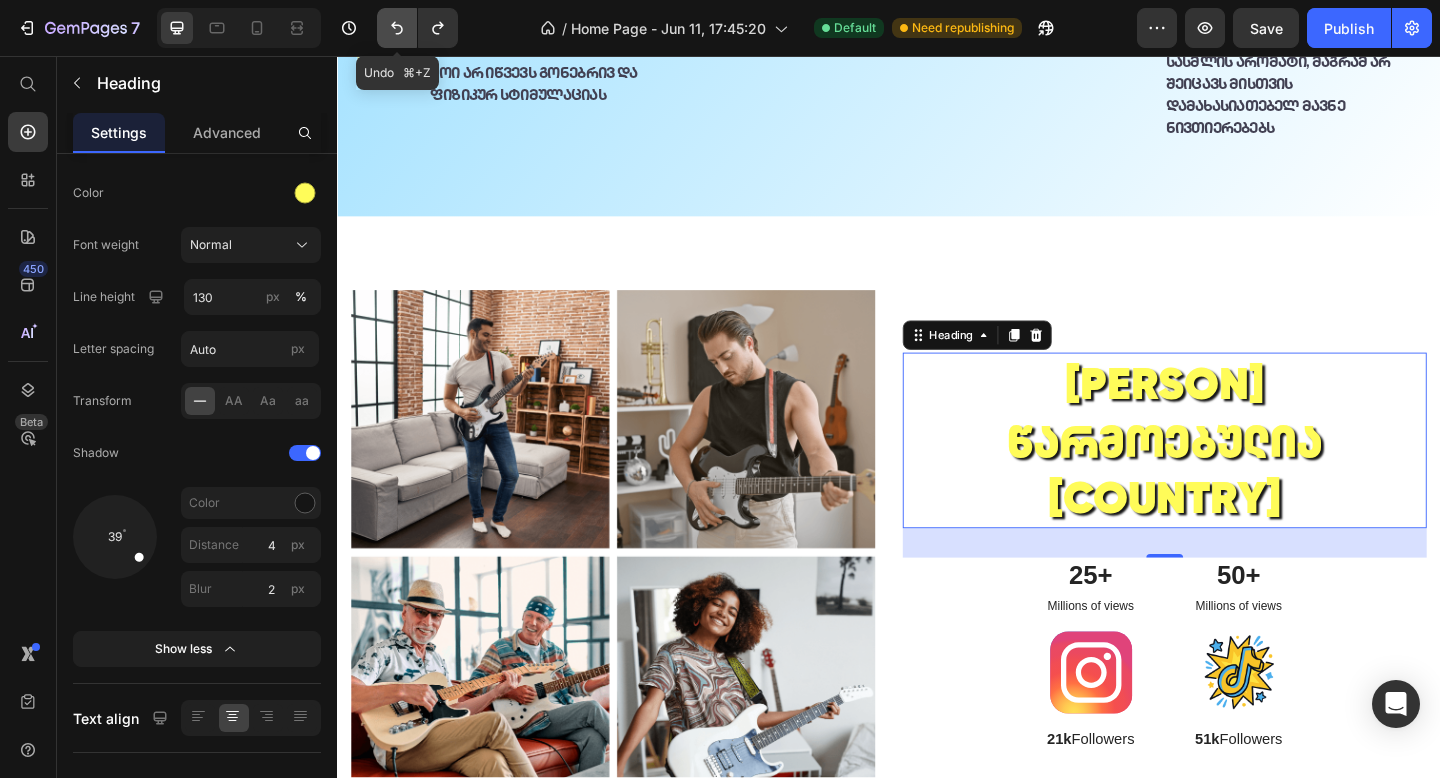 click 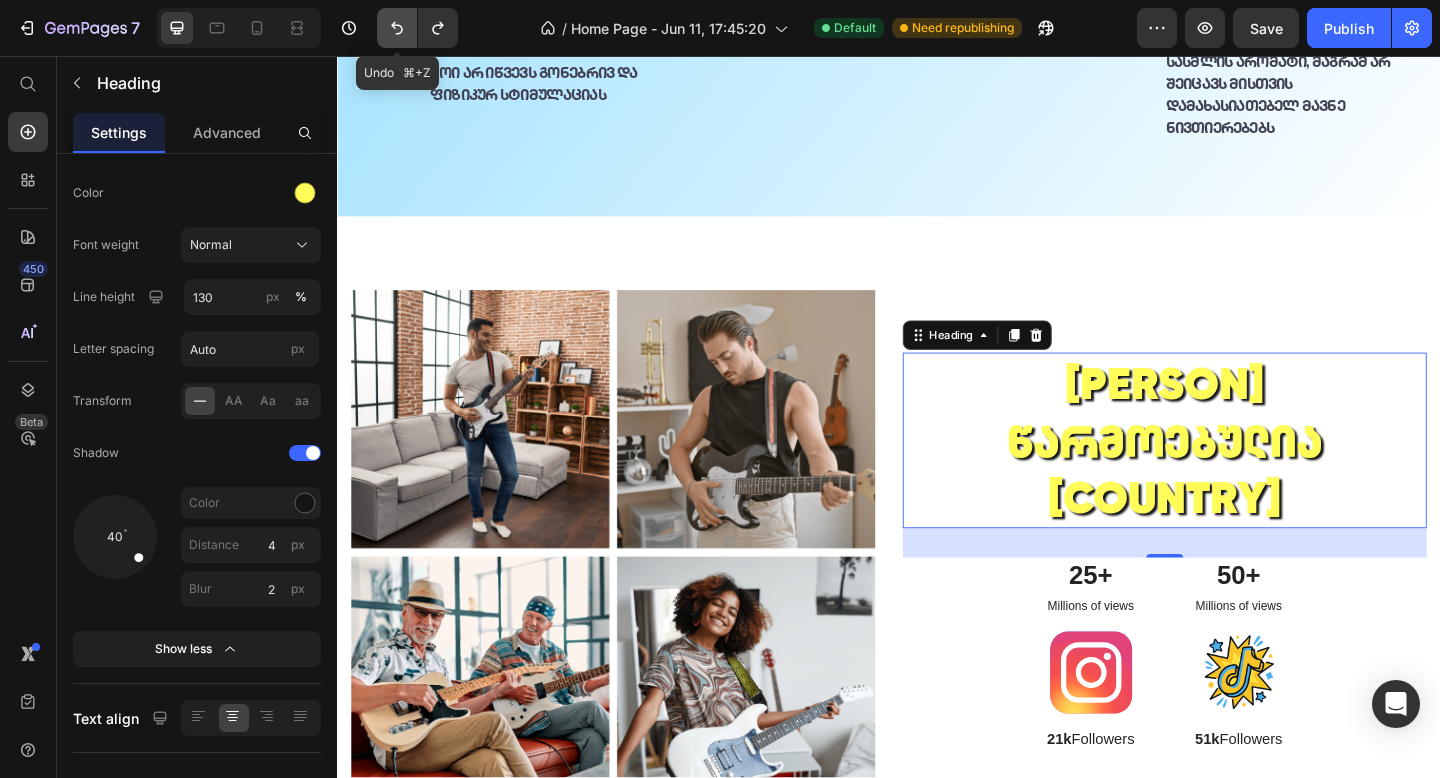 click 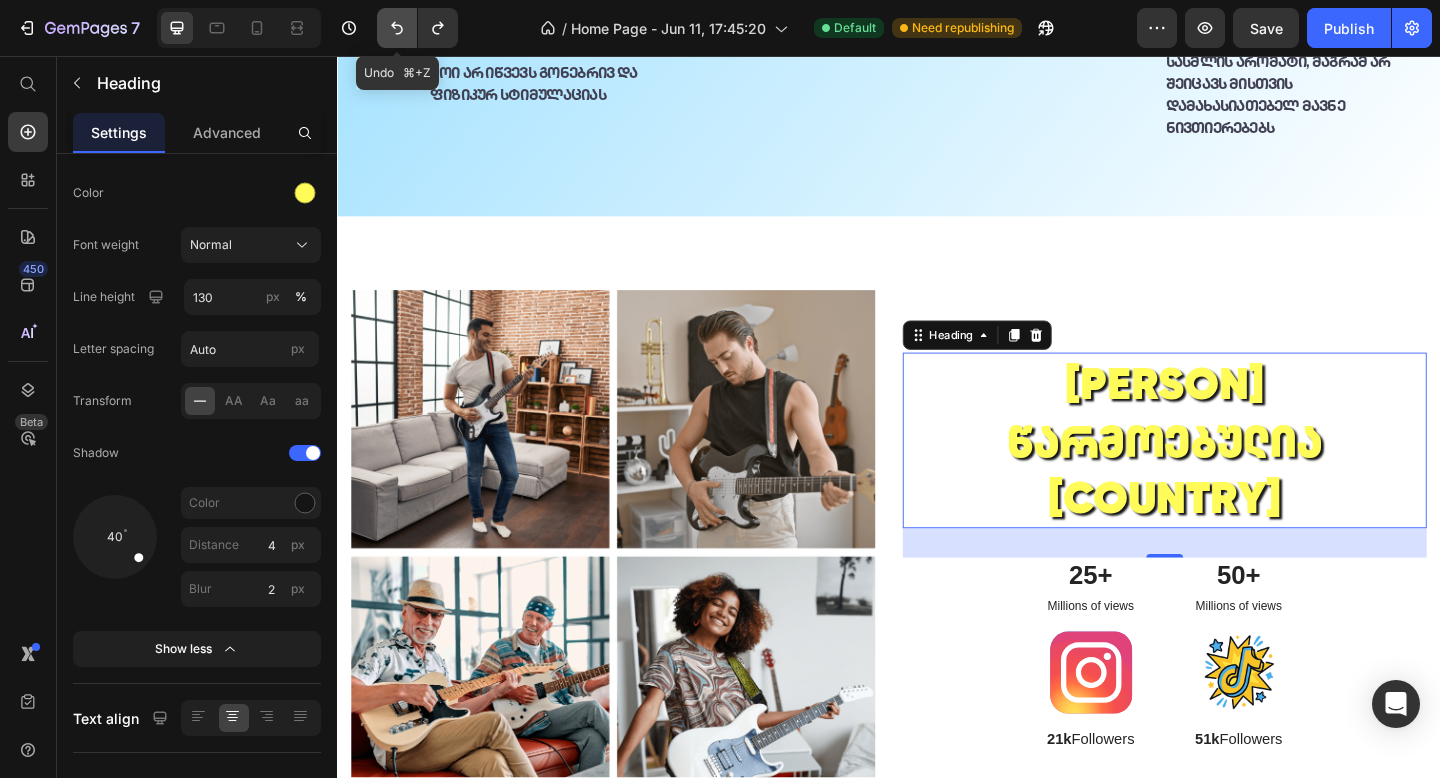 click 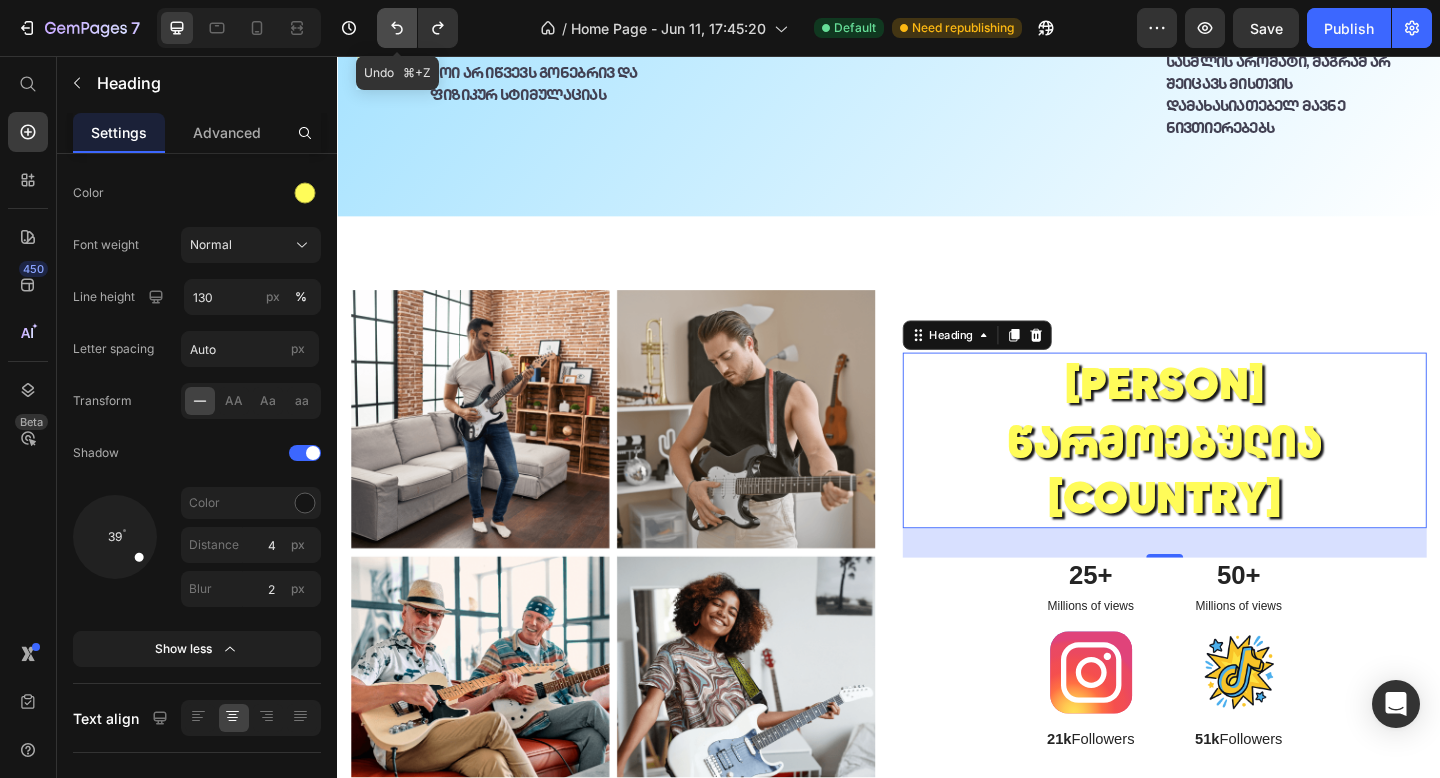 click 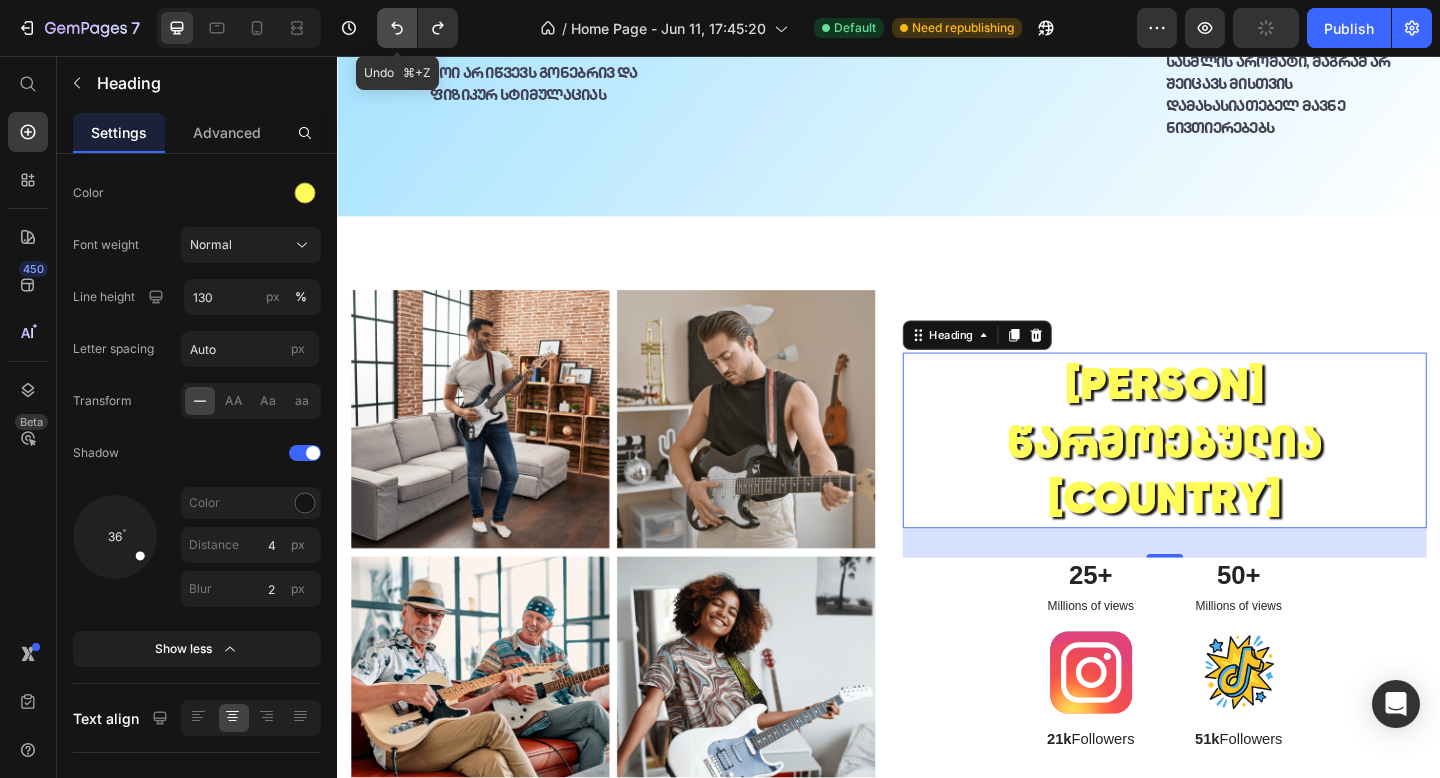 click 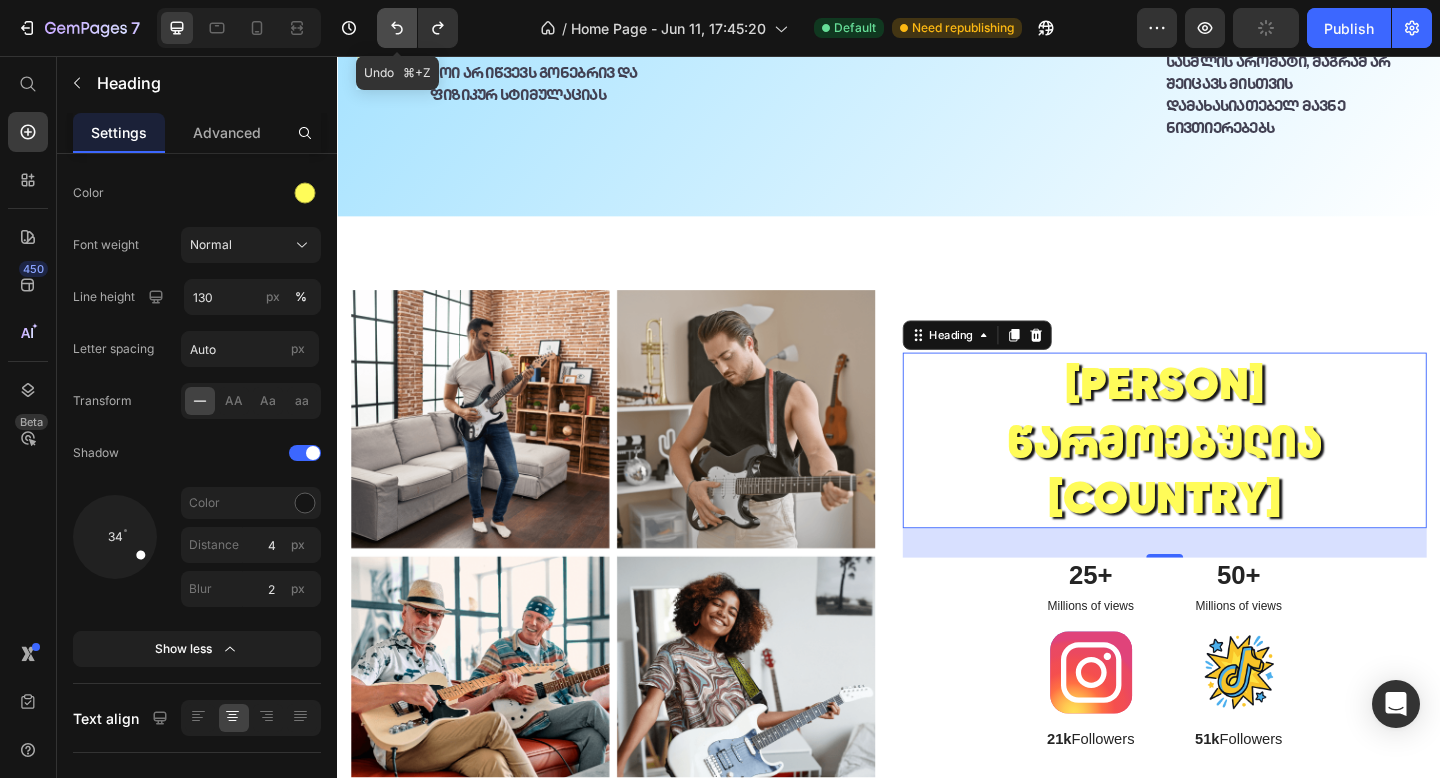 click 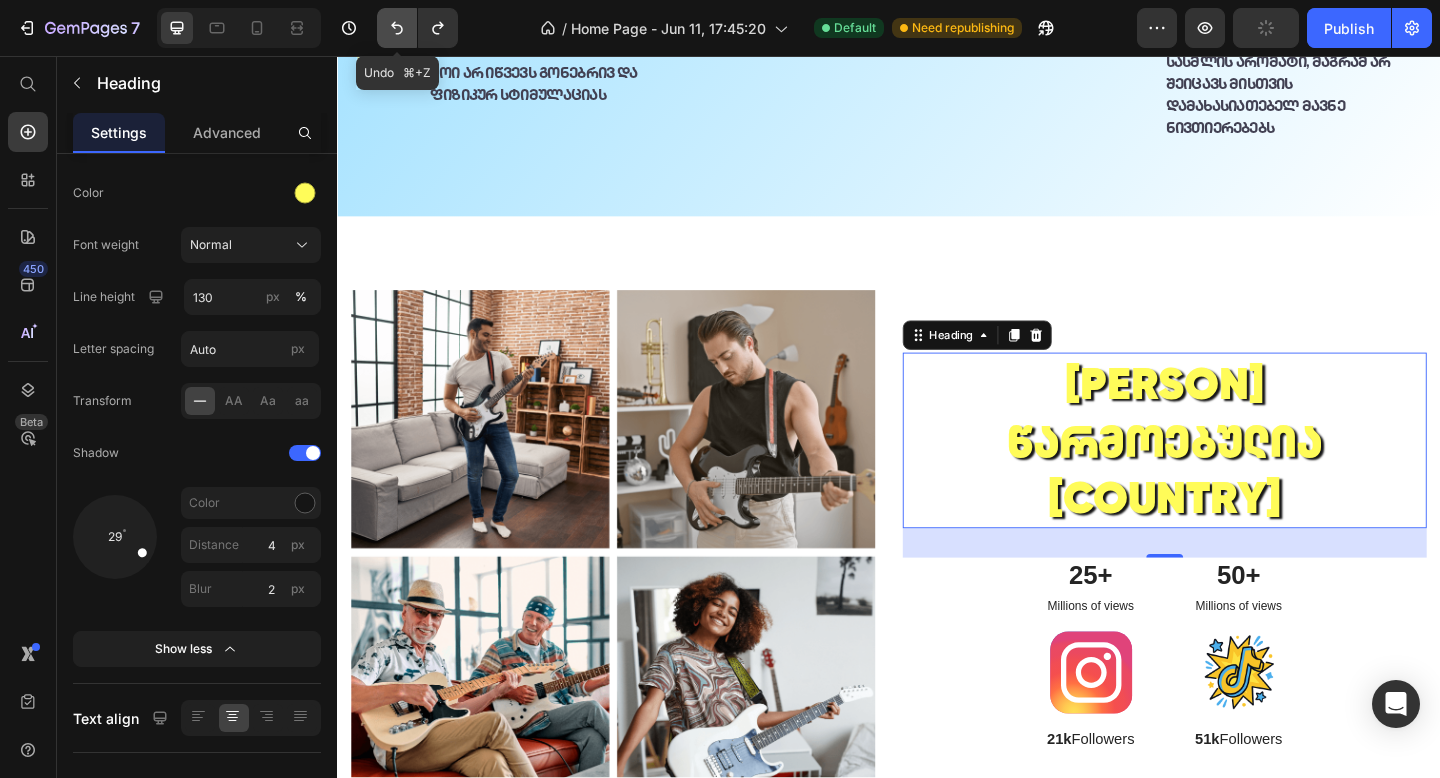 click 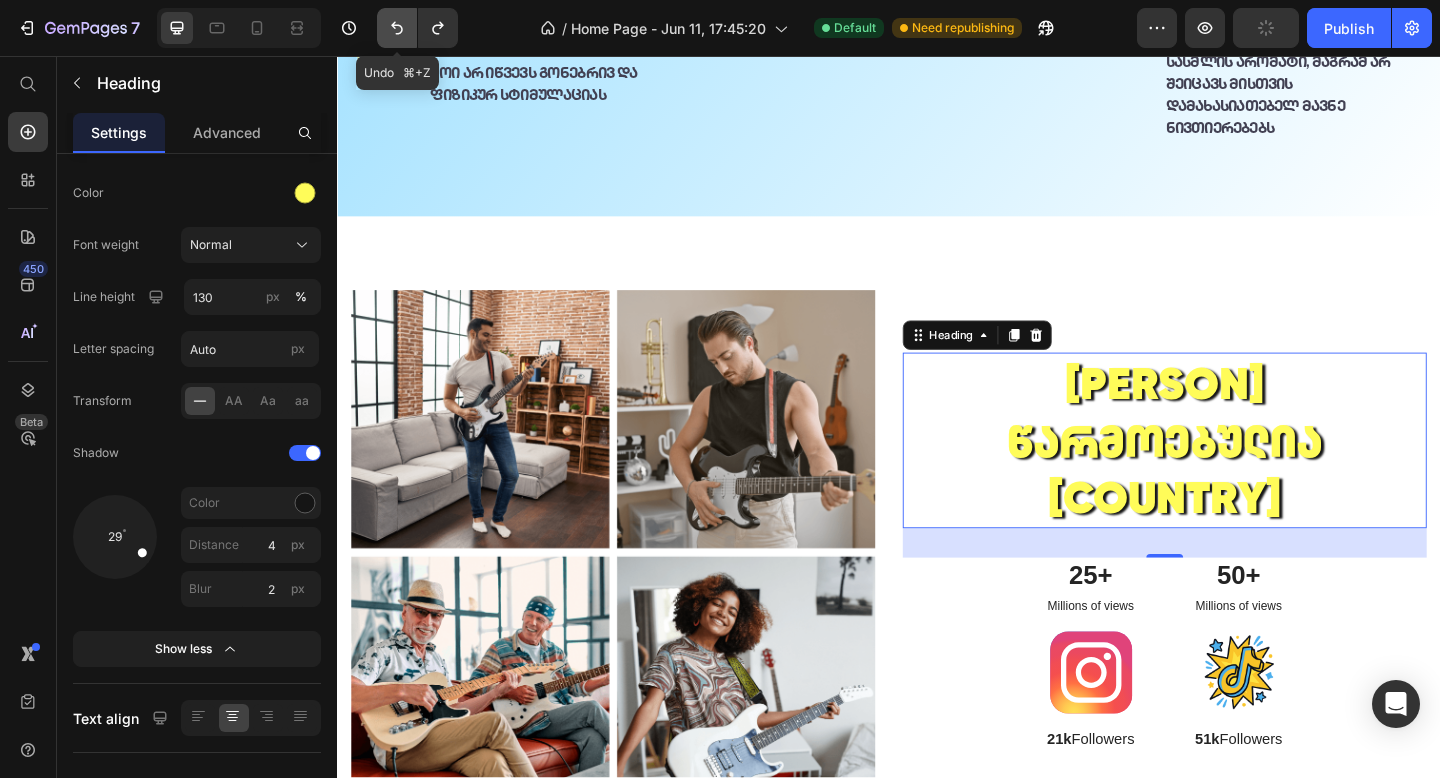 click 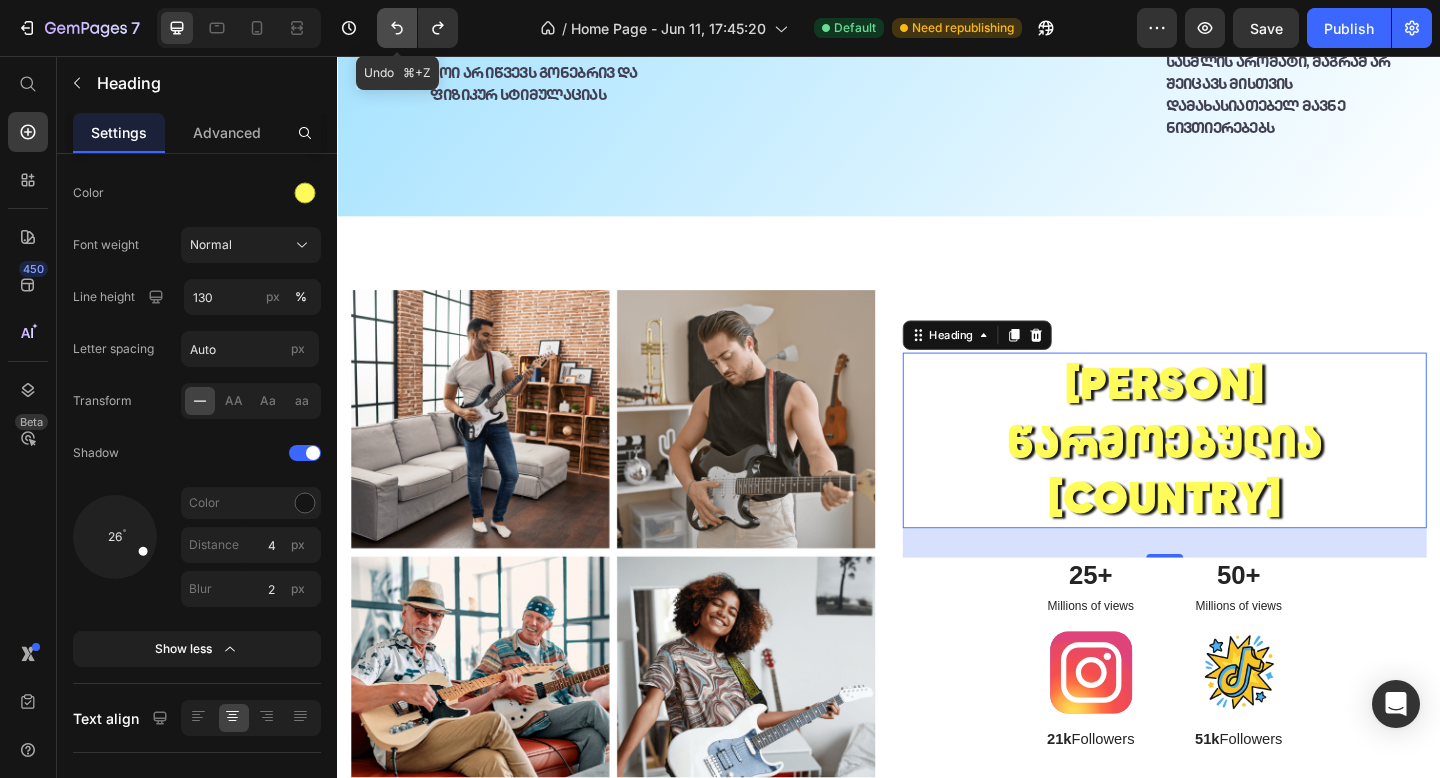 click 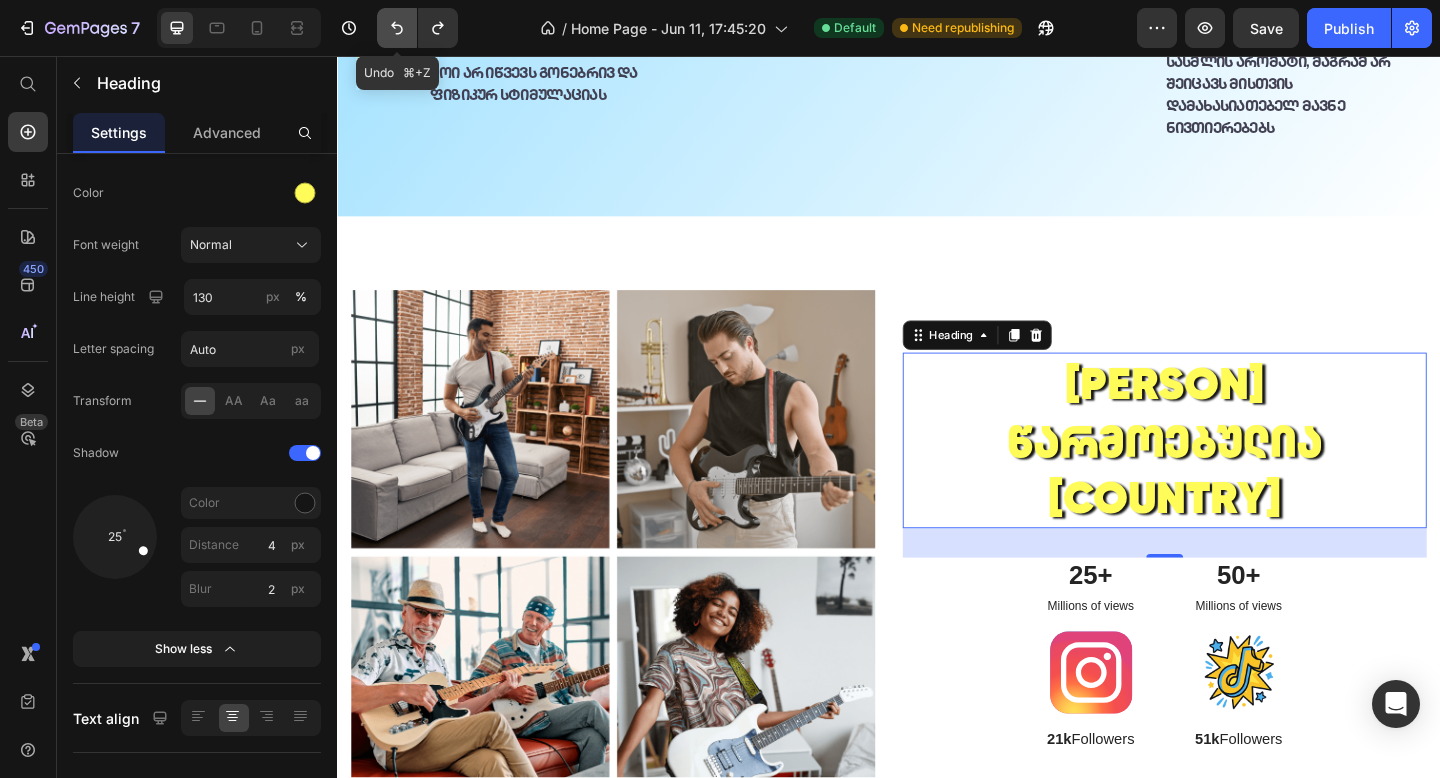 click 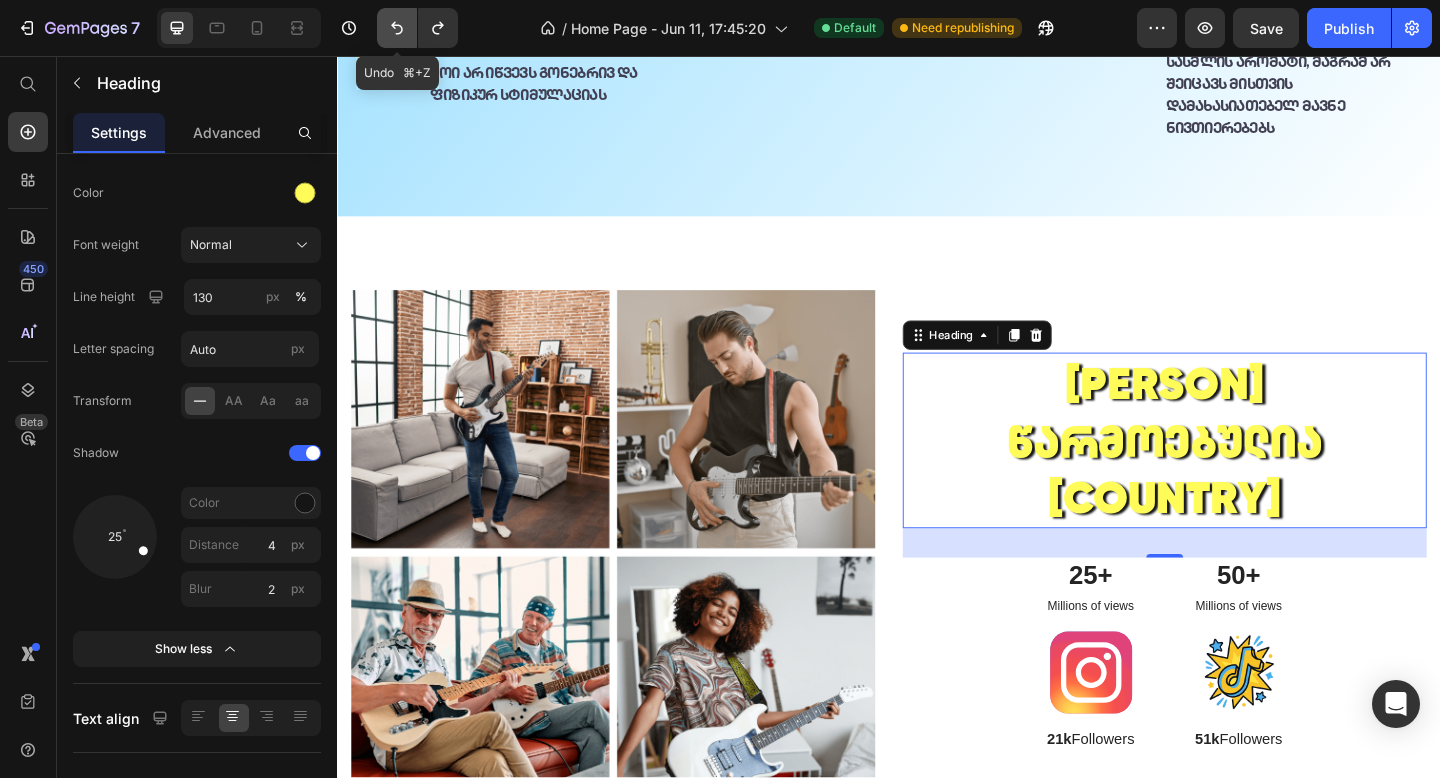 click 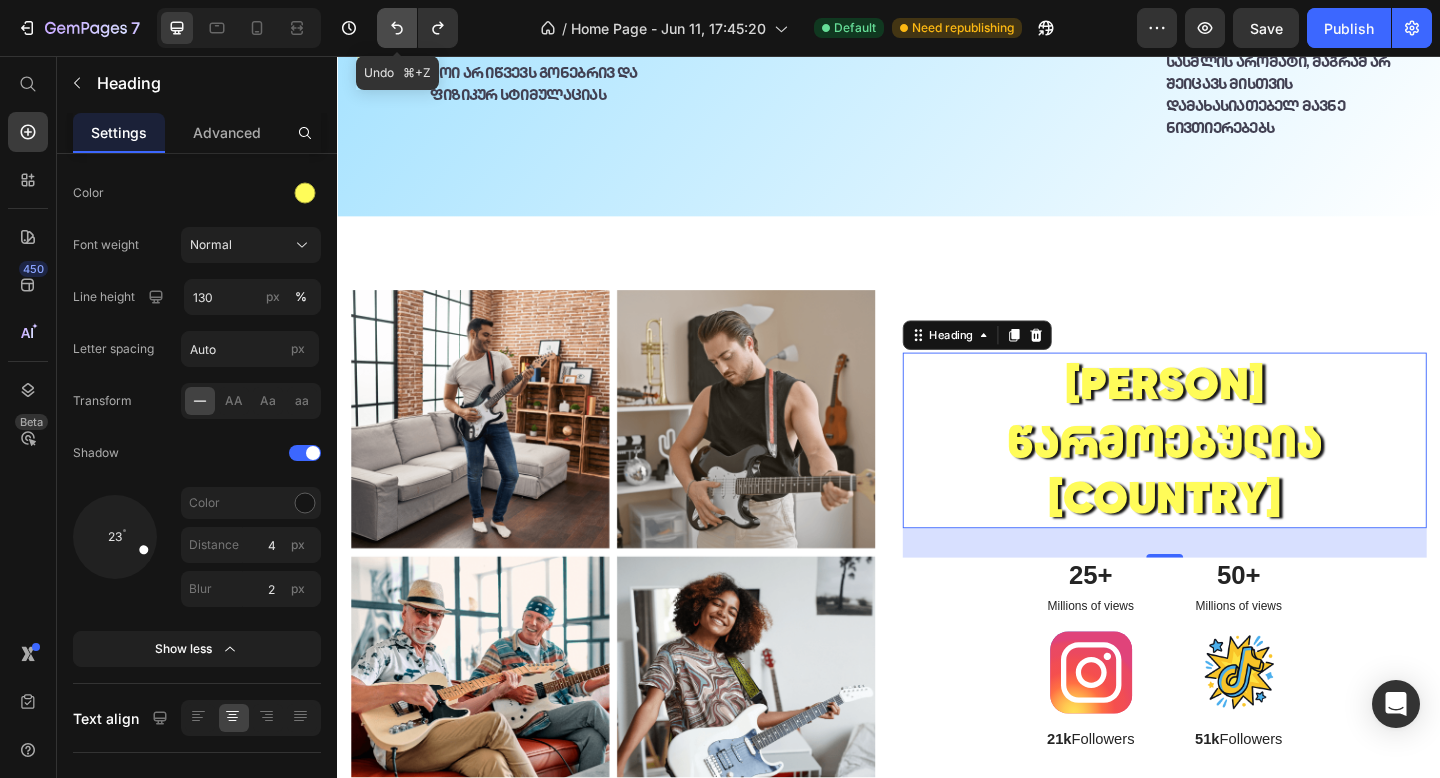 click 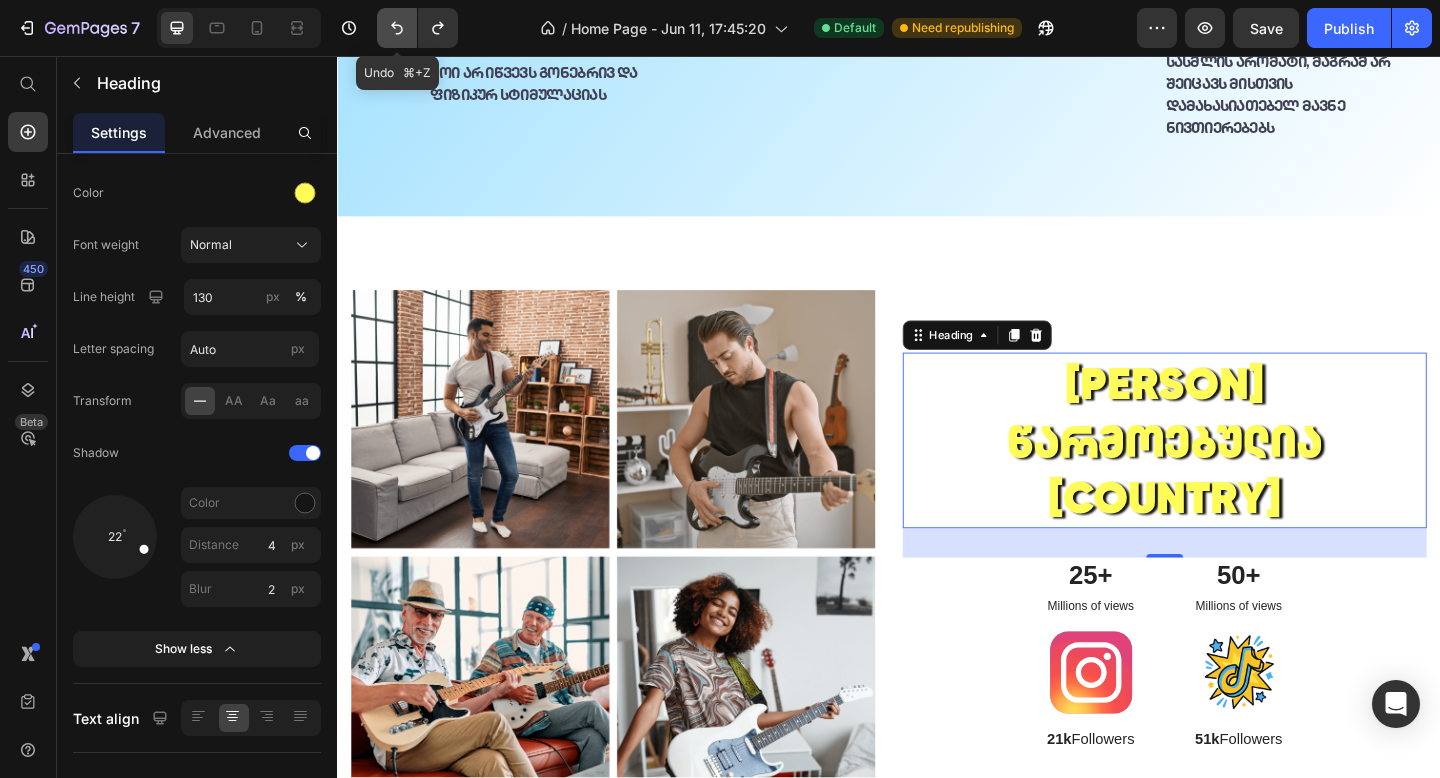 click 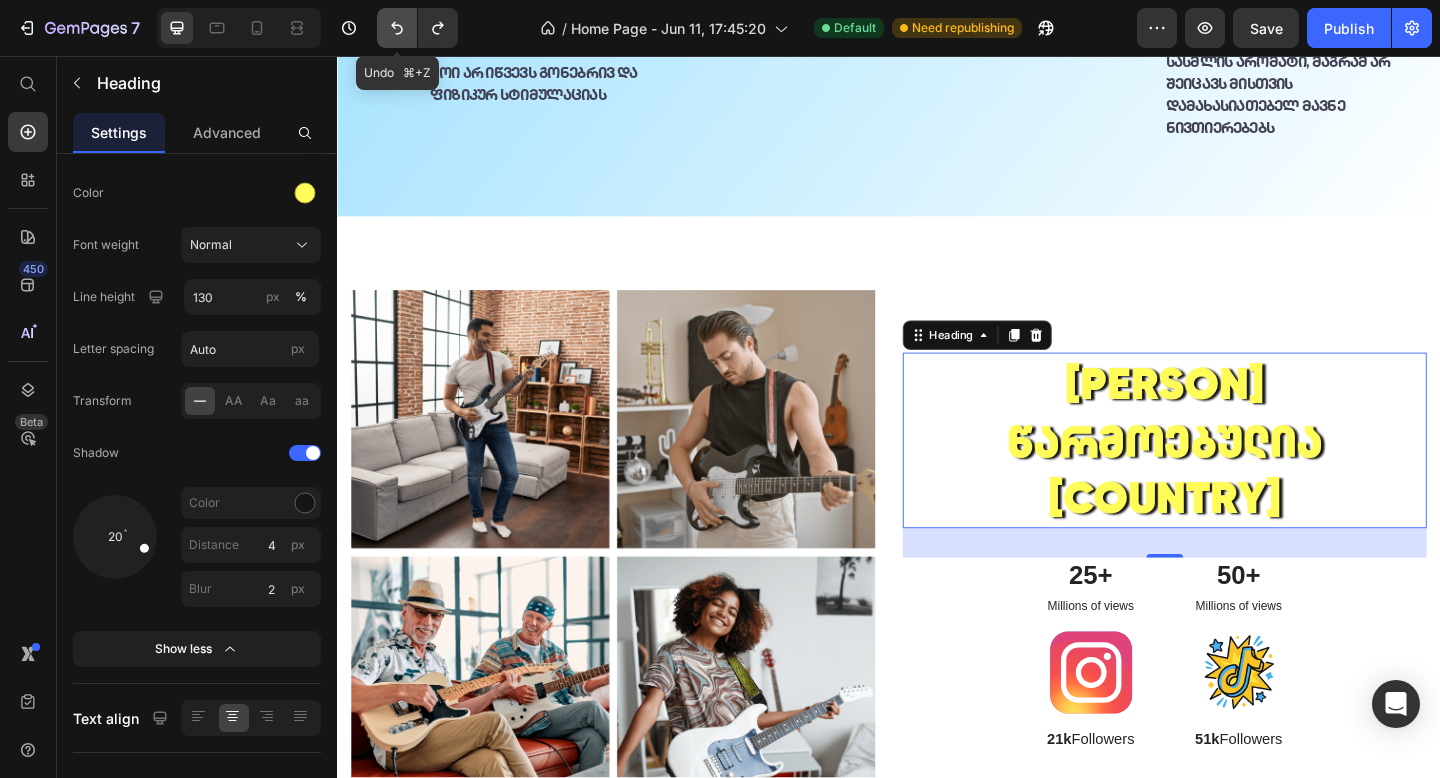 click 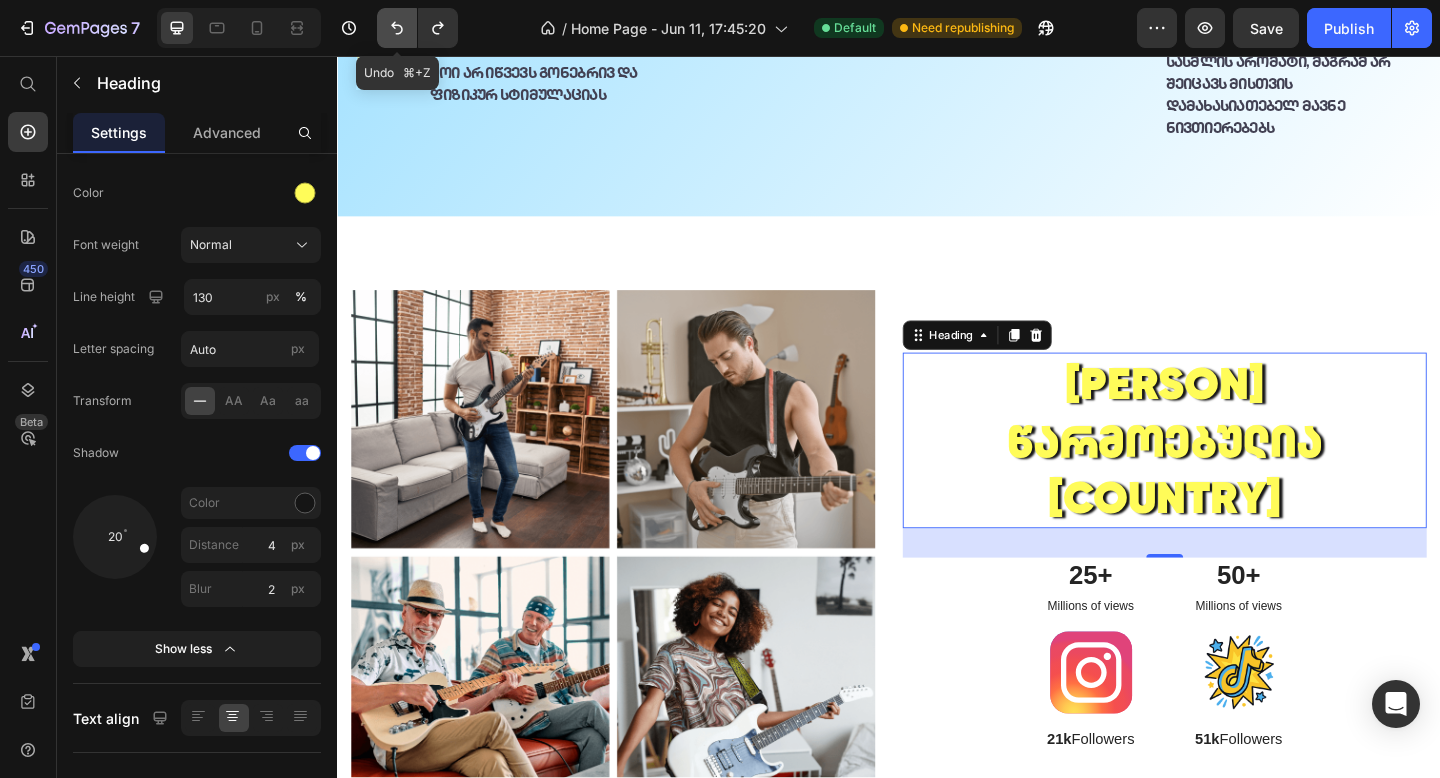 click 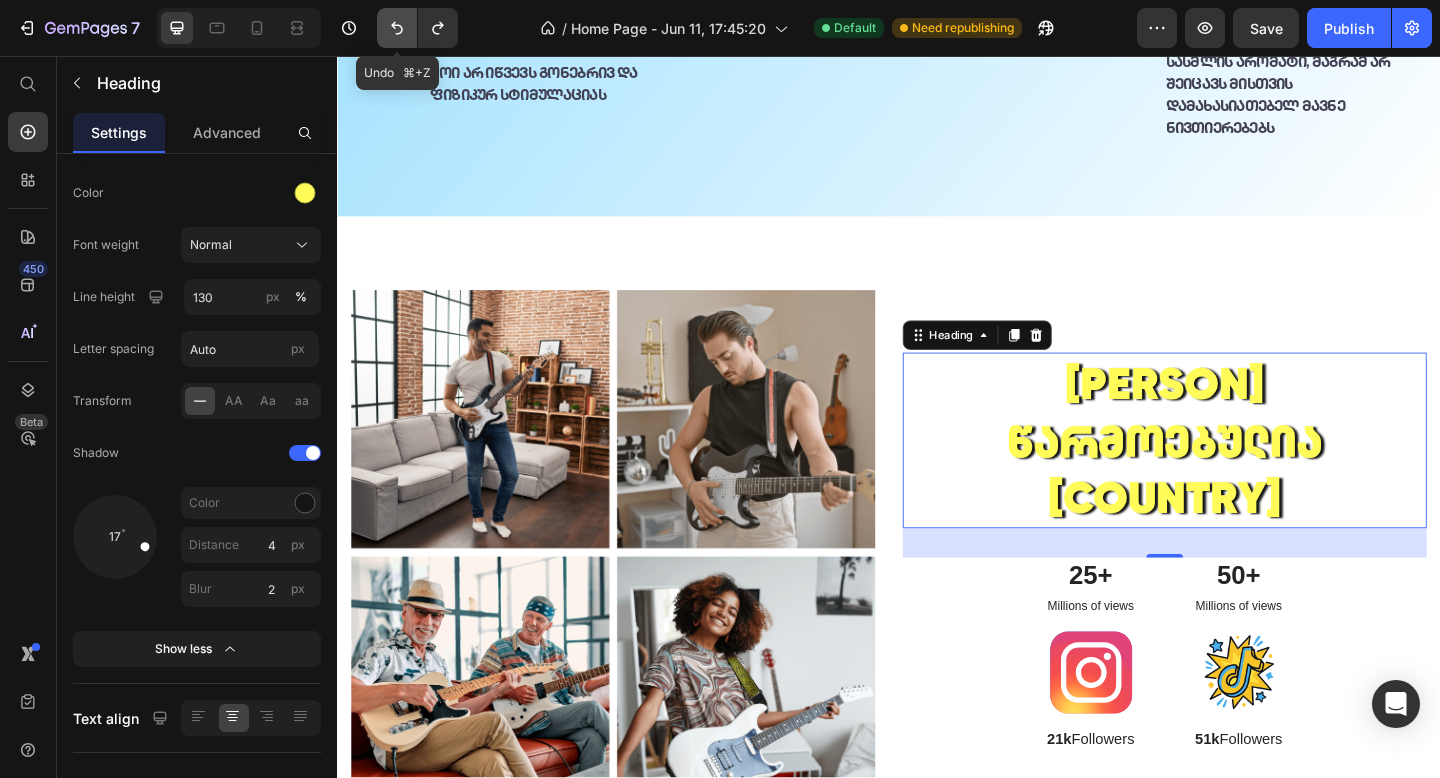 click 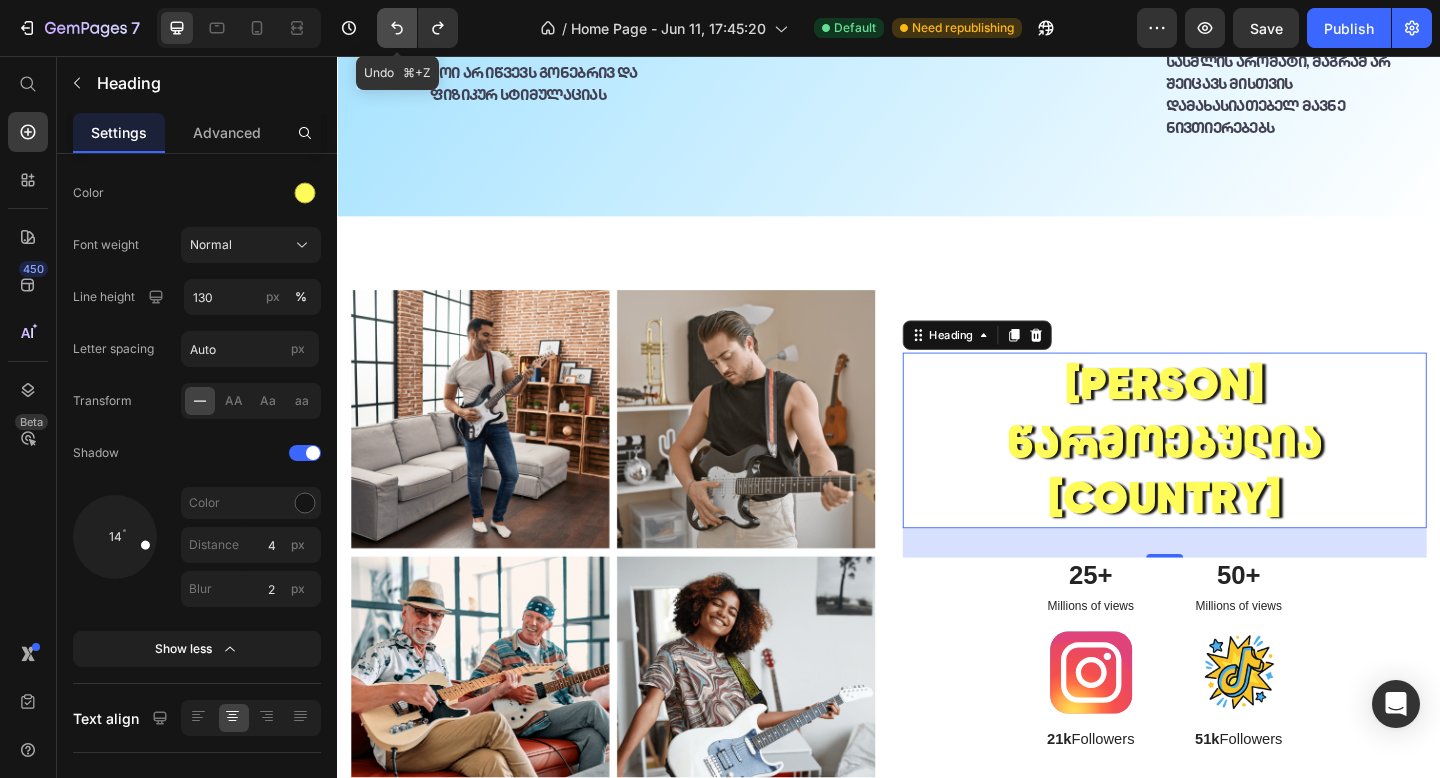 click 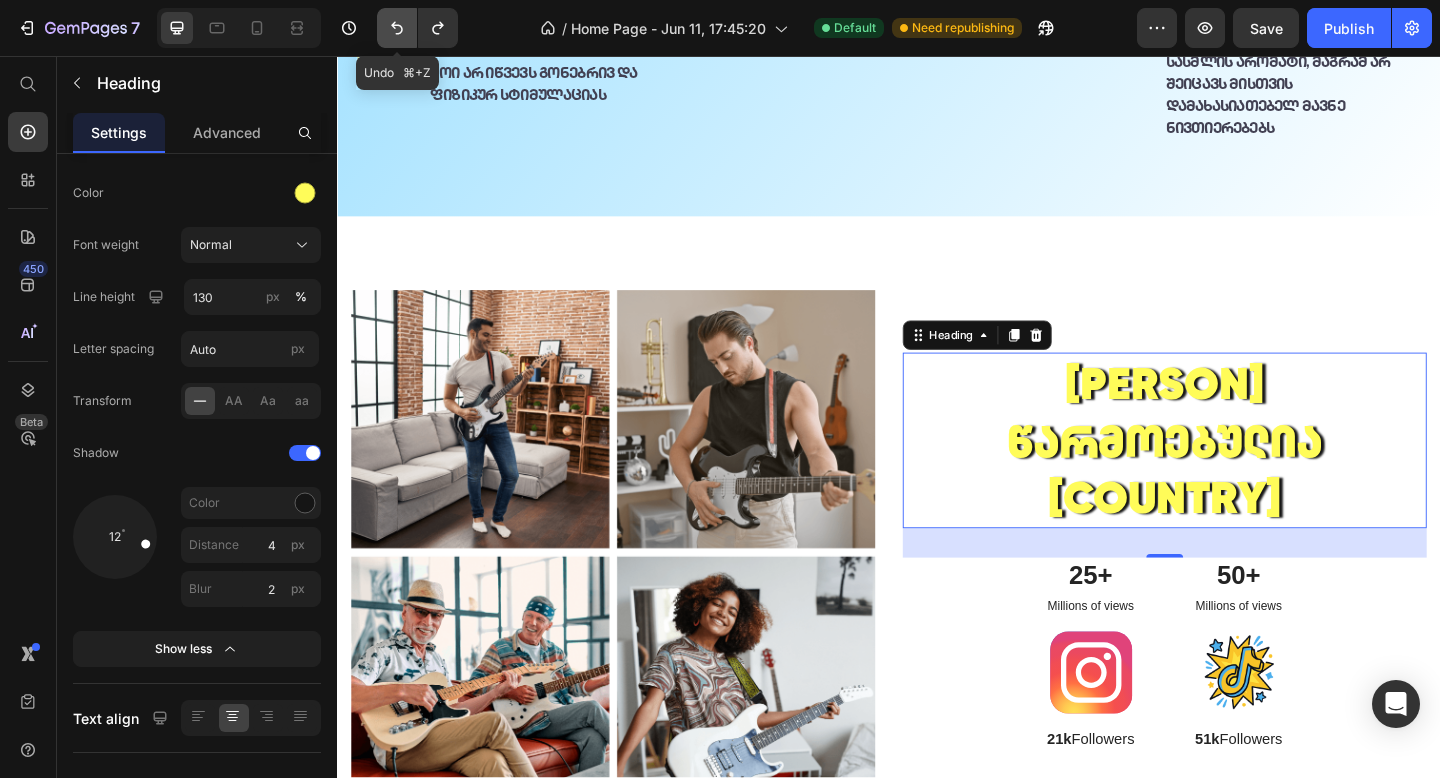 click 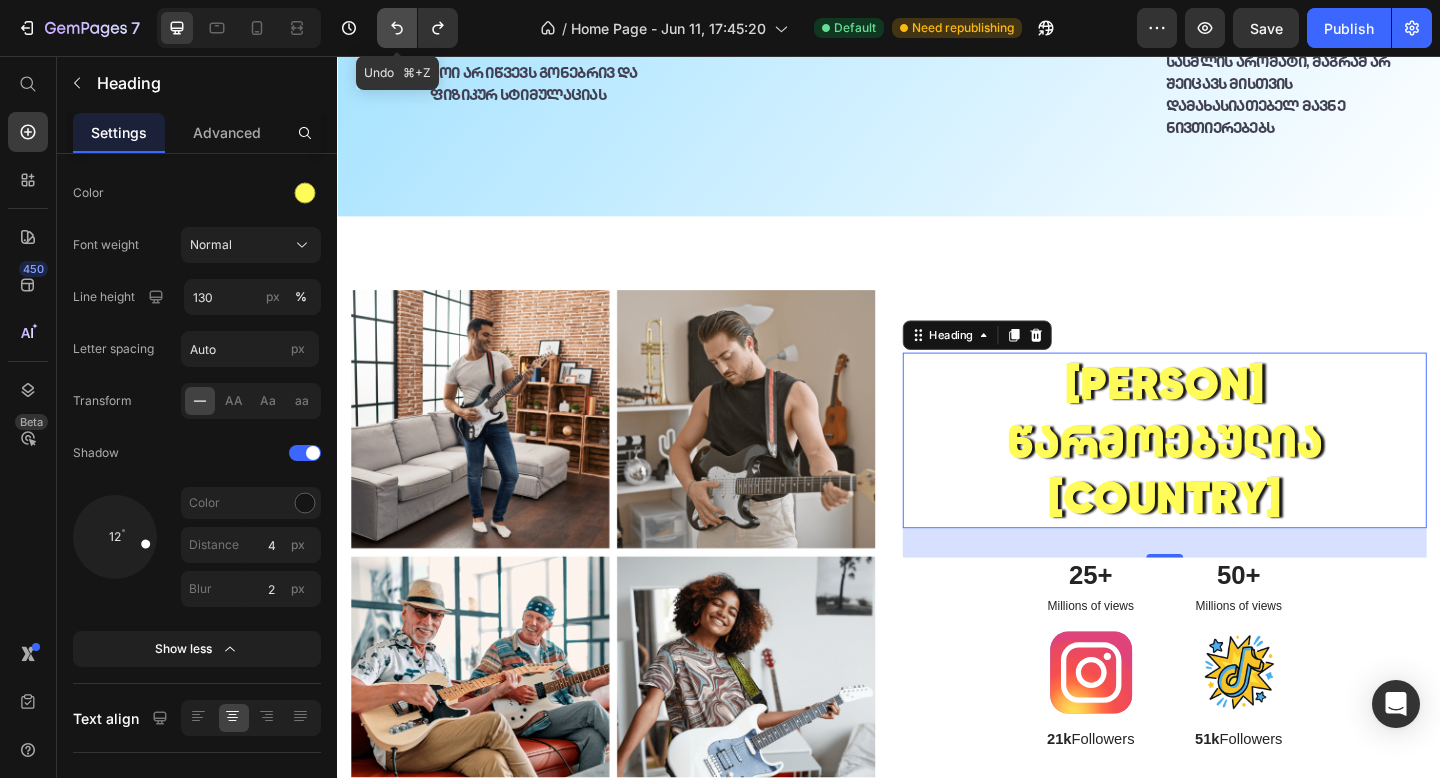 click 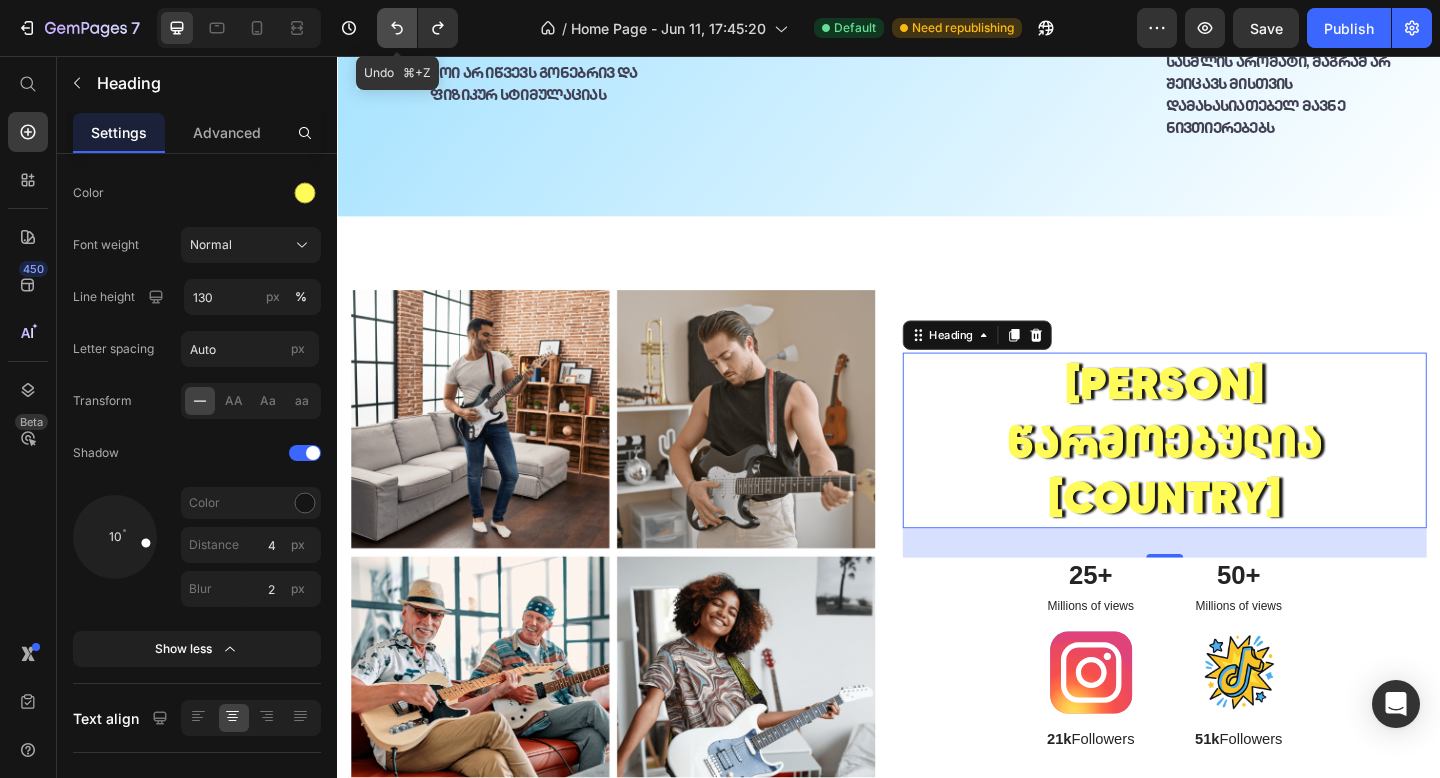 click 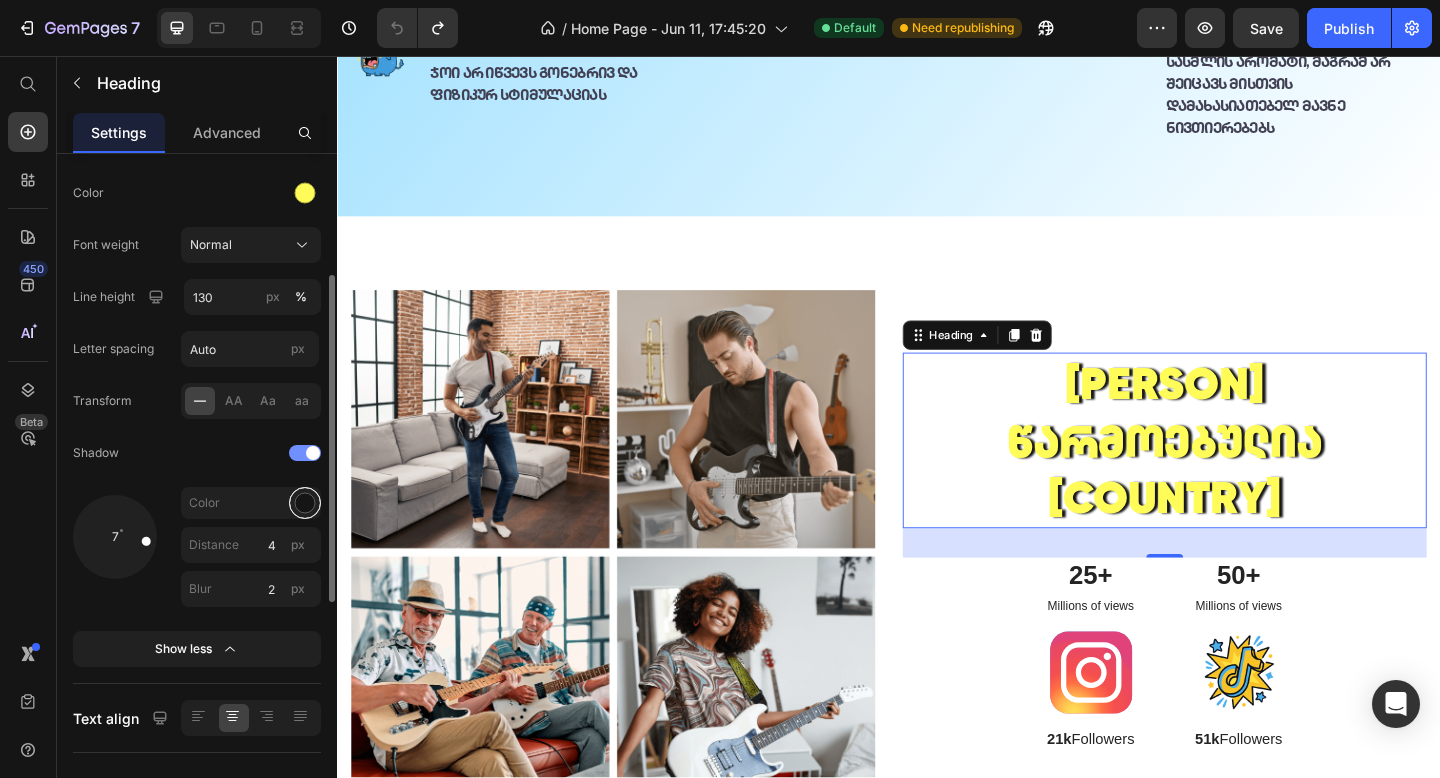 click at bounding box center (305, 503) 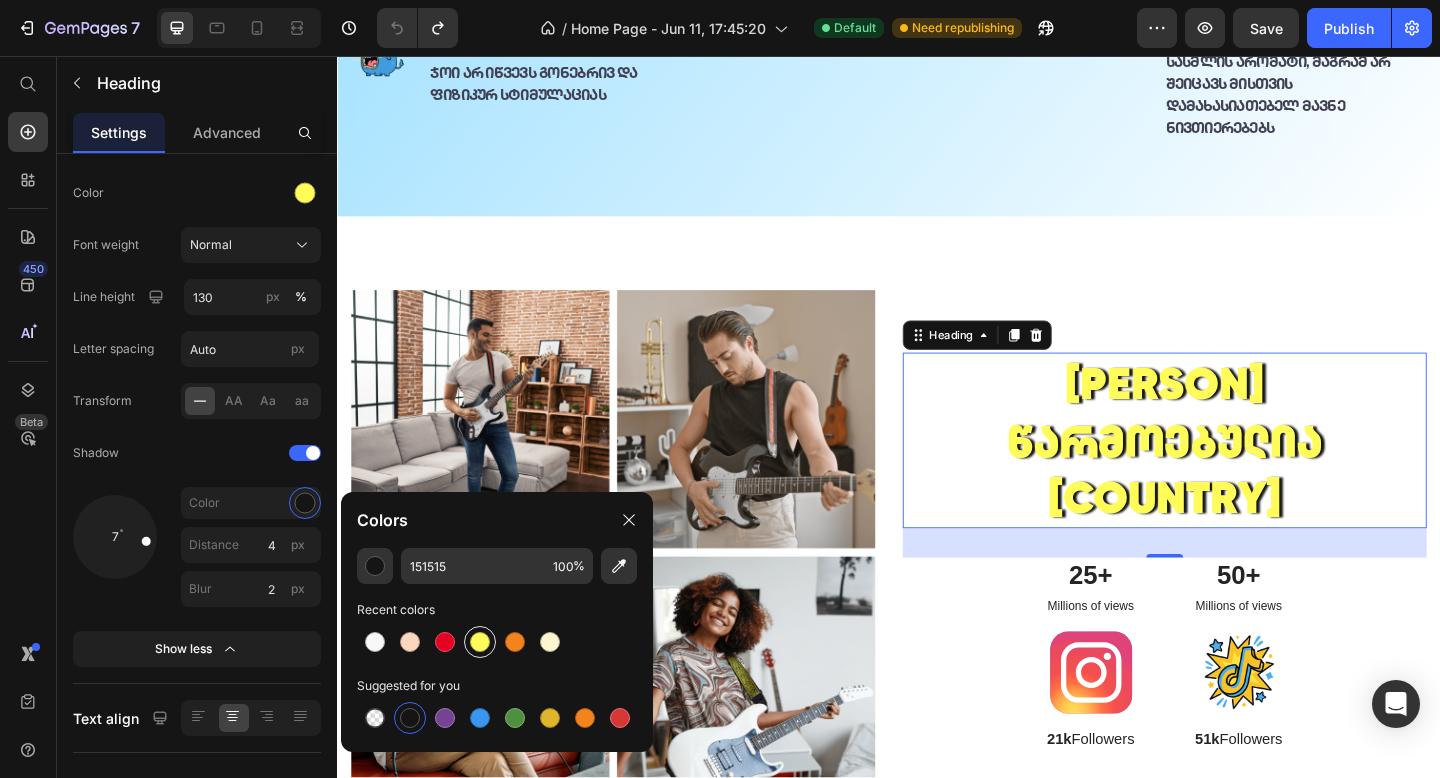 click at bounding box center (480, 642) 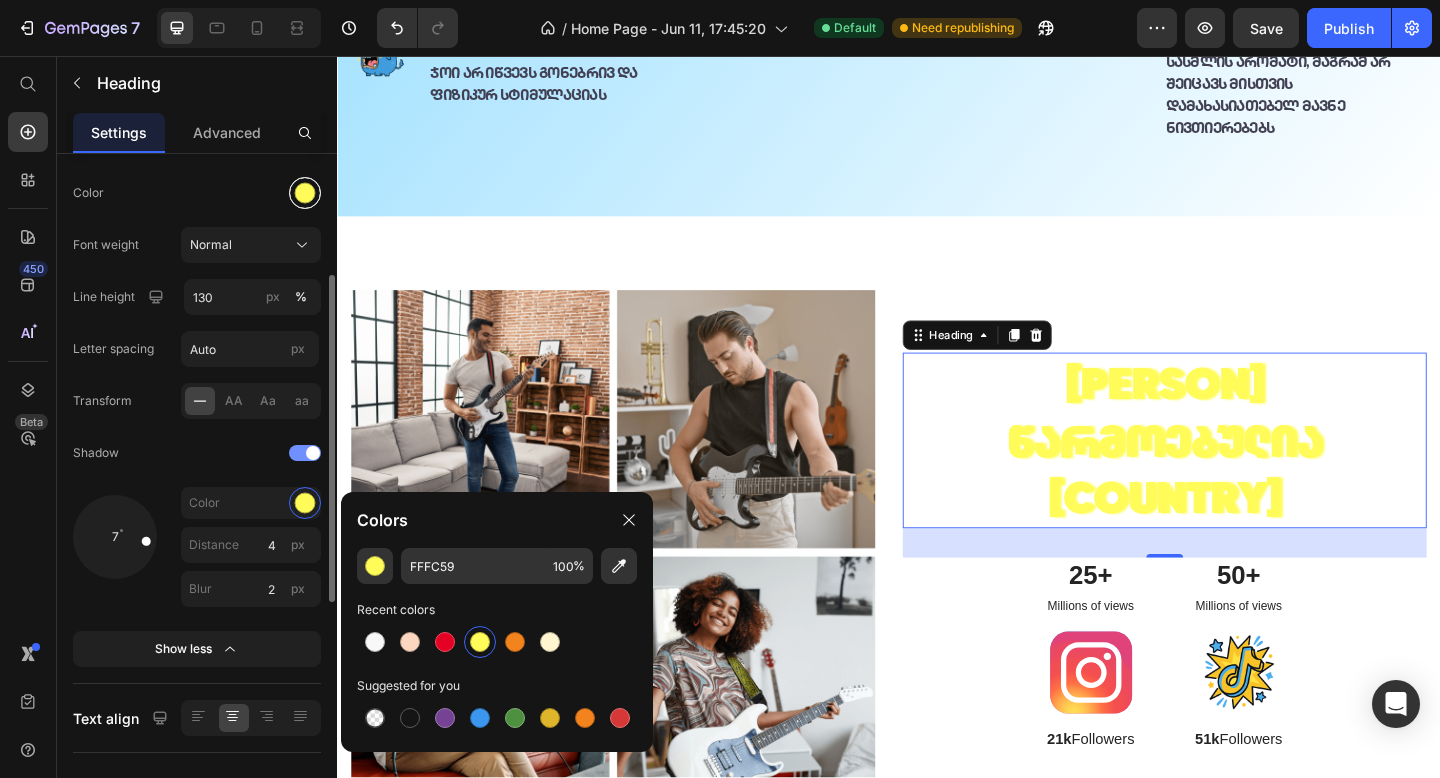 click at bounding box center [305, 193] 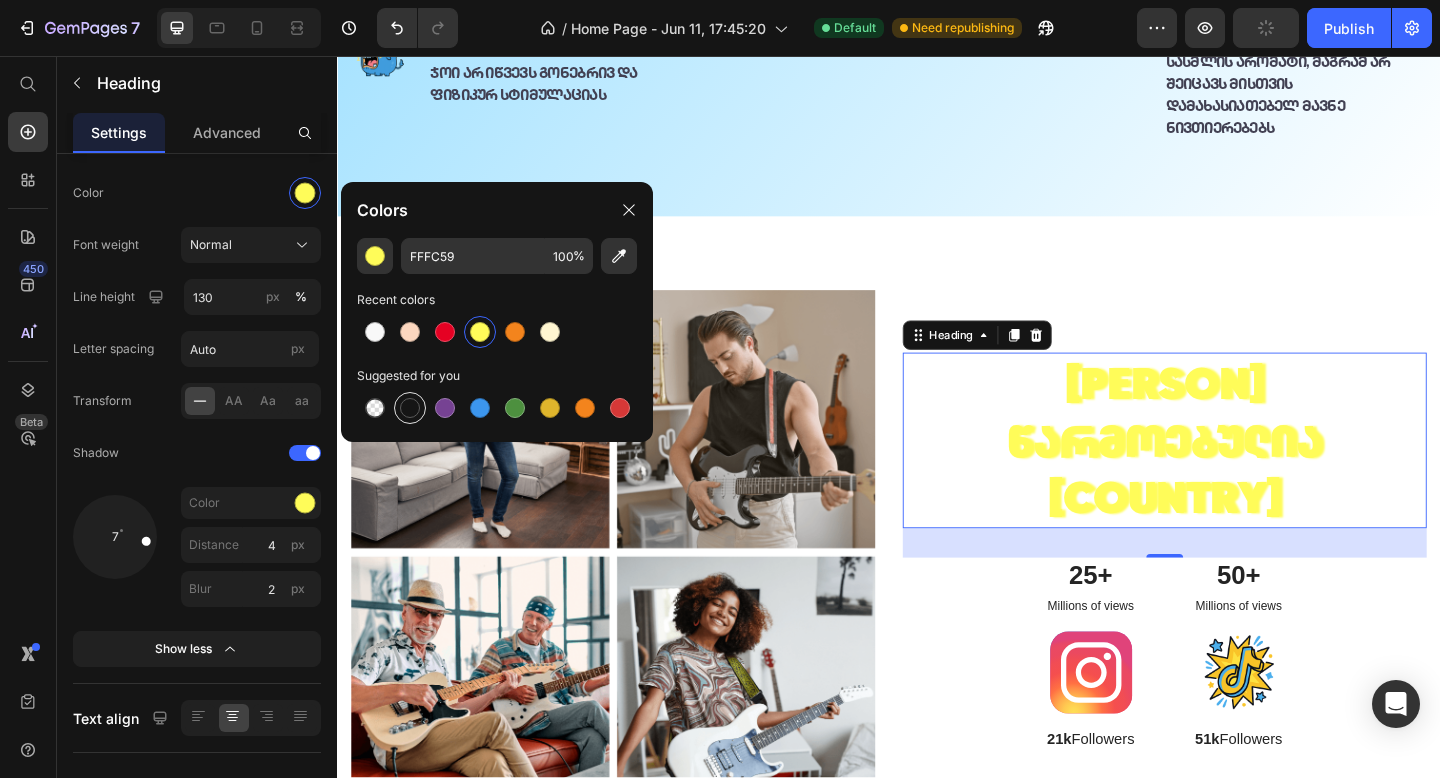 click at bounding box center [410, 408] 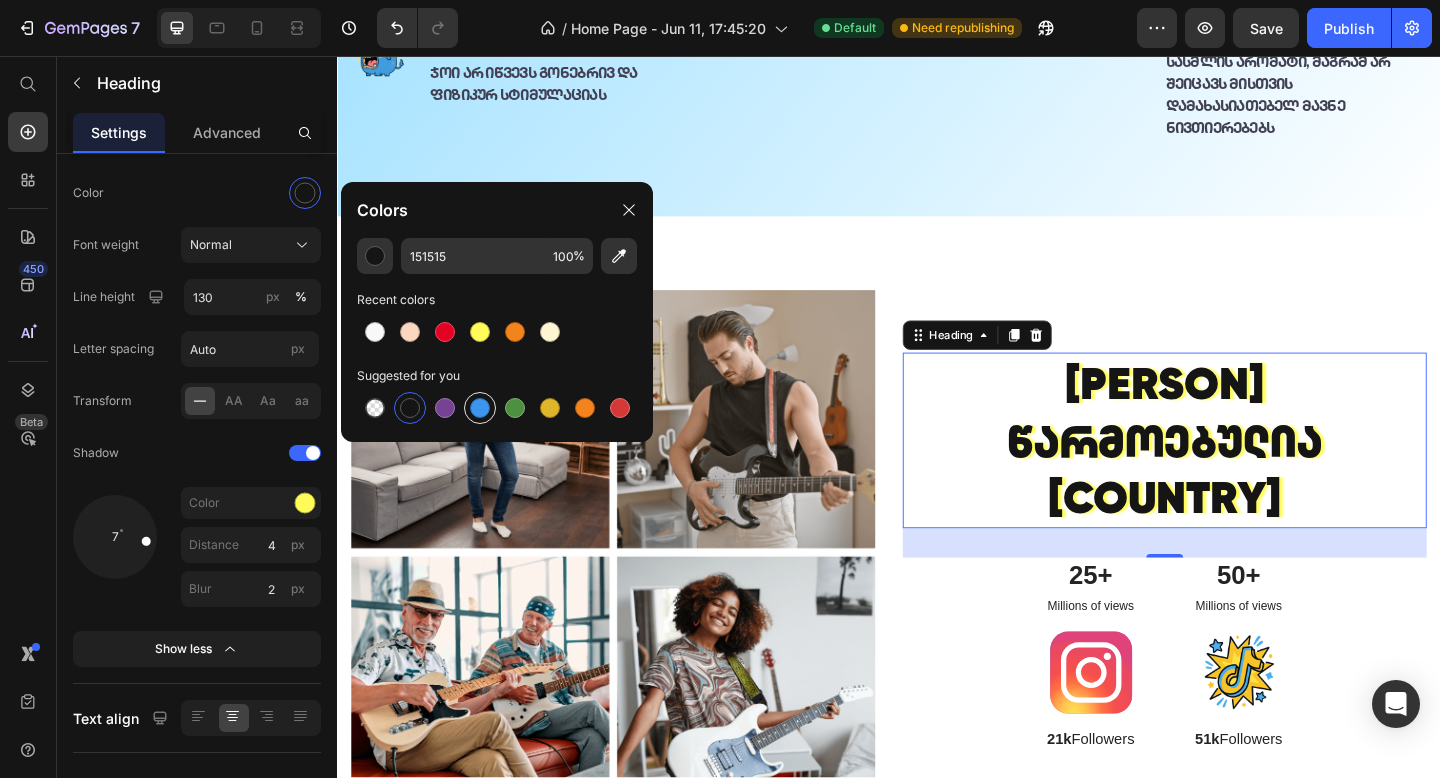 click at bounding box center (480, 408) 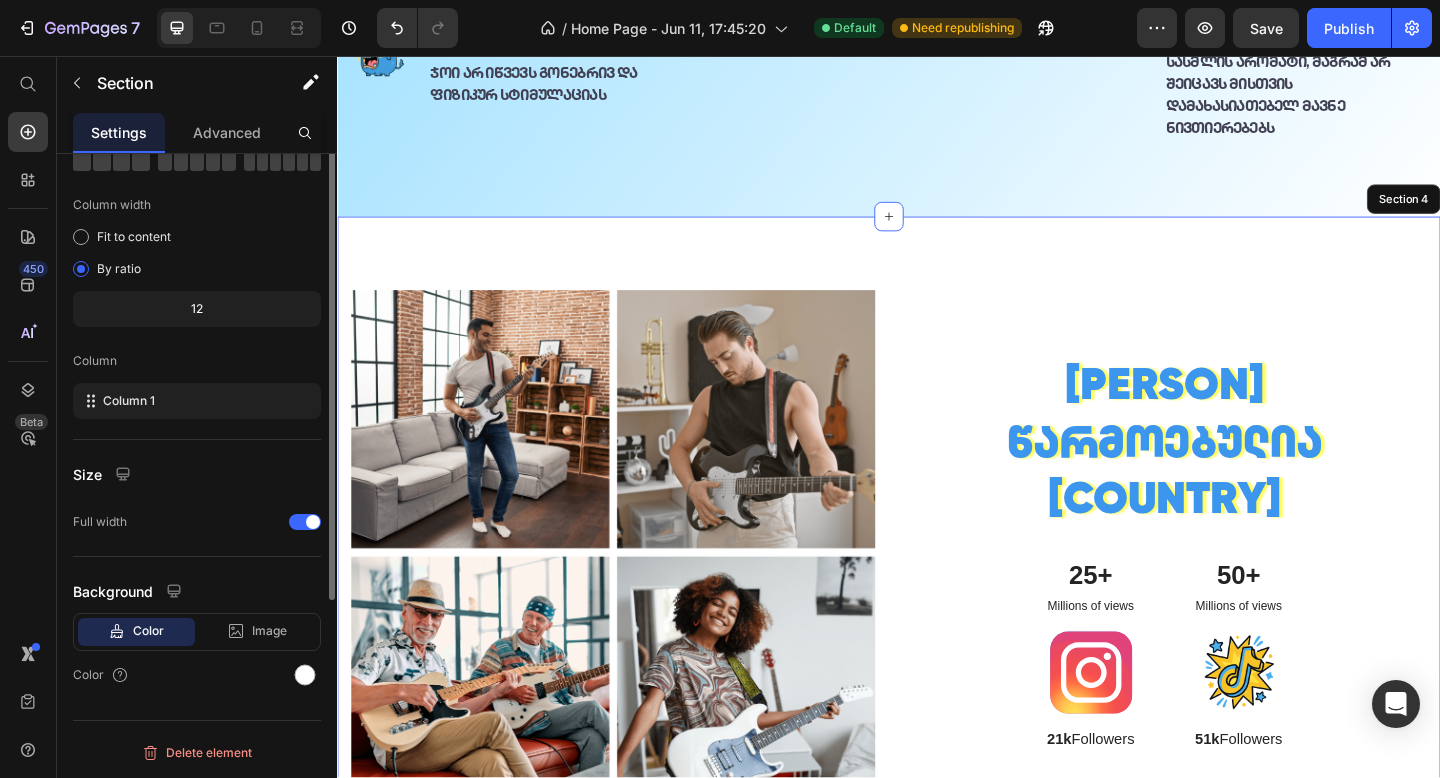 click on "Image Image Row Image Image Row [PERSON] წარმოებულია [COUNTRY] Heading   32 25+ Text Block Millions of views Text Block Image 21k  Followers Text Block 50+ Text Block Millions of views Text Block Image 51k  Followers Text Block Row Row Section 4" at bounding box center [937, 596] 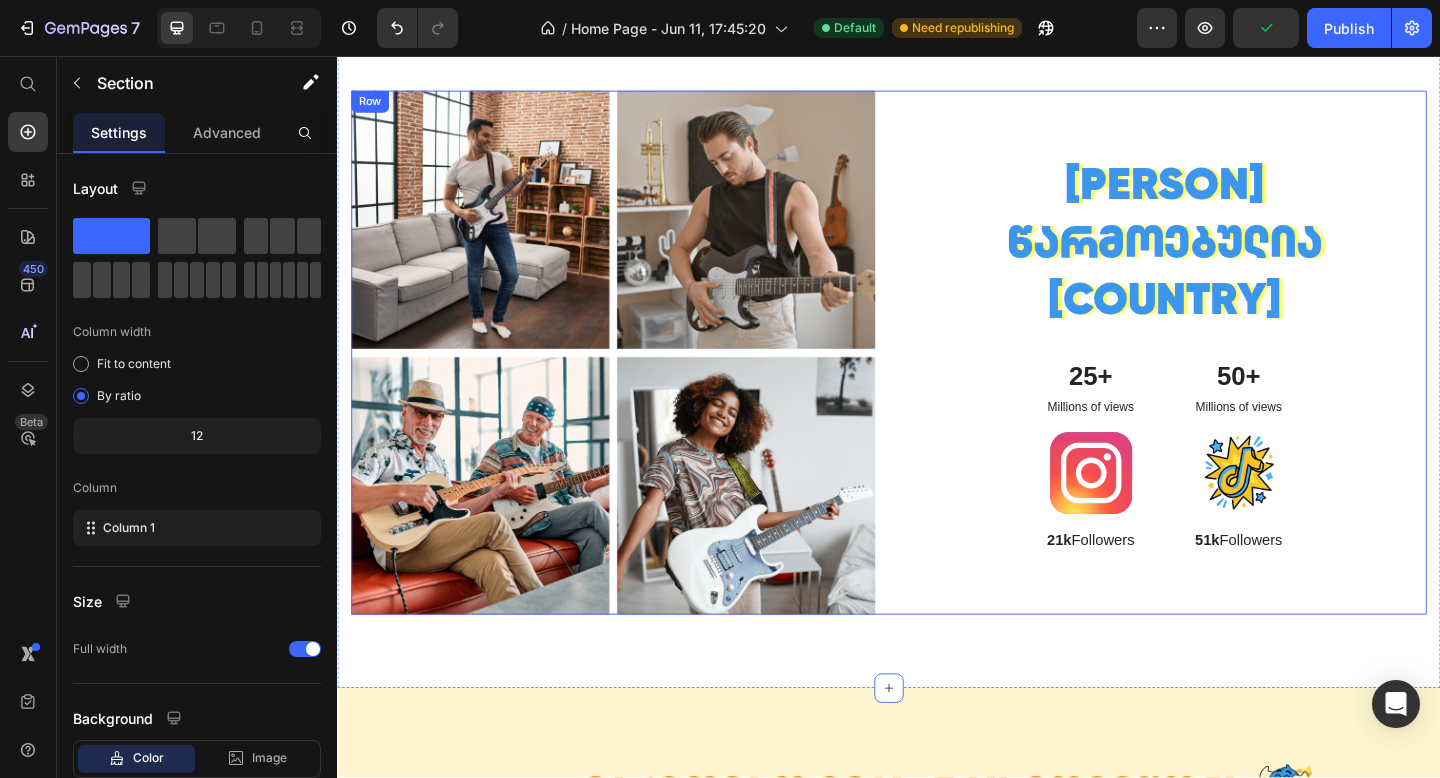 scroll, scrollTop: 1814, scrollLeft: 0, axis: vertical 